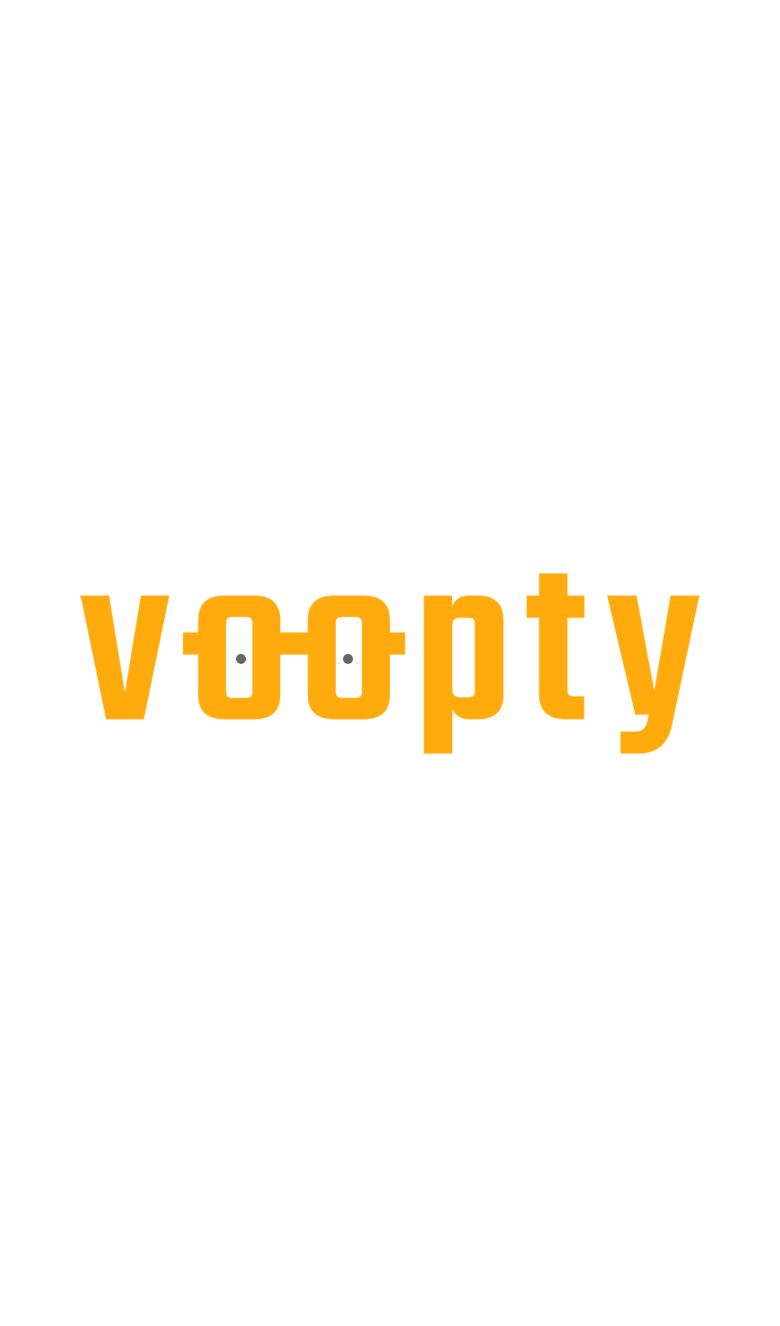 scroll, scrollTop: 0, scrollLeft: 0, axis: both 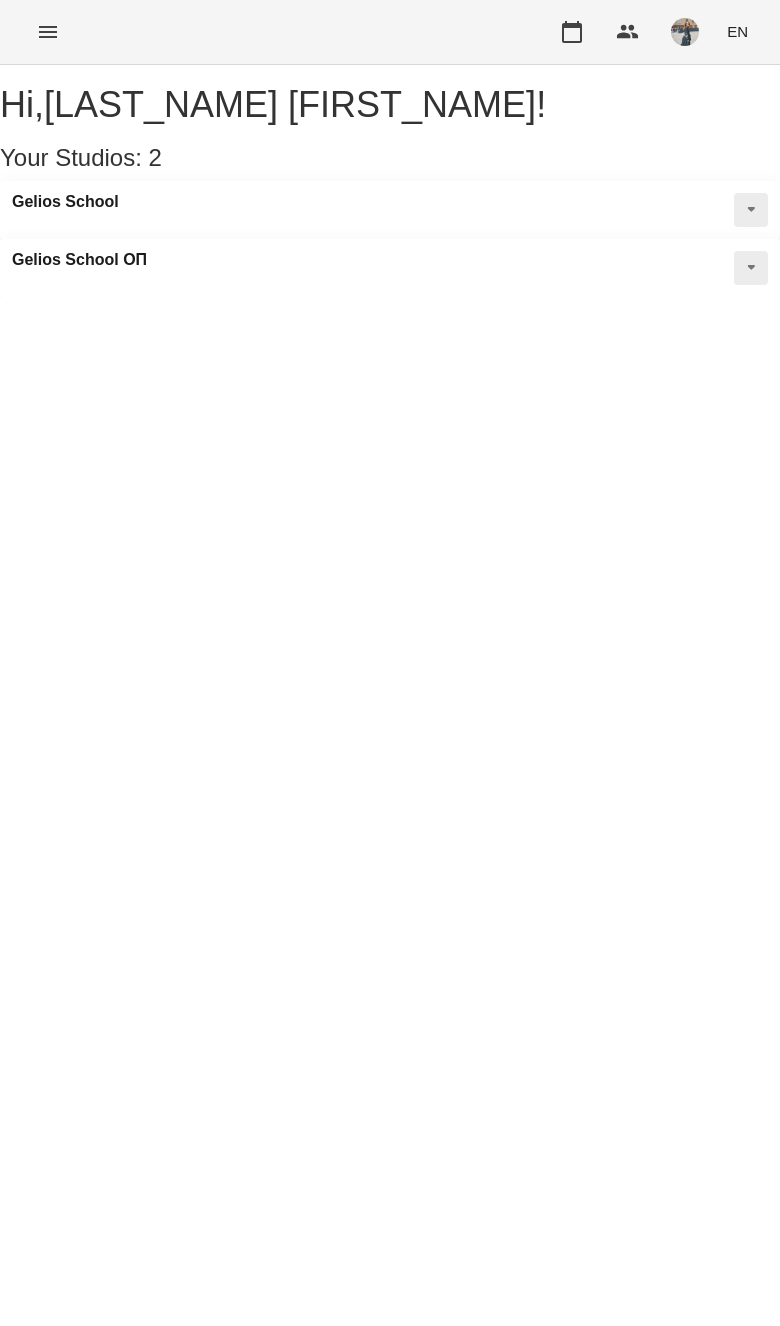 click at bounding box center (48, 32) 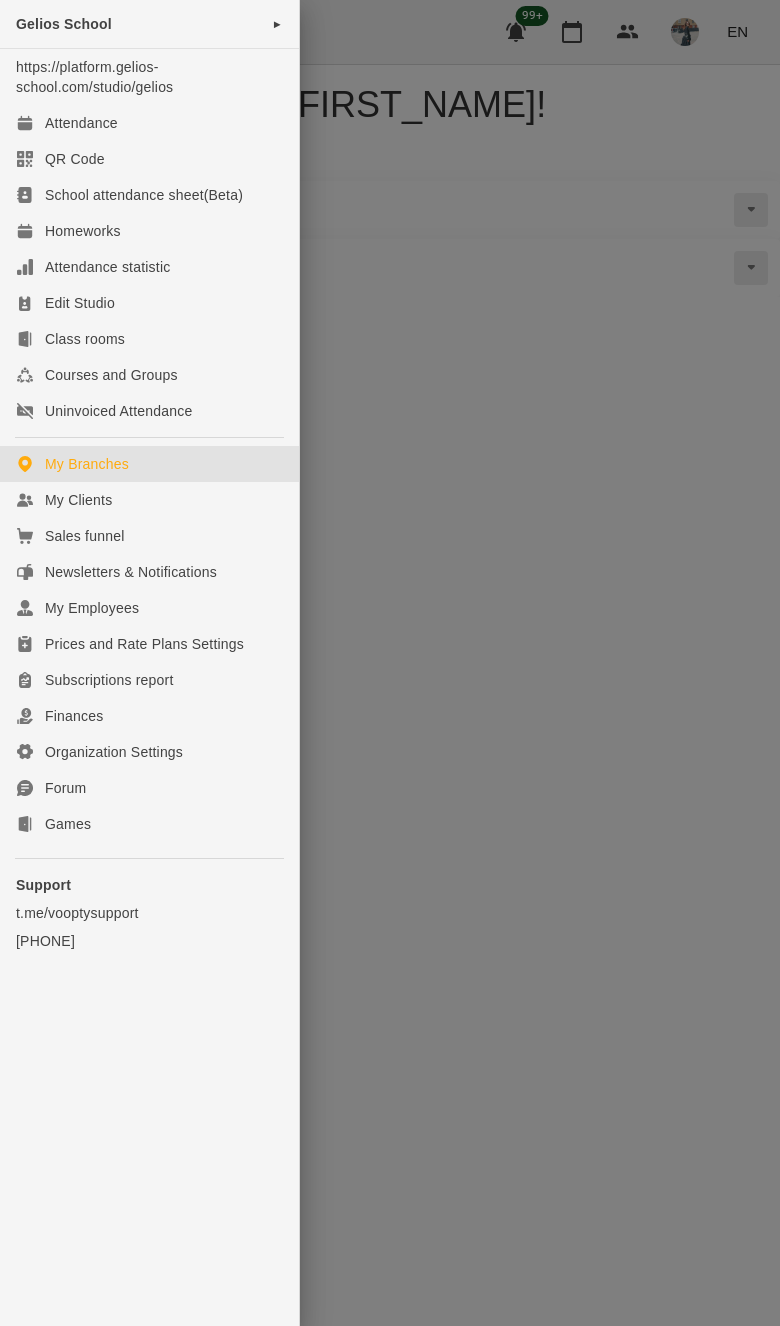 click on "My Clients" at bounding box center [78, 500] 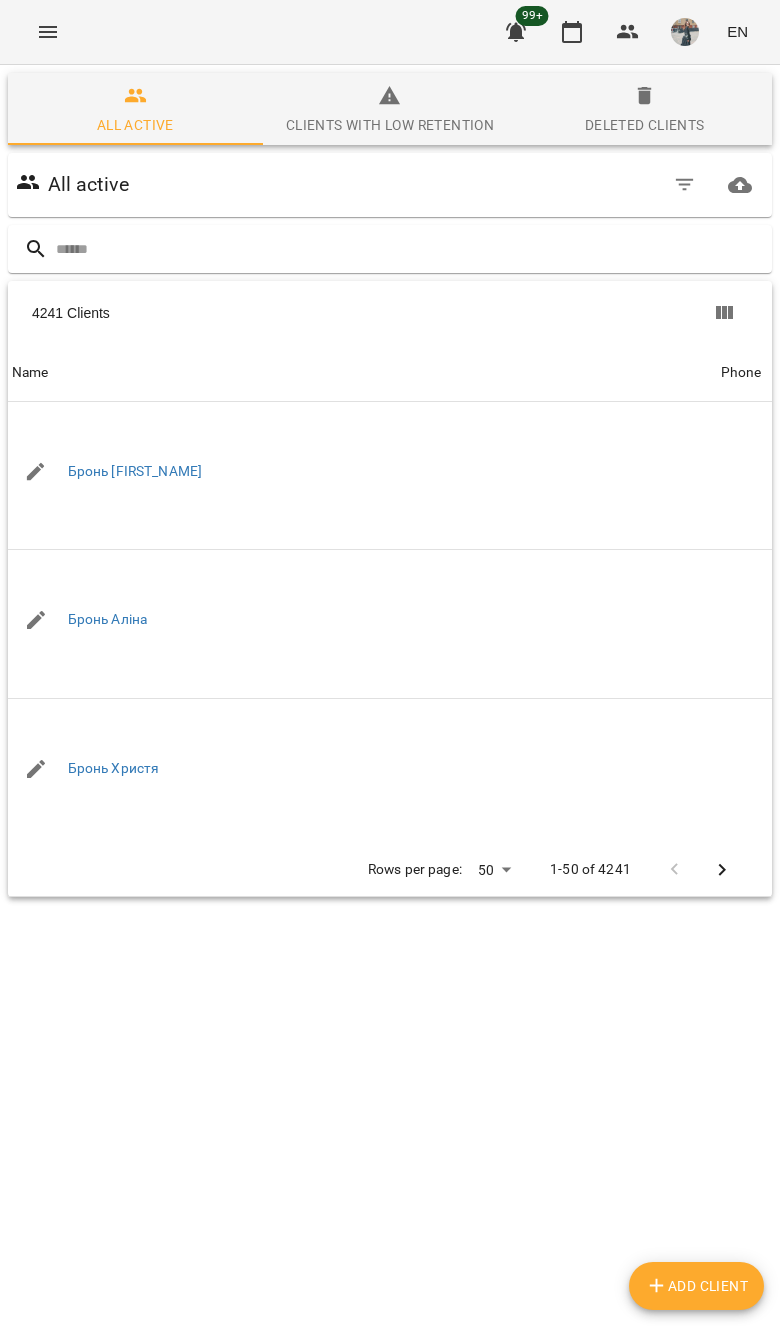 click at bounding box center [410, 249] 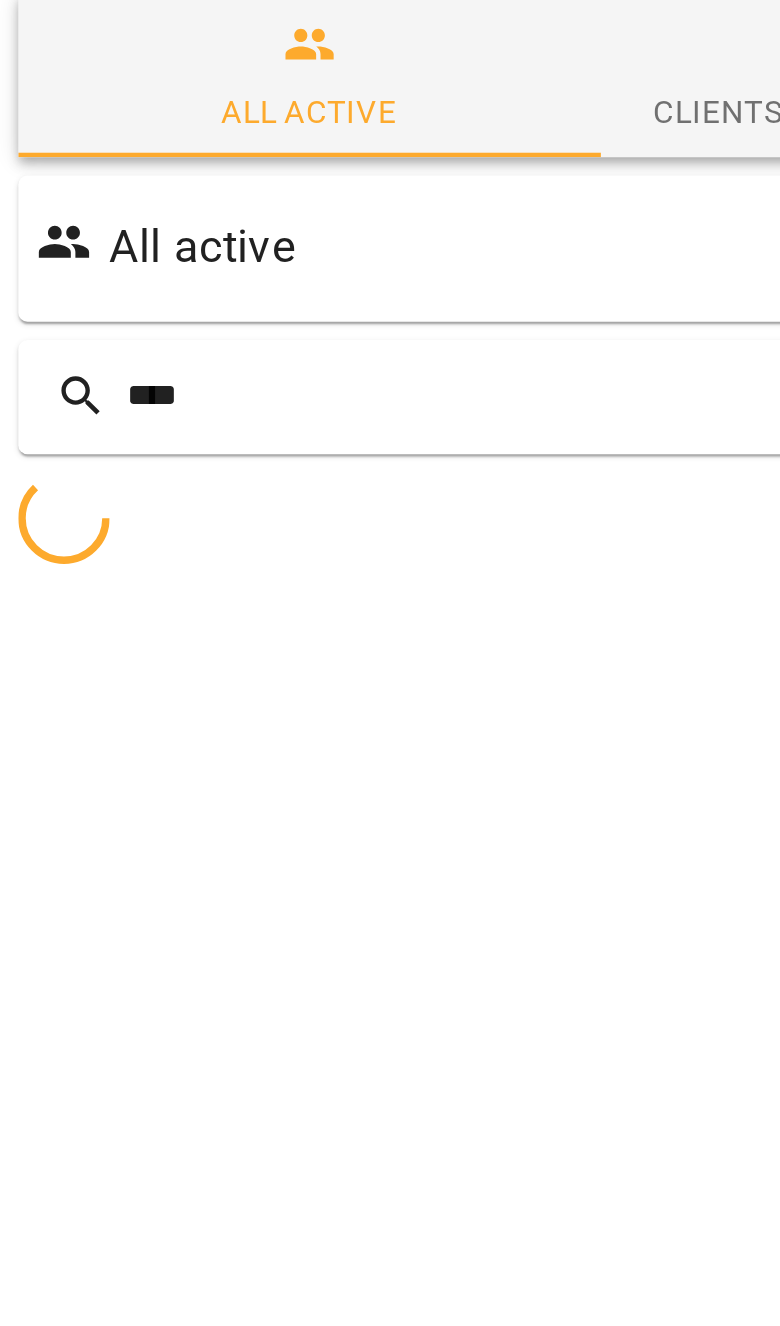type on "****" 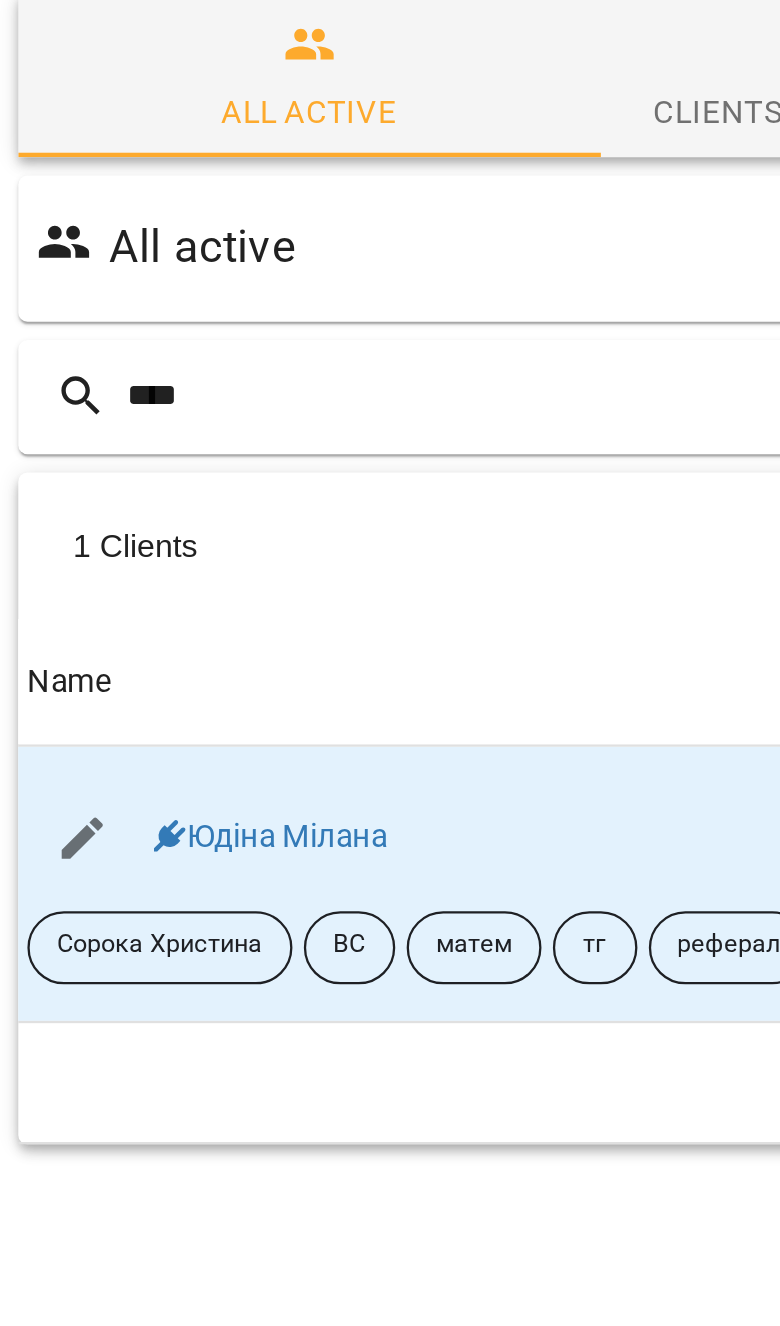 click on "Юдіна Мілана" at bounding box center (119, 442) 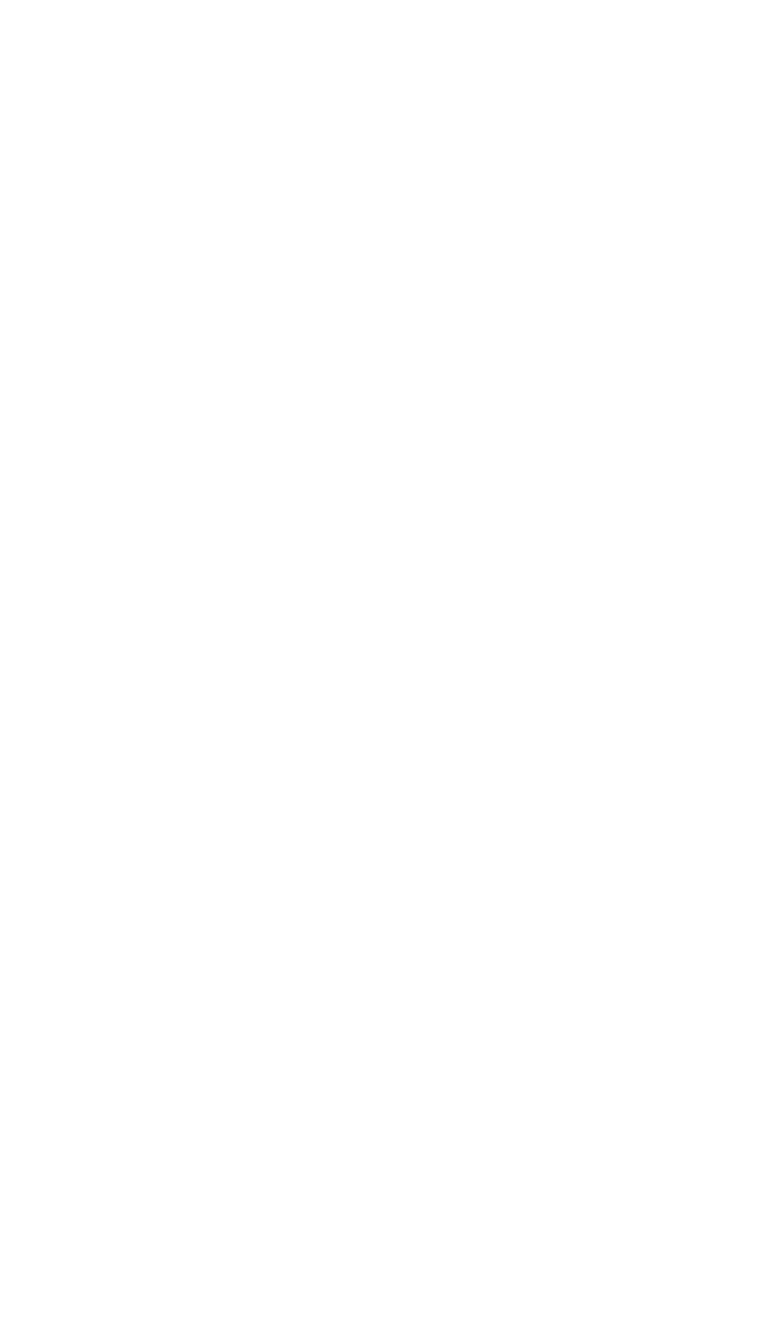 scroll, scrollTop: 740, scrollLeft: 0, axis: vertical 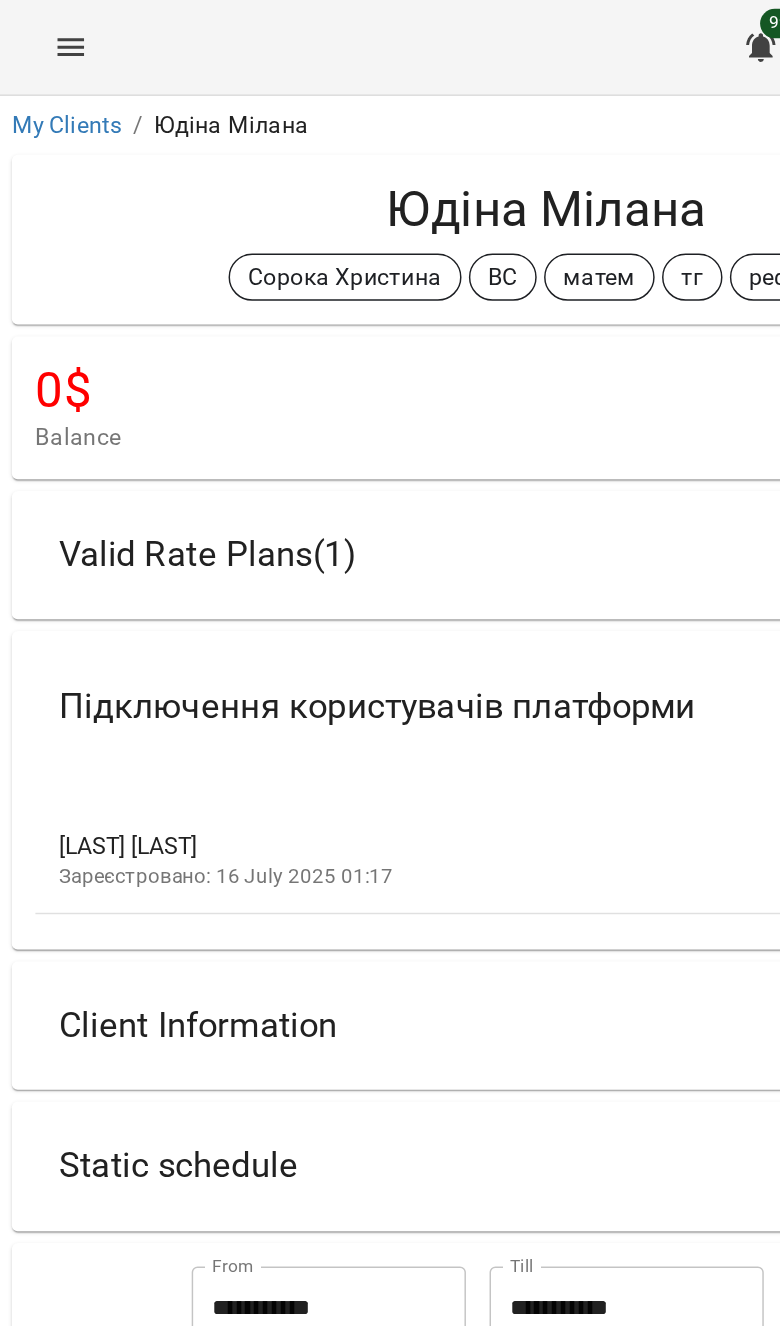 click on "My Clients" at bounding box center [45, 84] 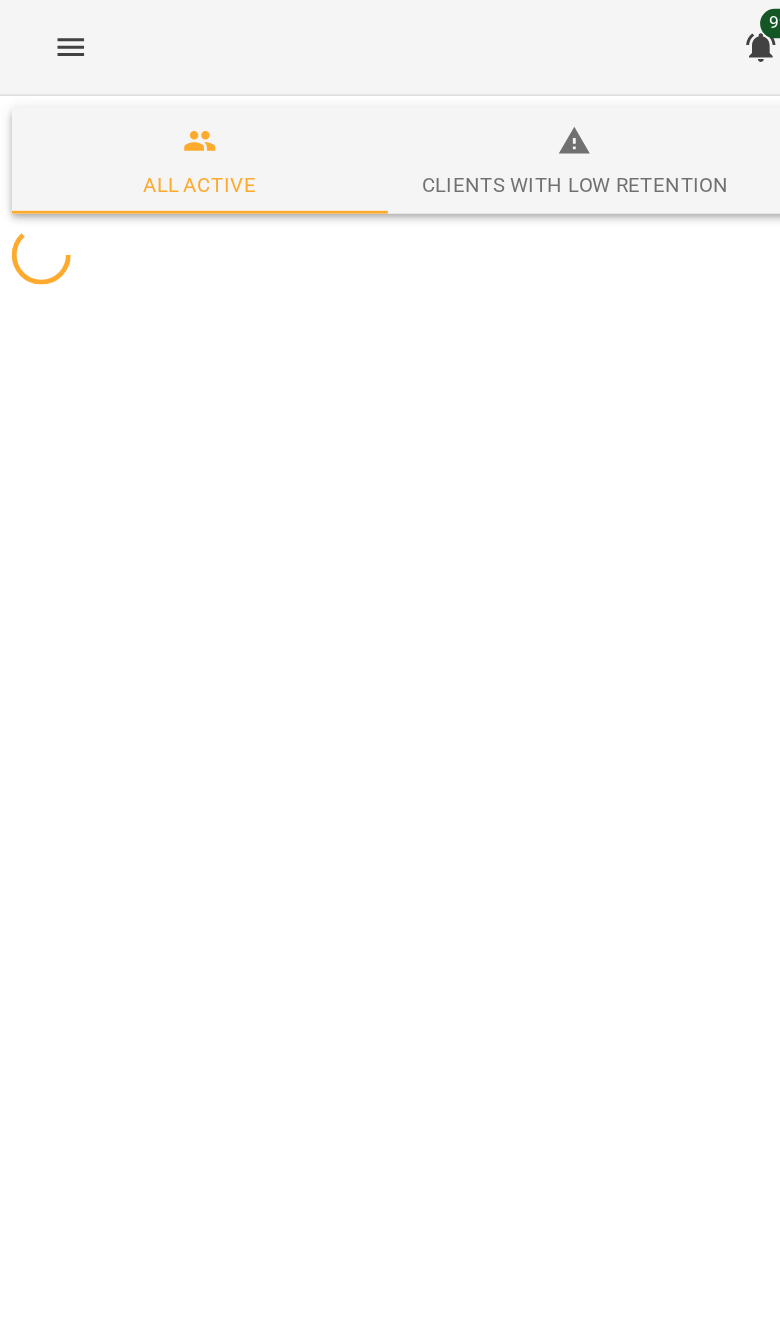 click on "All active" at bounding box center [135, 111] 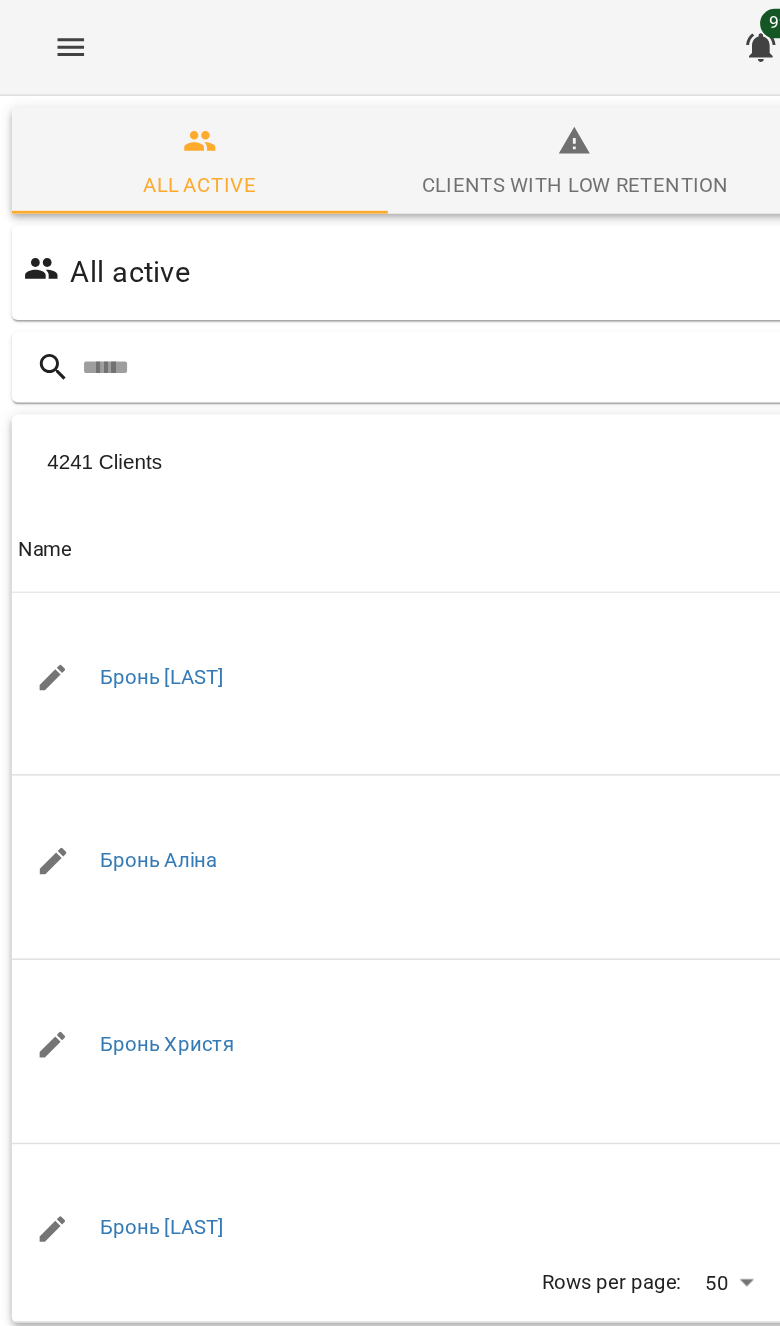 click at bounding box center [410, 249] 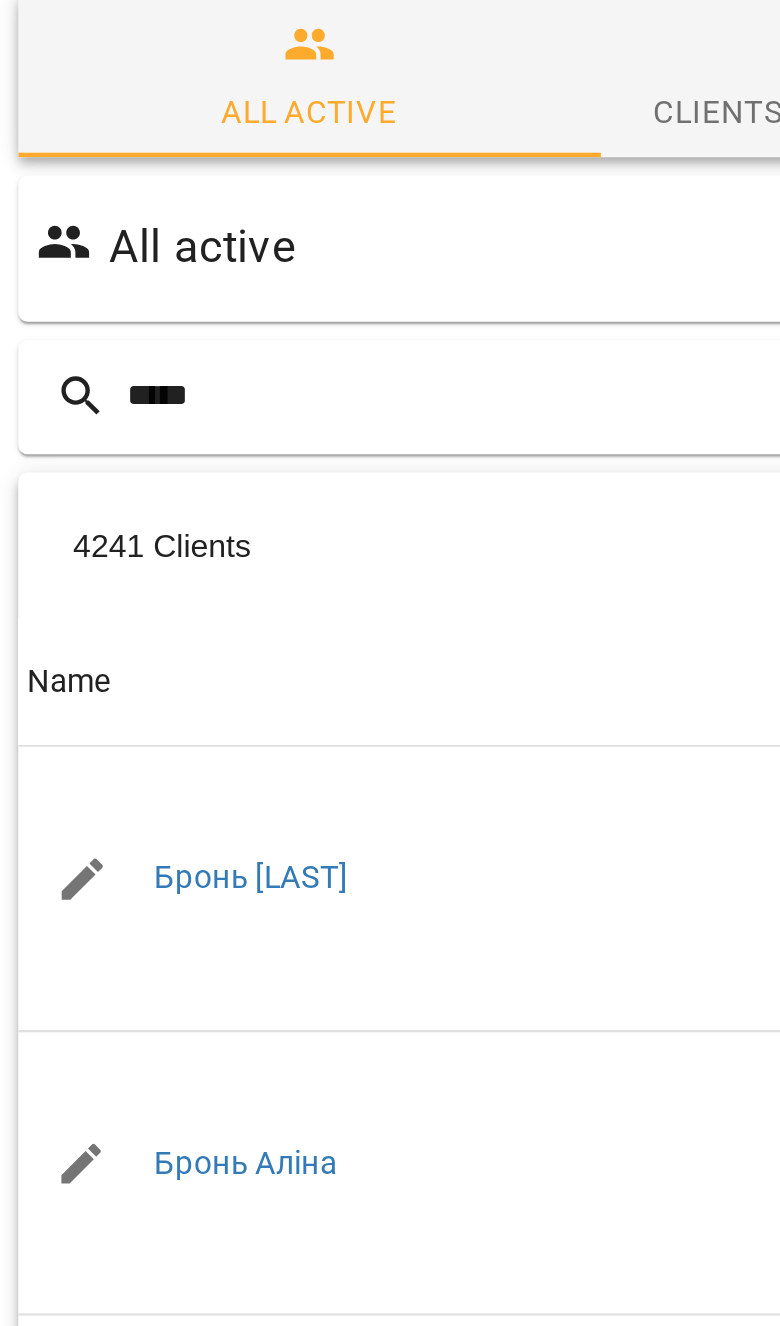 type on "*****" 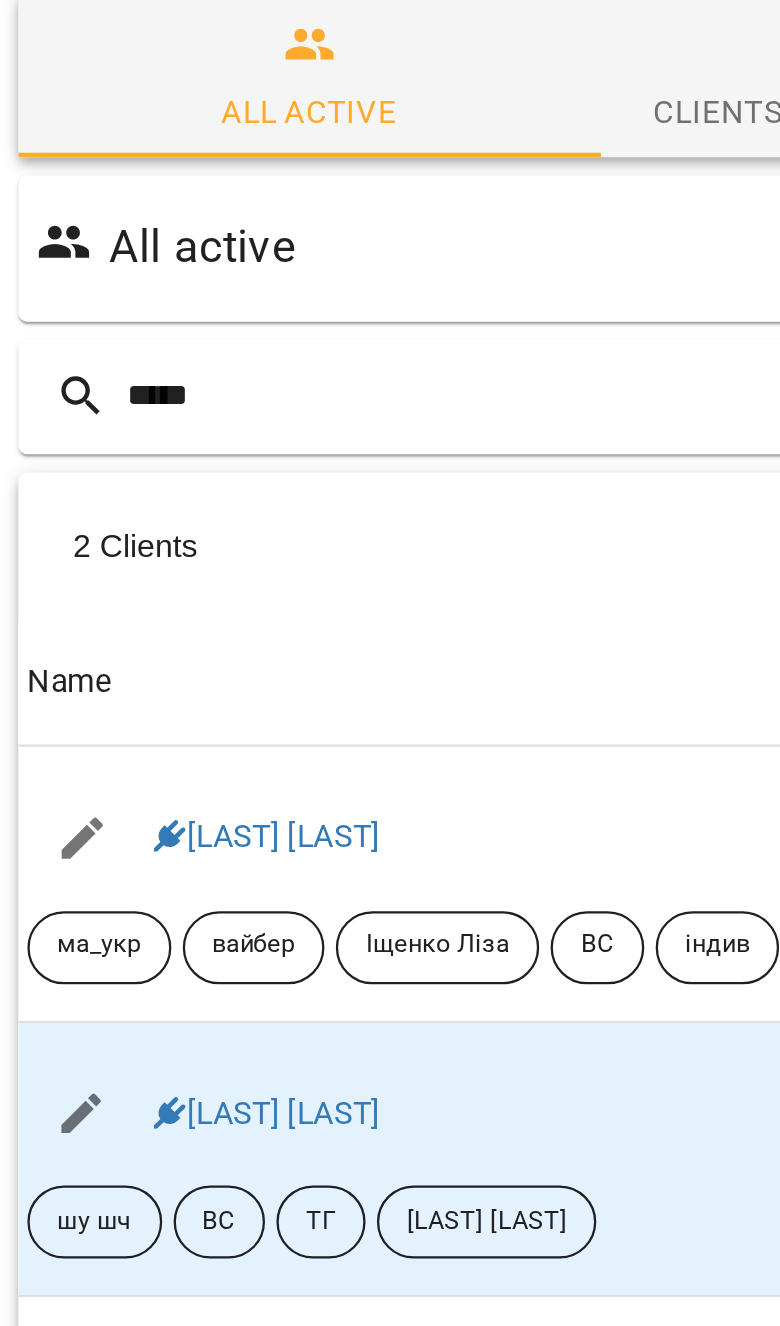click on "Заяць Ліза" at bounding box center [117, 563] 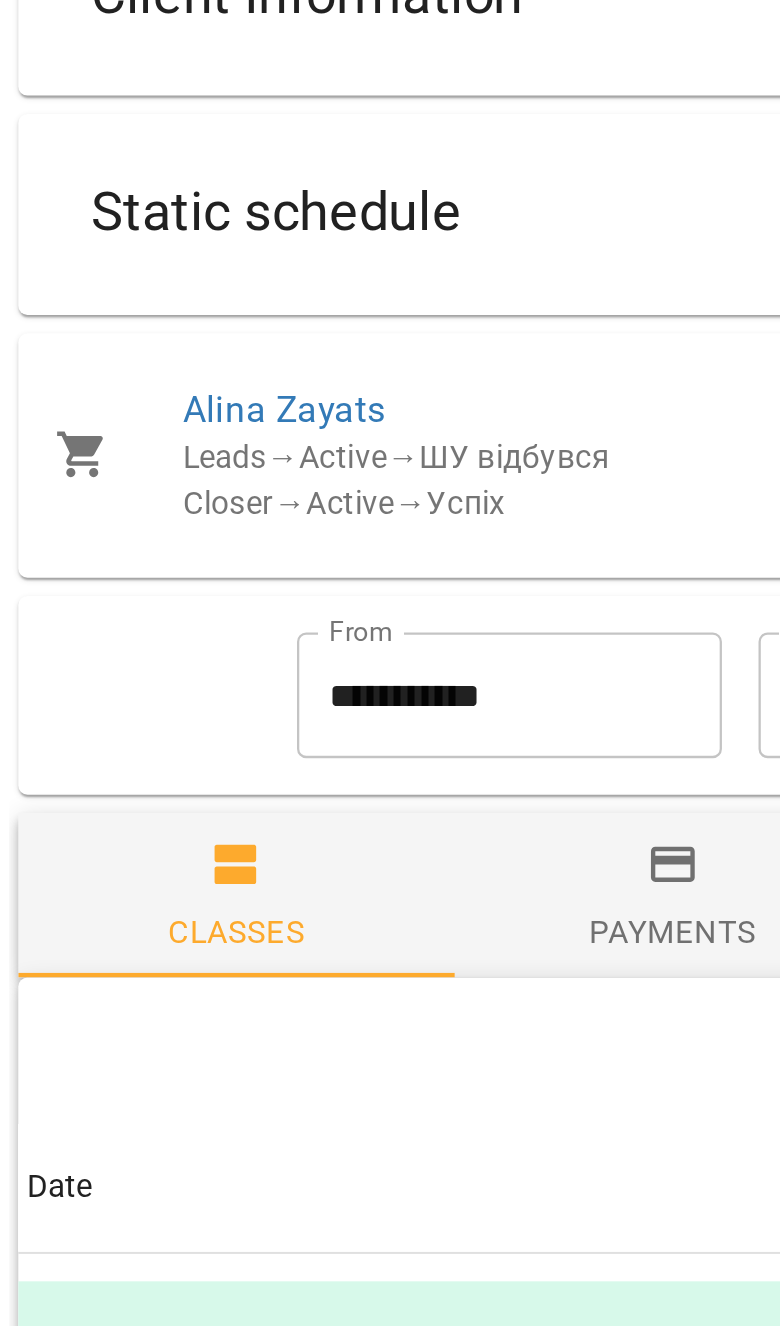scroll, scrollTop: 619, scrollLeft: 0, axis: vertical 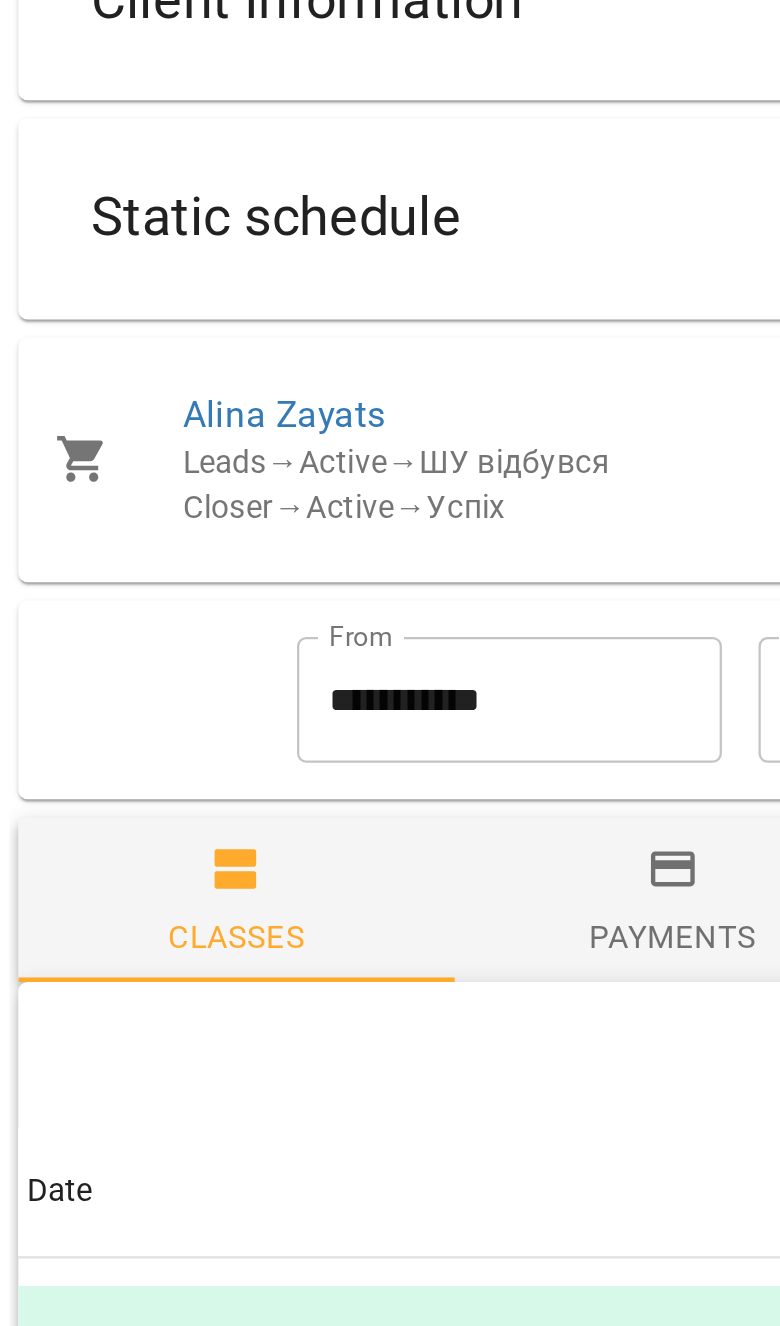 click on "Tue 05 Aug 2025 20:00 Шкуренко Тетяна" at bounding box center [287, 975] 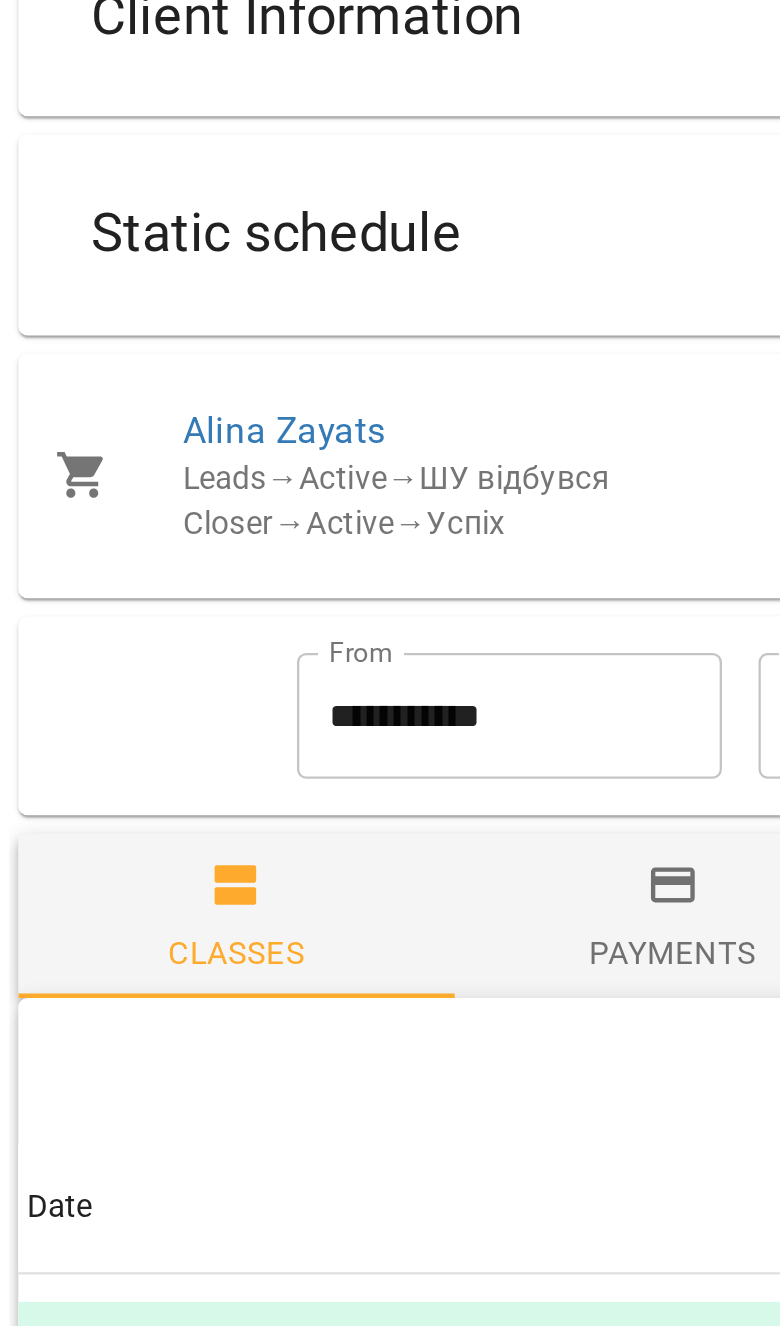 scroll, scrollTop: 605, scrollLeft: 0, axis: vertical 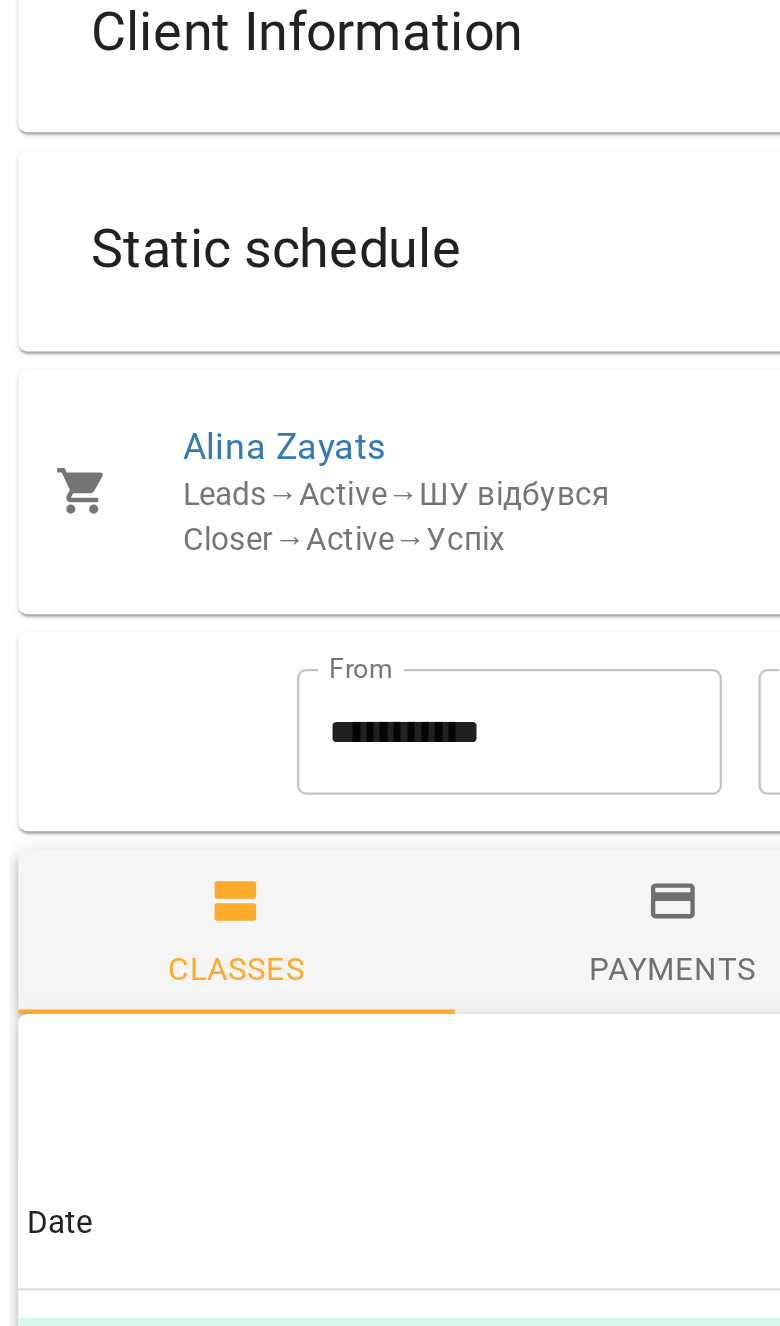 click 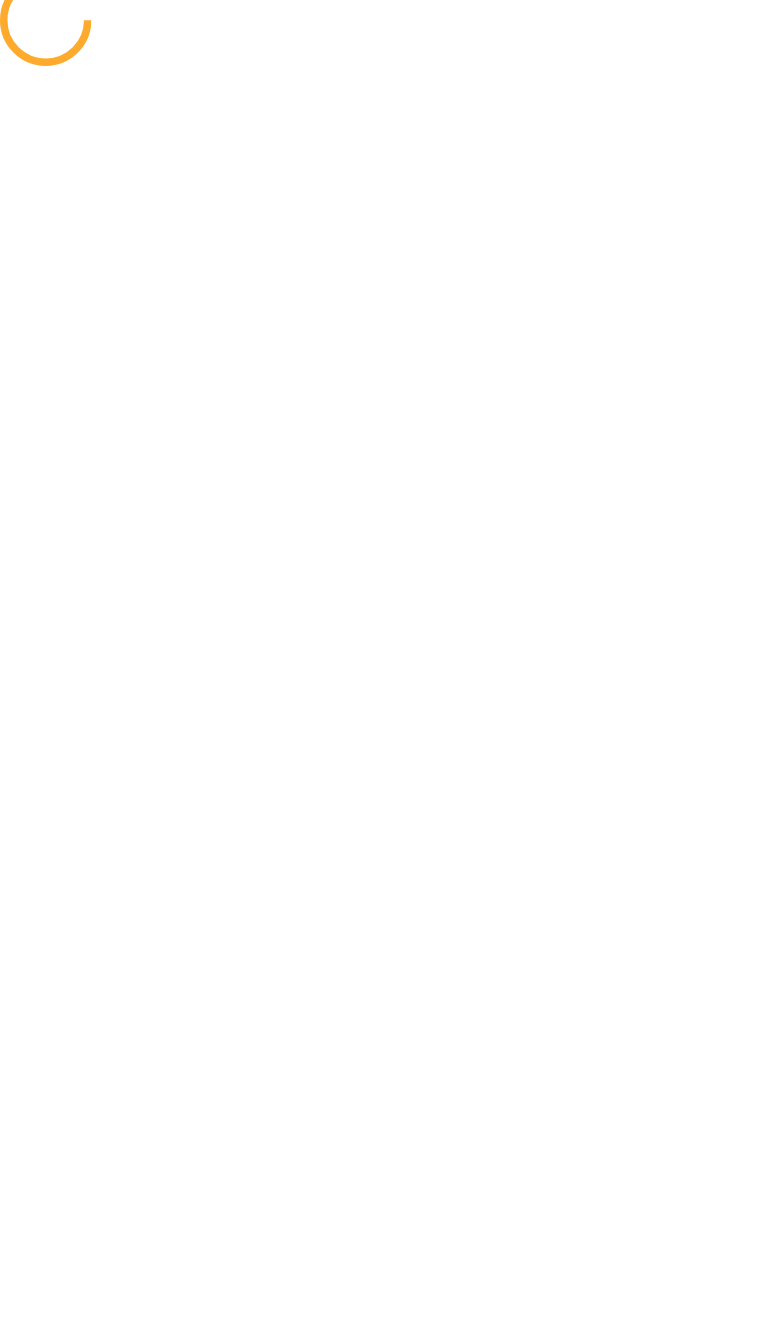 select on "**********" 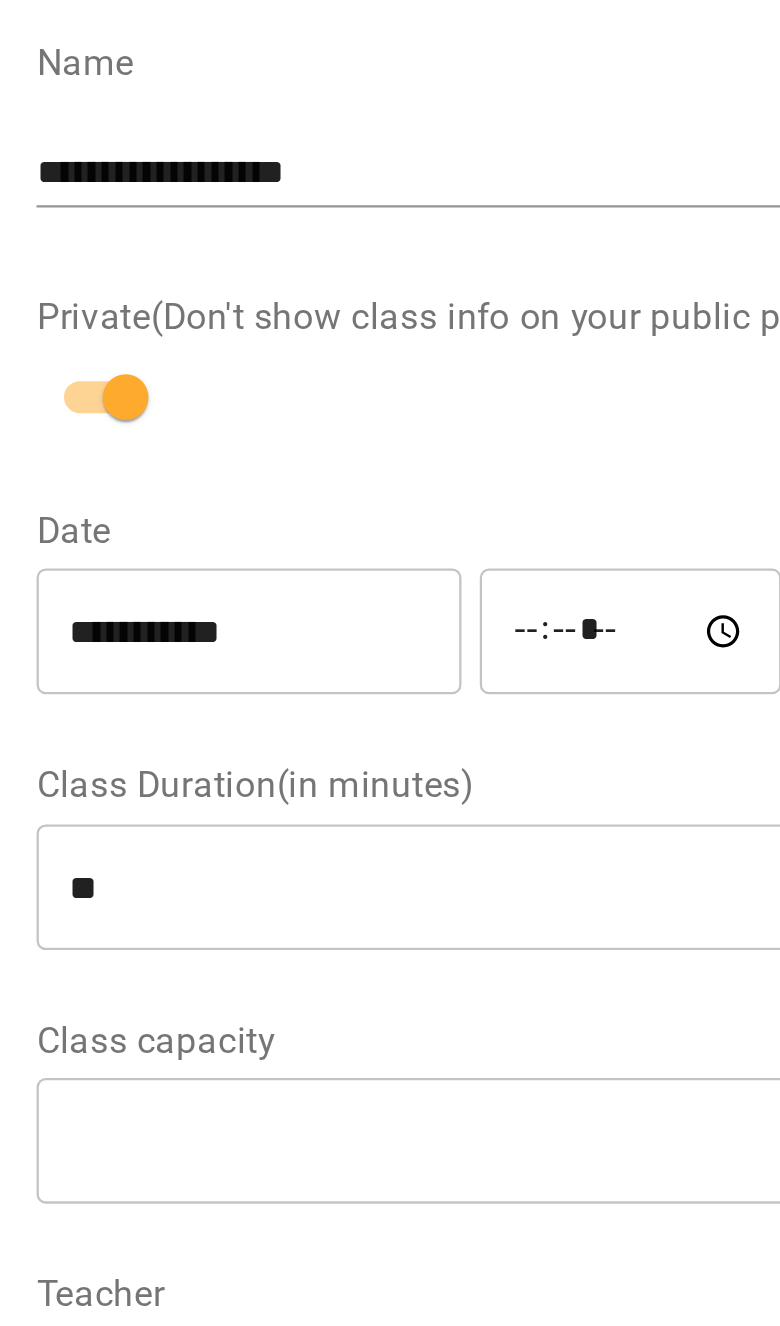 click on "**********" at bounding box center (109, 353) 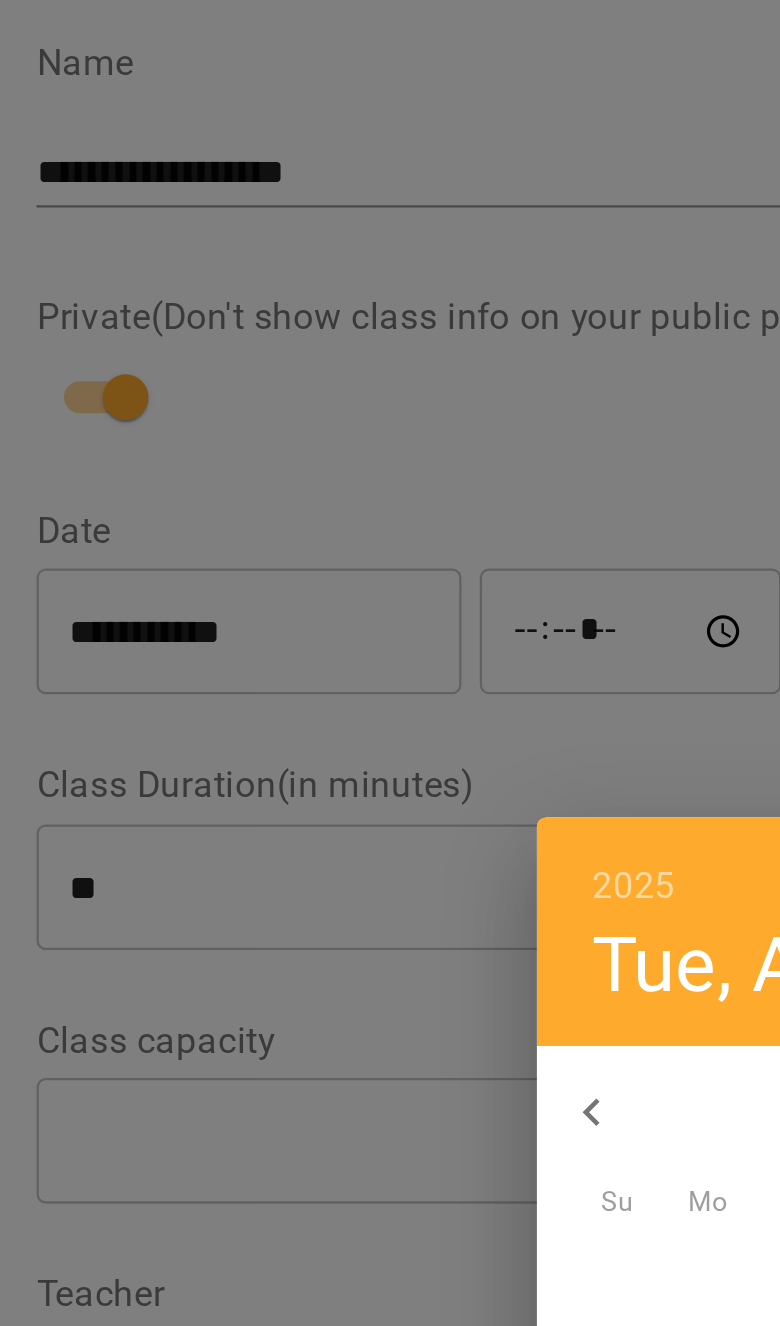 click on "6" at bounding box center (390, 677) 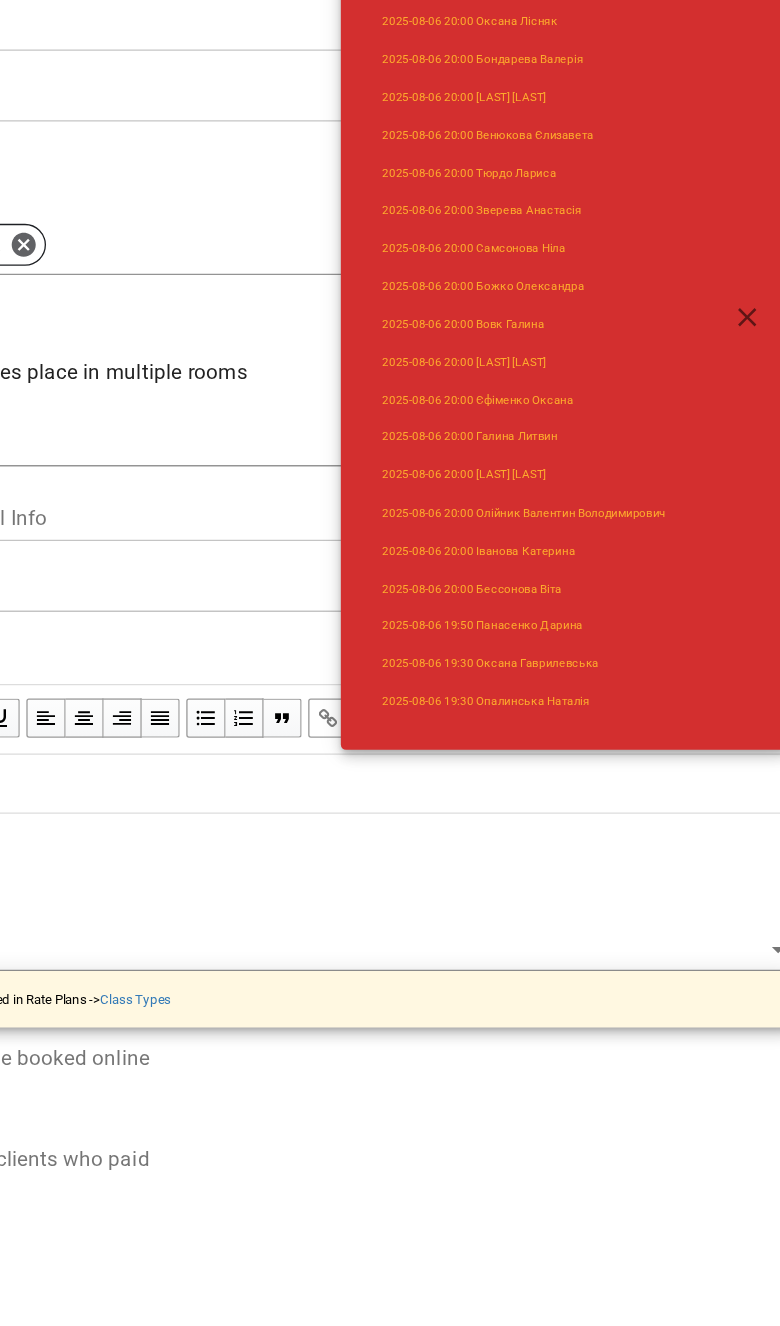 scroll, scrollTop: 486, scrollLeft: 0, axis: vertical 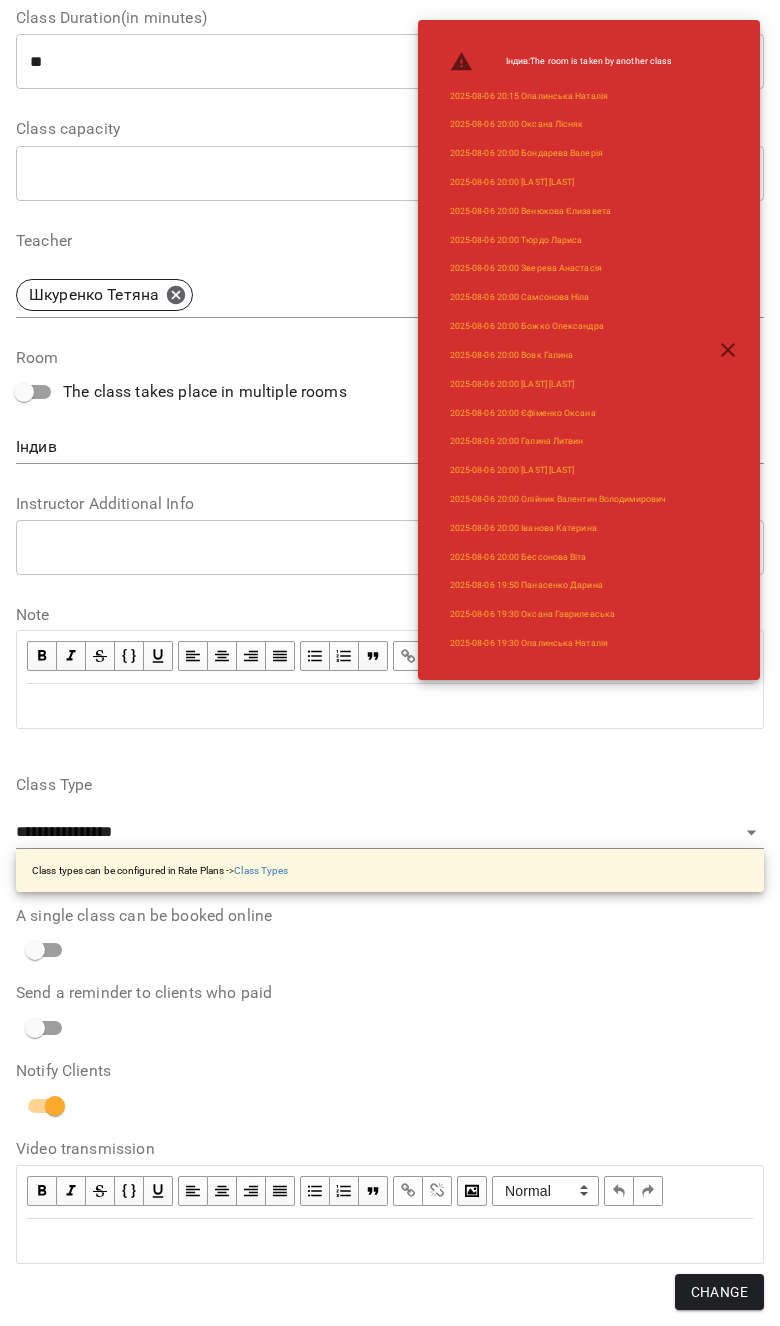 click on "Change" at bounding box center [719, 1292] 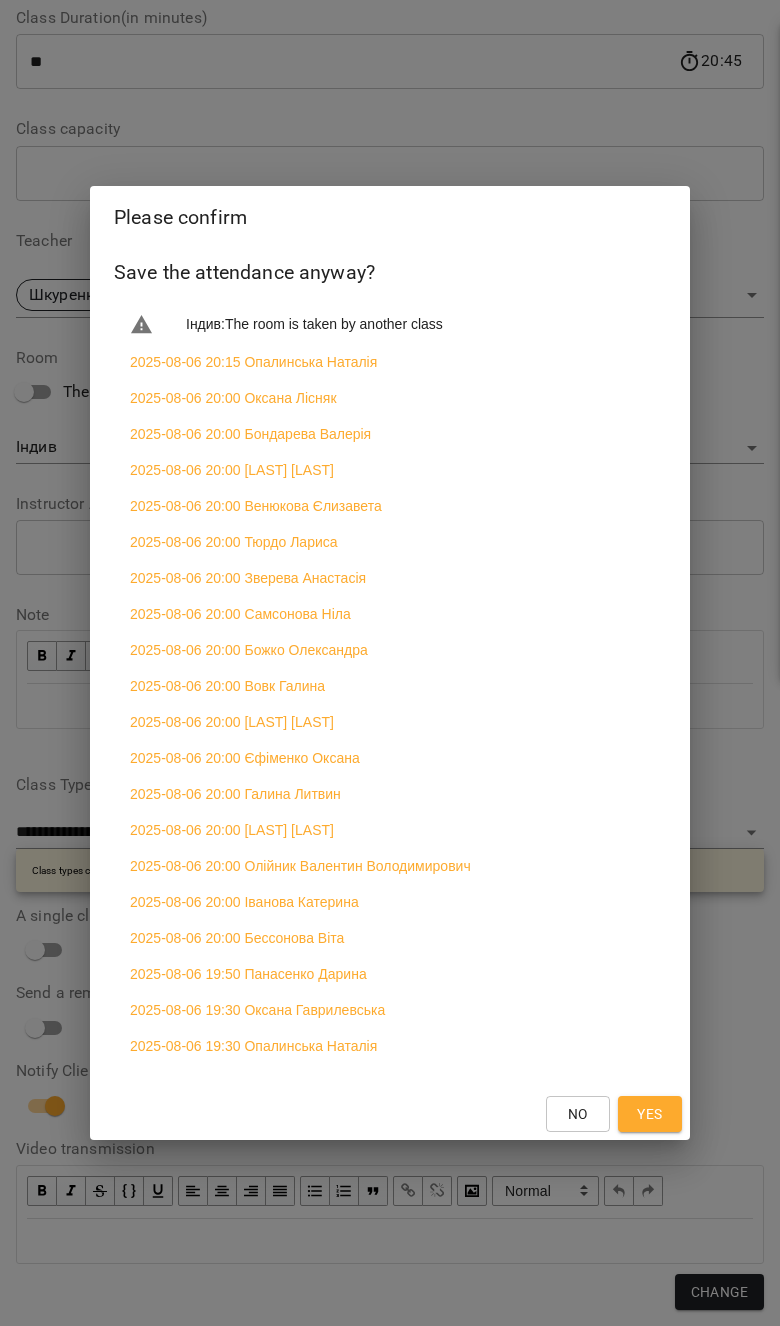click on "Yes" at bounding box center [649, 1114] 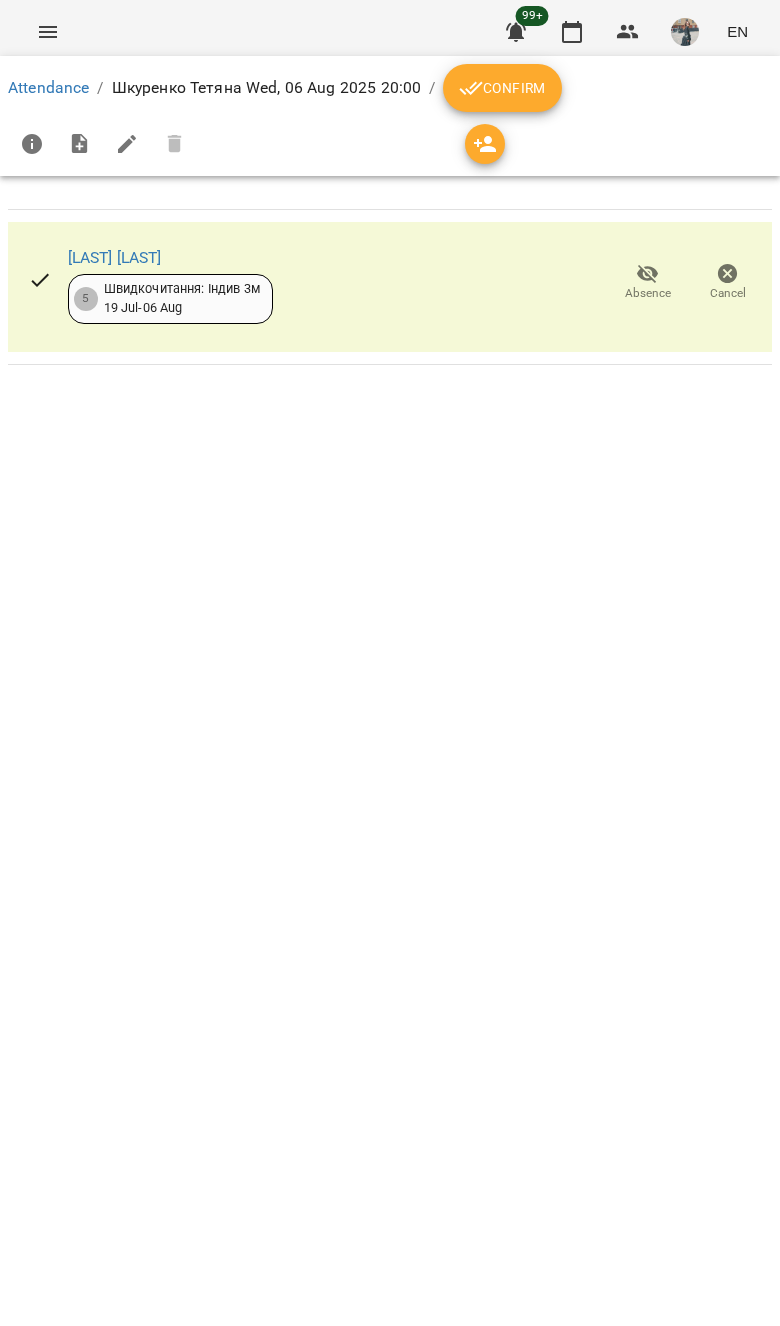 click 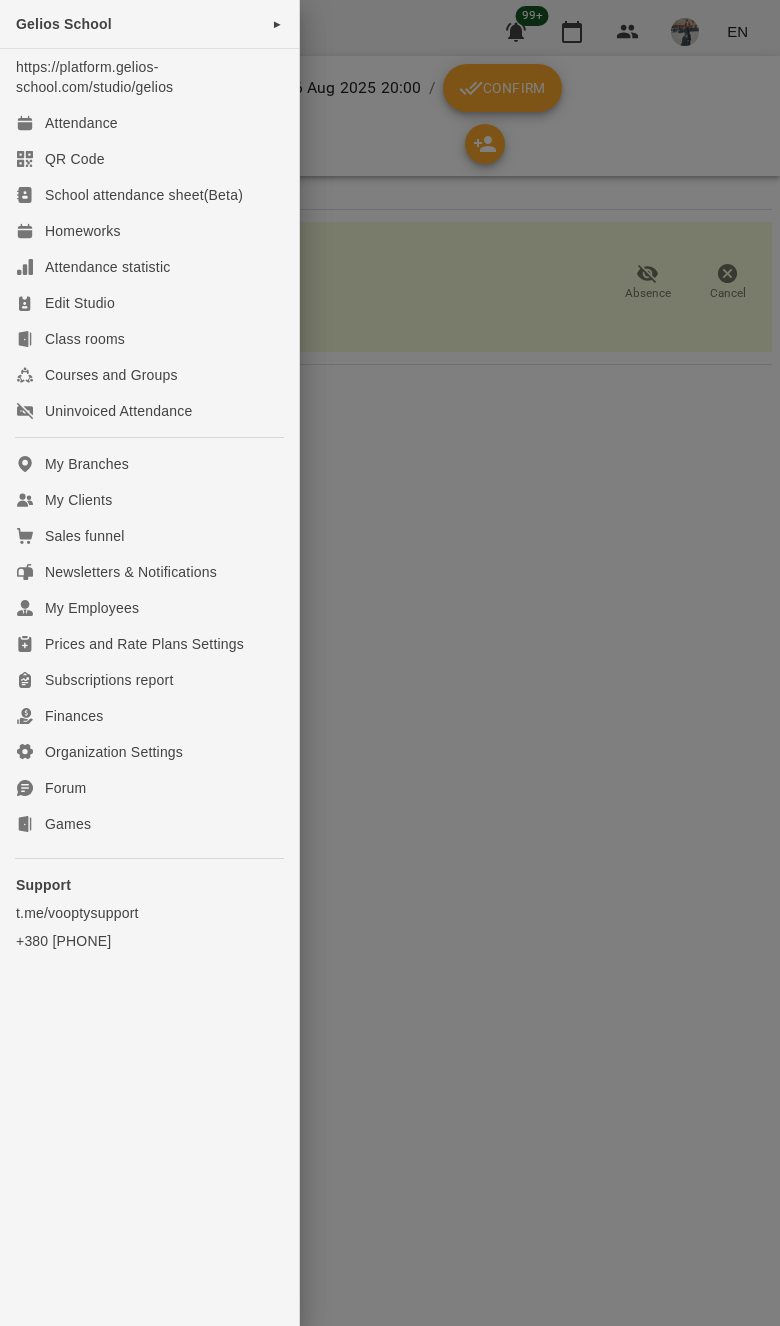 click on "My Clients" at bounding box center (149, 500) 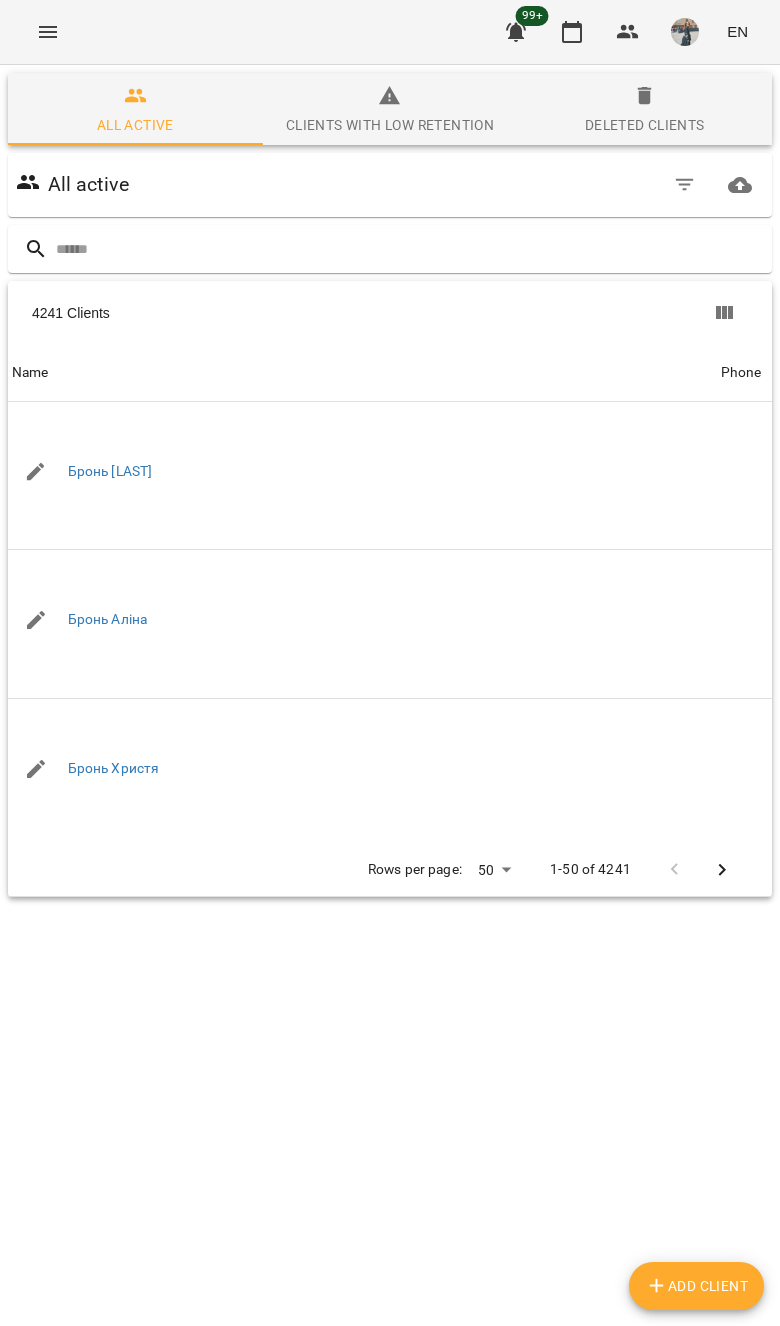 click at bounding box center (410, 249) 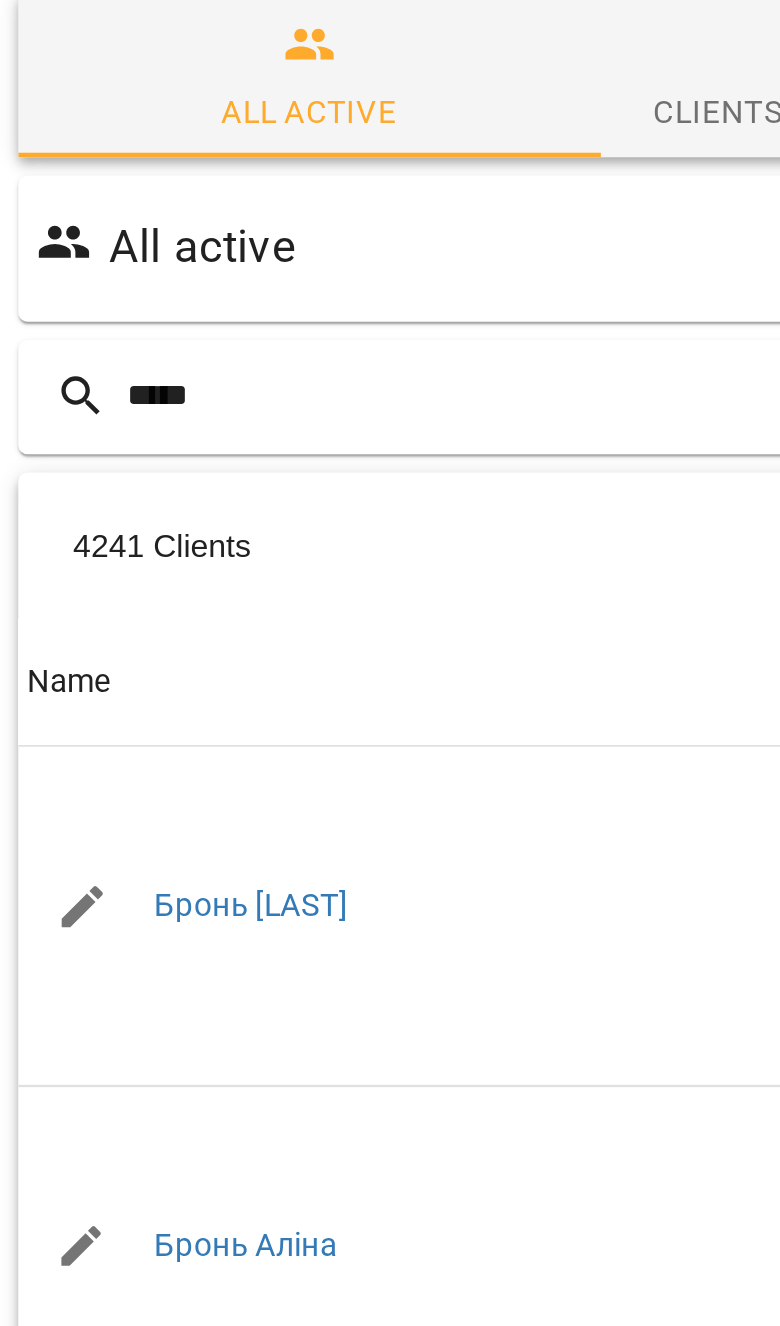 type on "******" 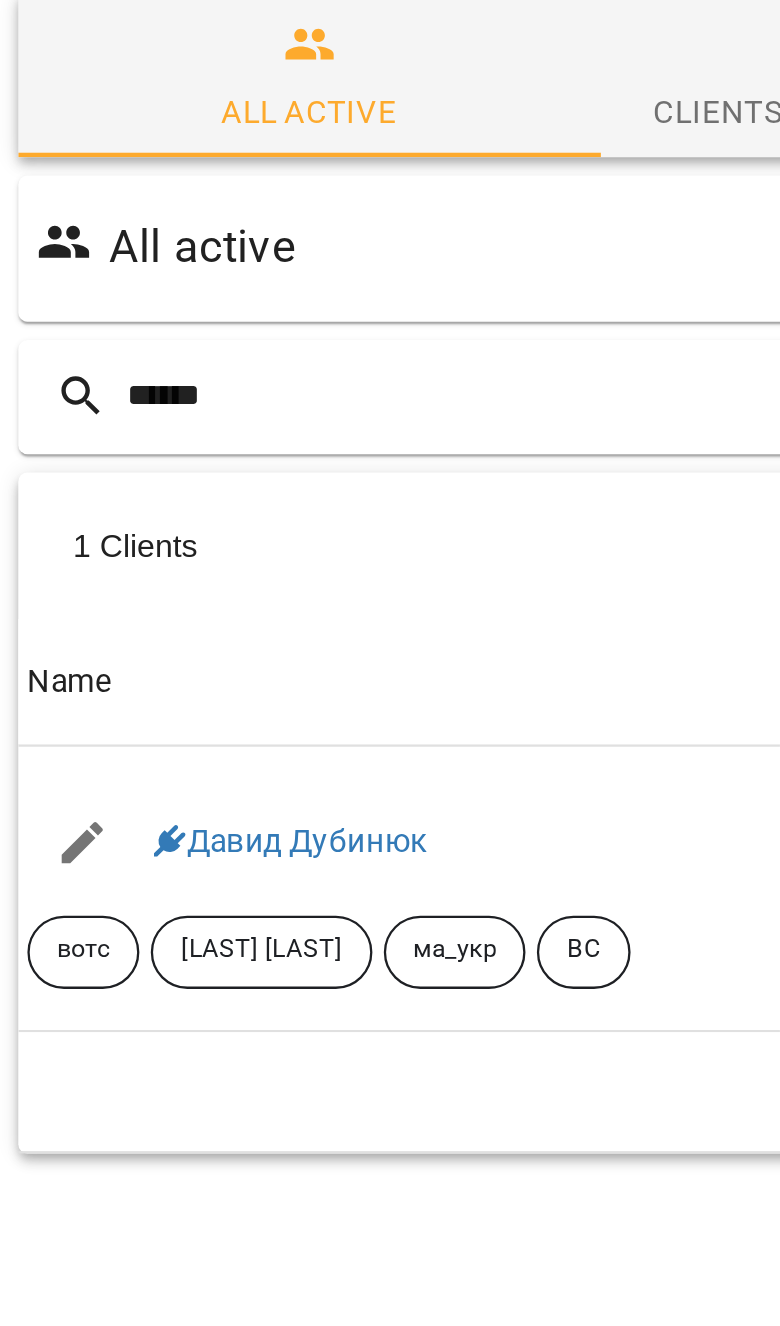 click on "Давид Дубинюк" at bounding box center (127, 444) 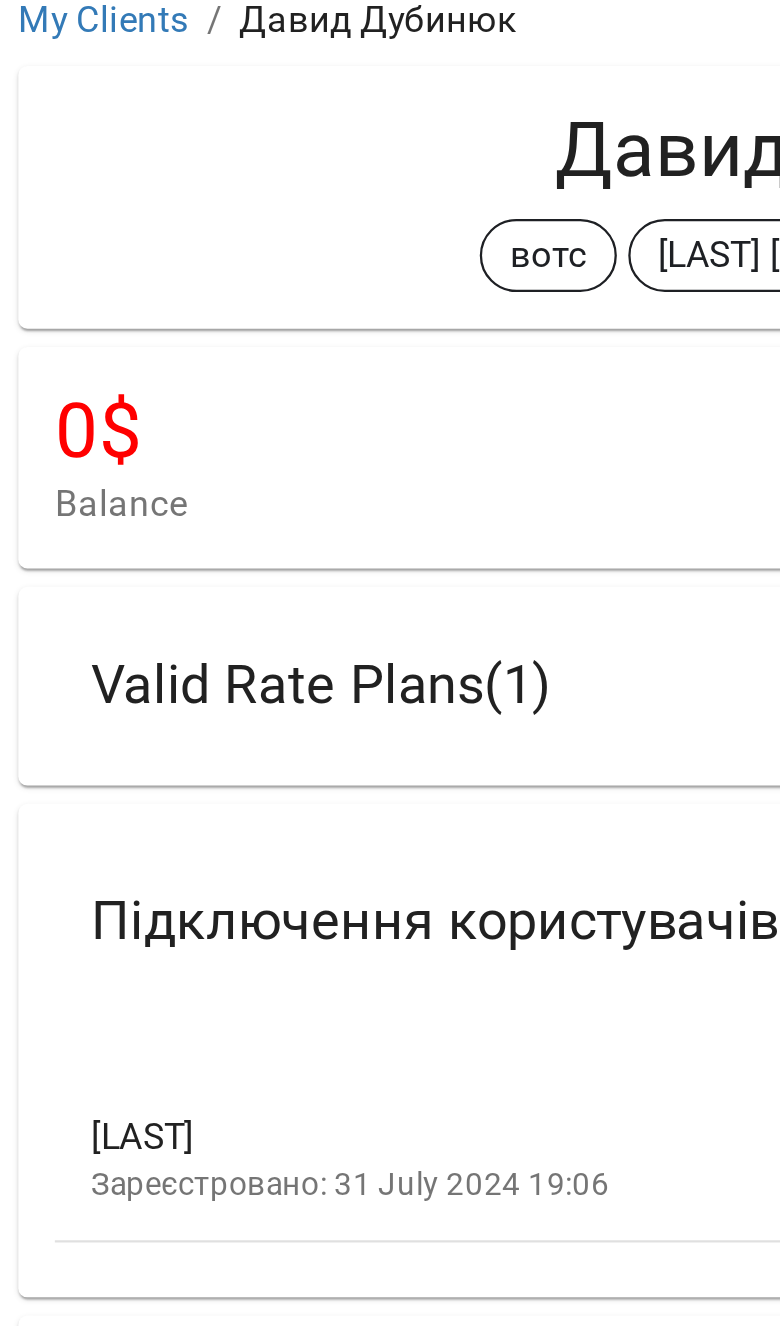 click on "Підключення користувачів платформи" at bounding box center [372, 479] 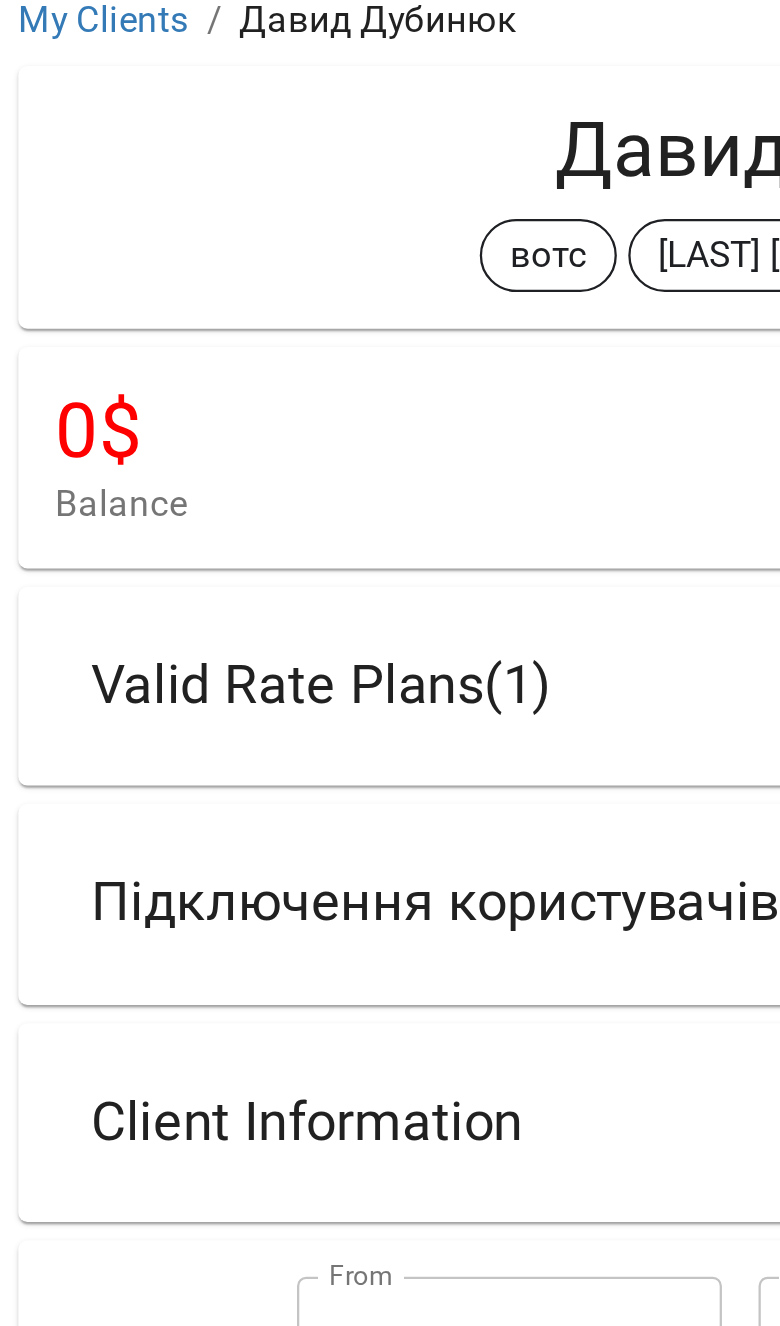 click on "Valid Rate Plans ( 1 )" at bounding box center [372, 376] 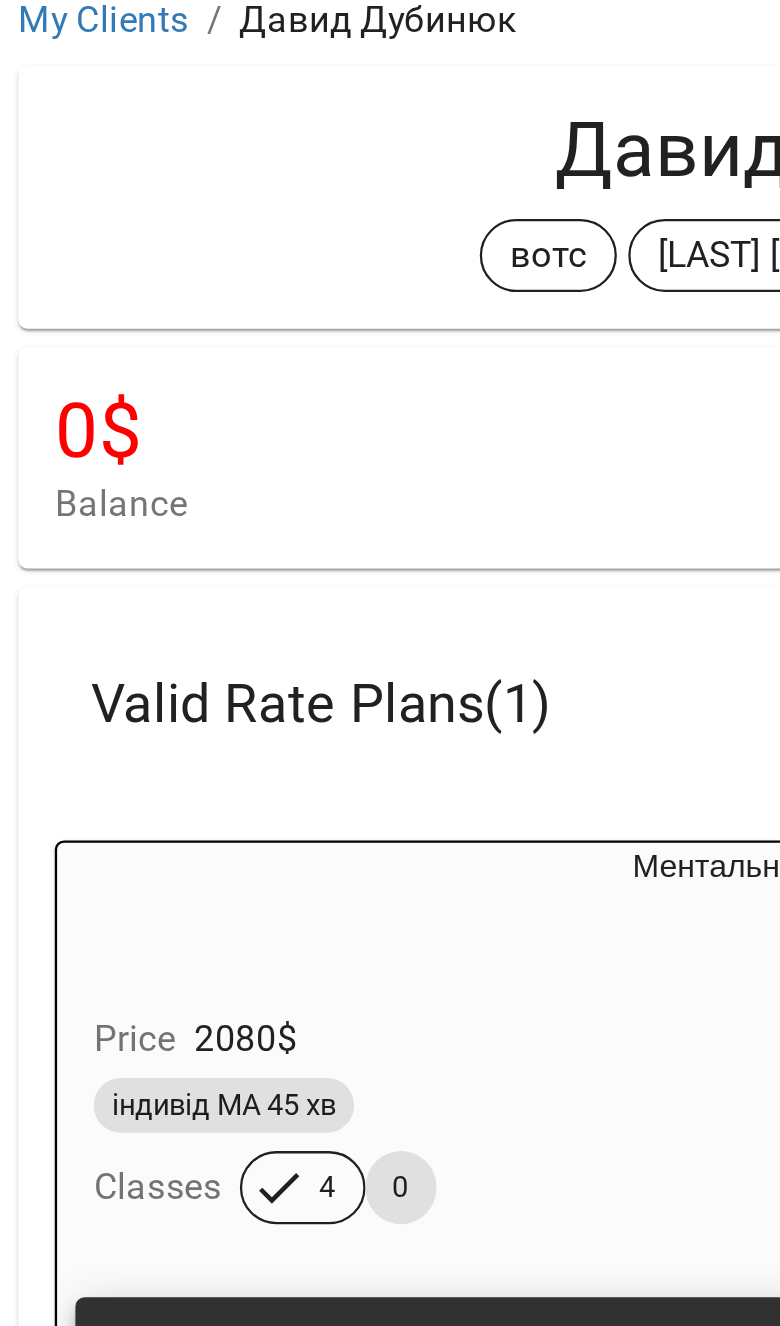 click on "Price 2080 $" at bounding box center (340, 531) 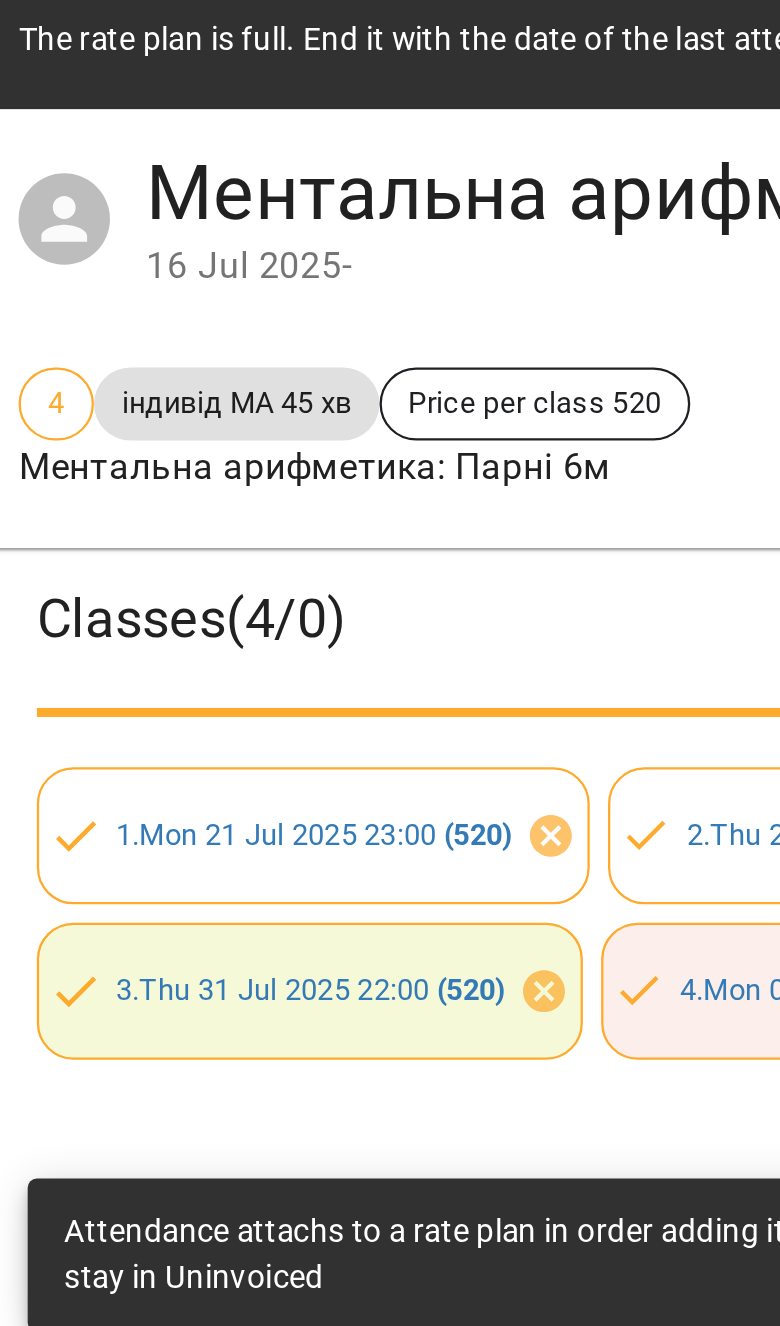 scroll, scrollTop: 0, scrollLeft: 8, axis: horizontal 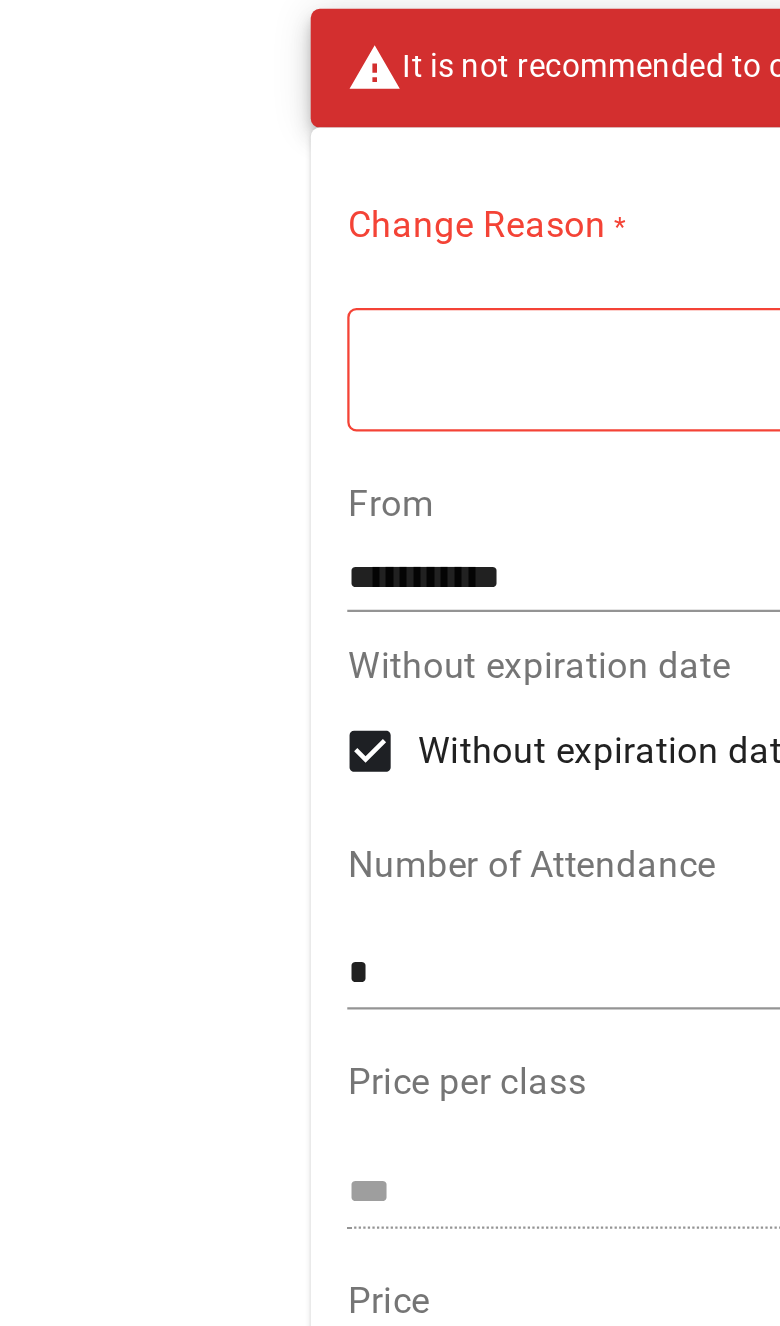 click at bounding box center (389, 238) 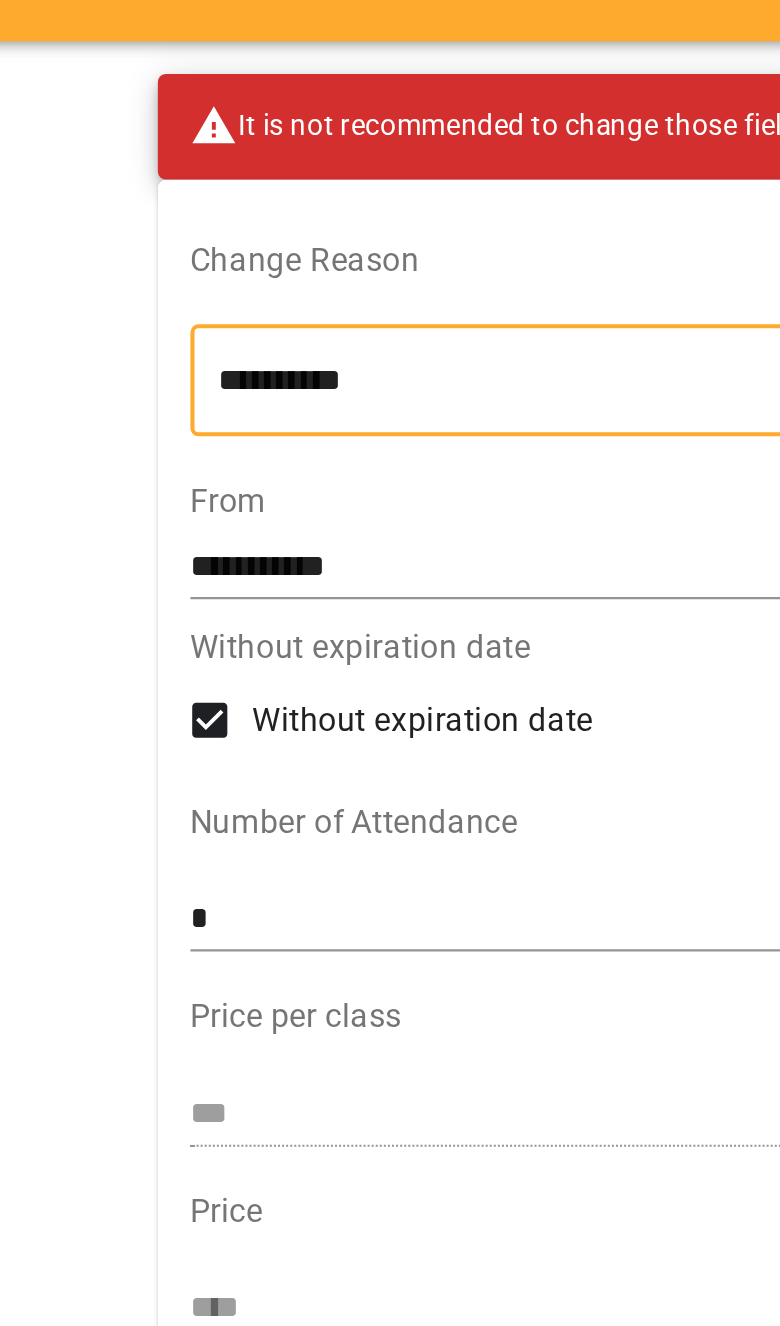 type on "*********" 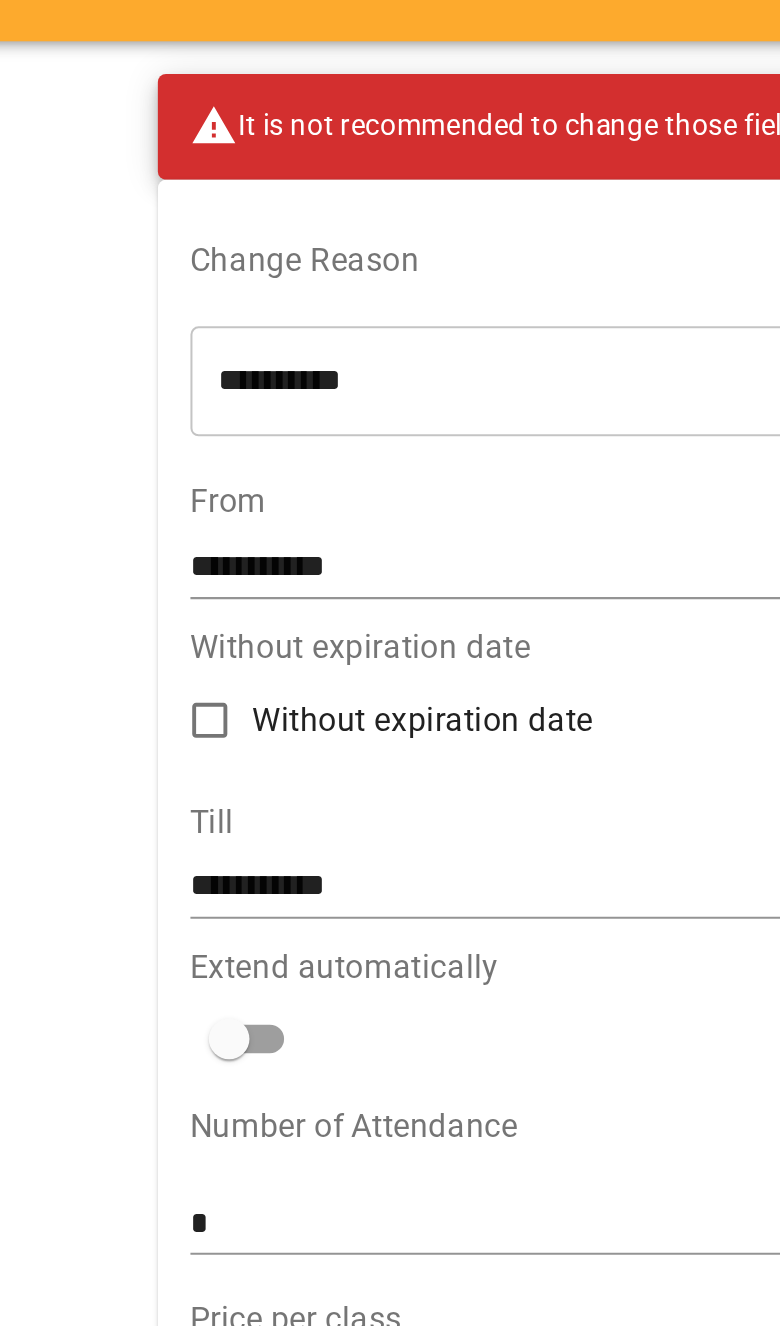 click on "**********" at bounding box center [390, 480] 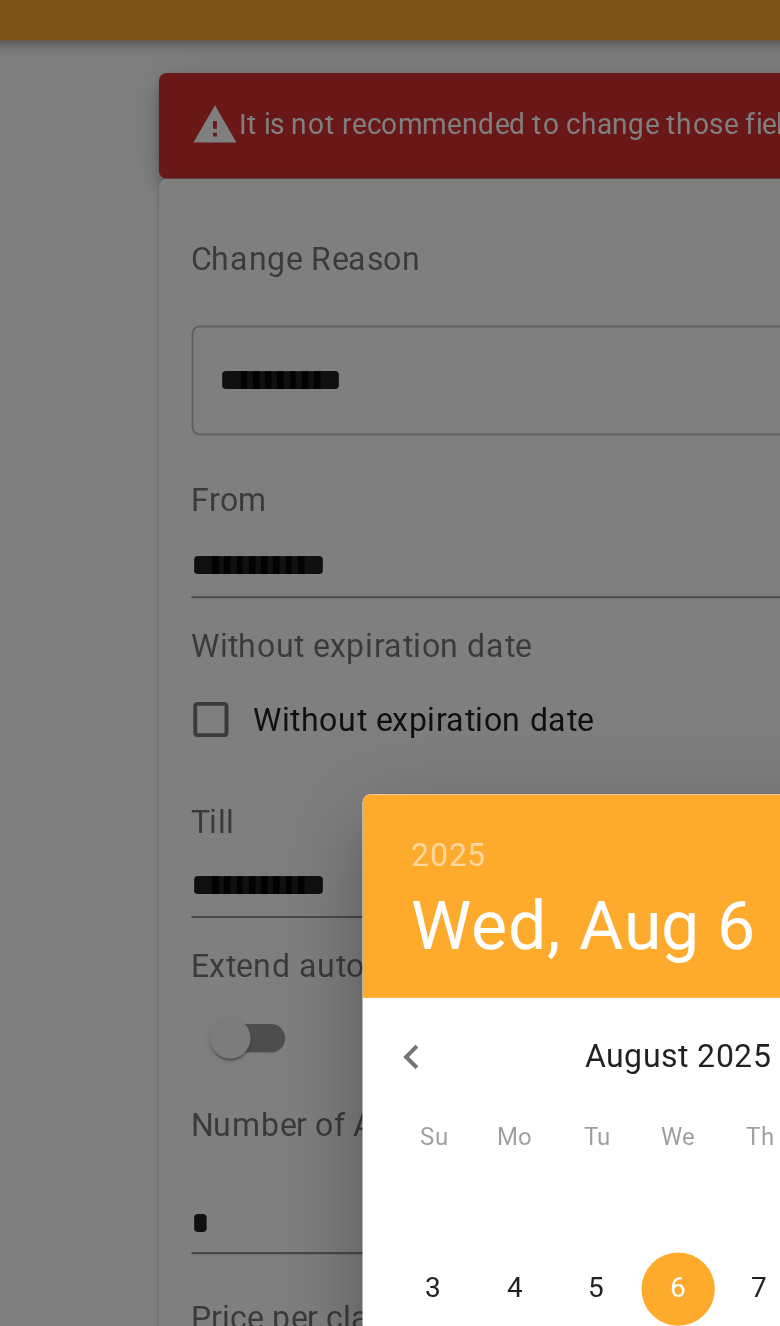 click on "[DATE]" at bounding box center [390, 663] 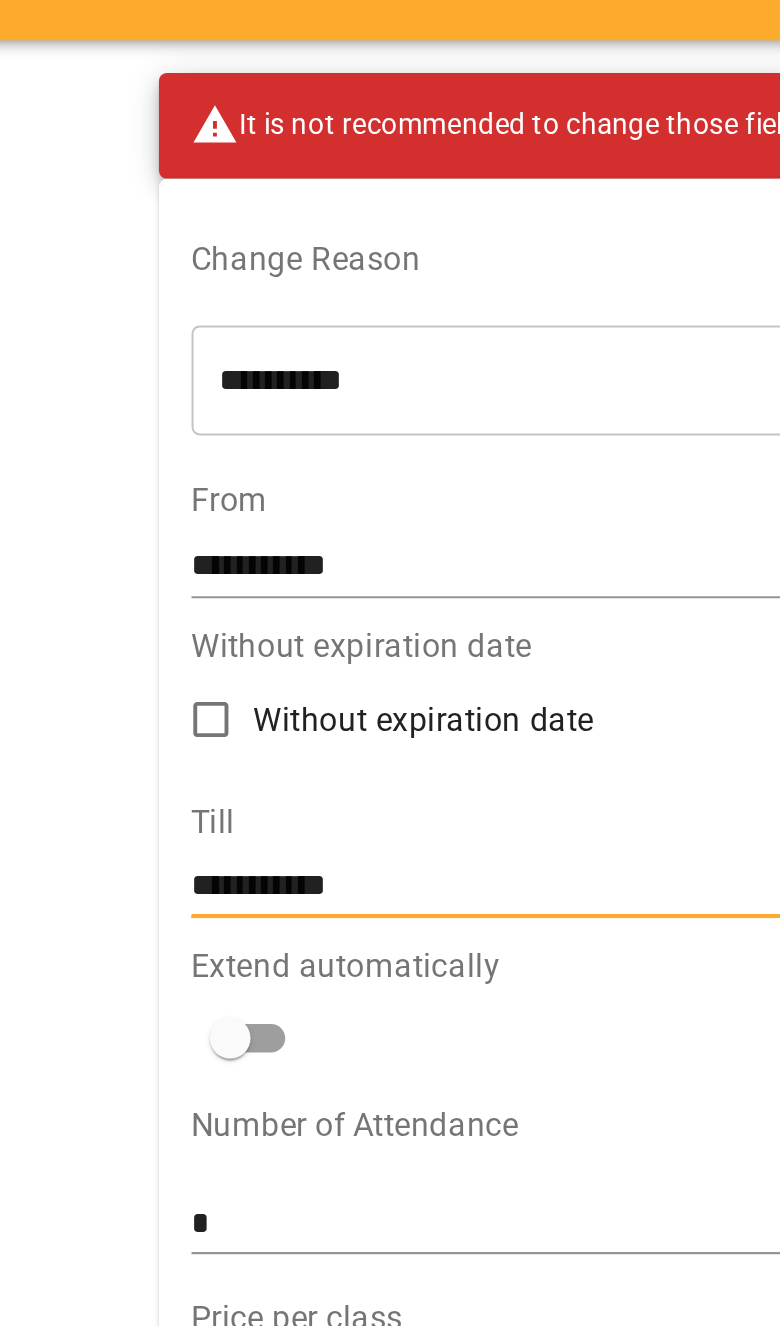 click on "Without expiration date" at bounding box center (264, 398) 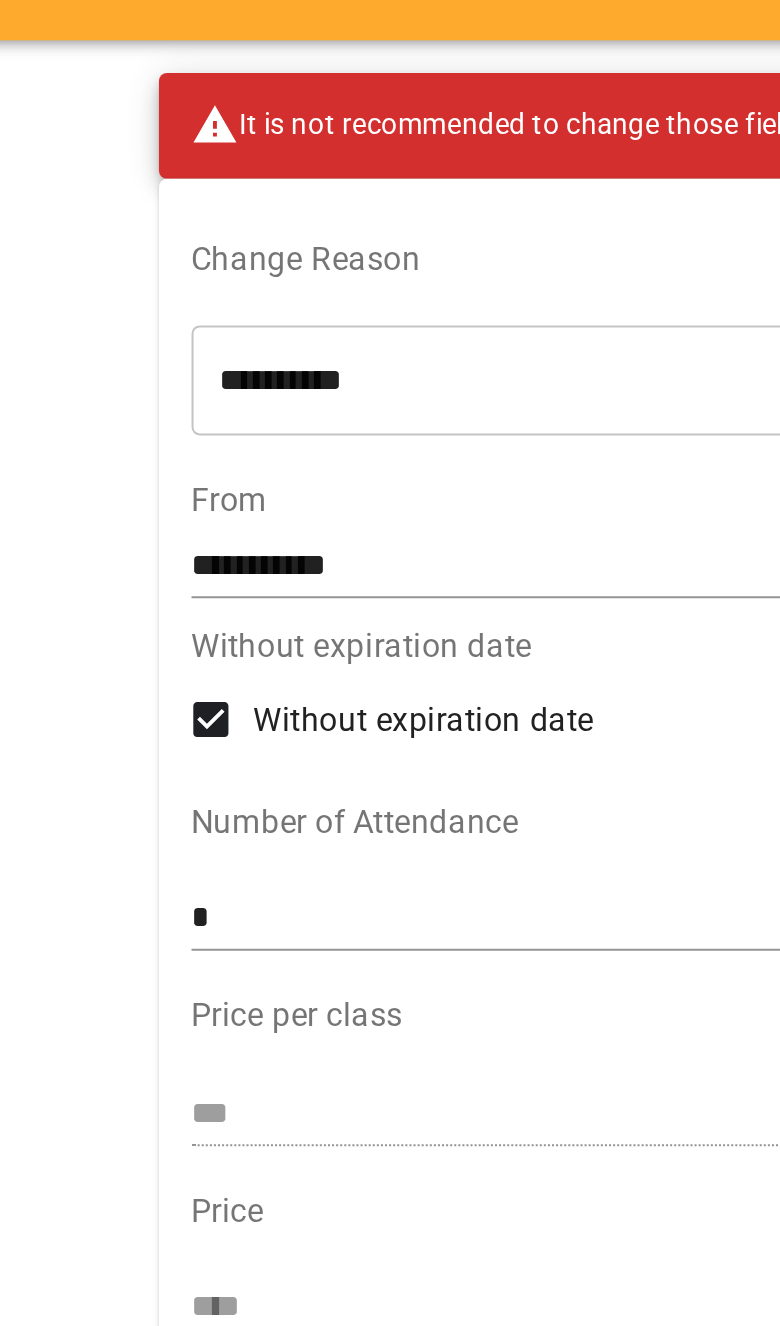 click on "*" at bounding box center [390, 496] 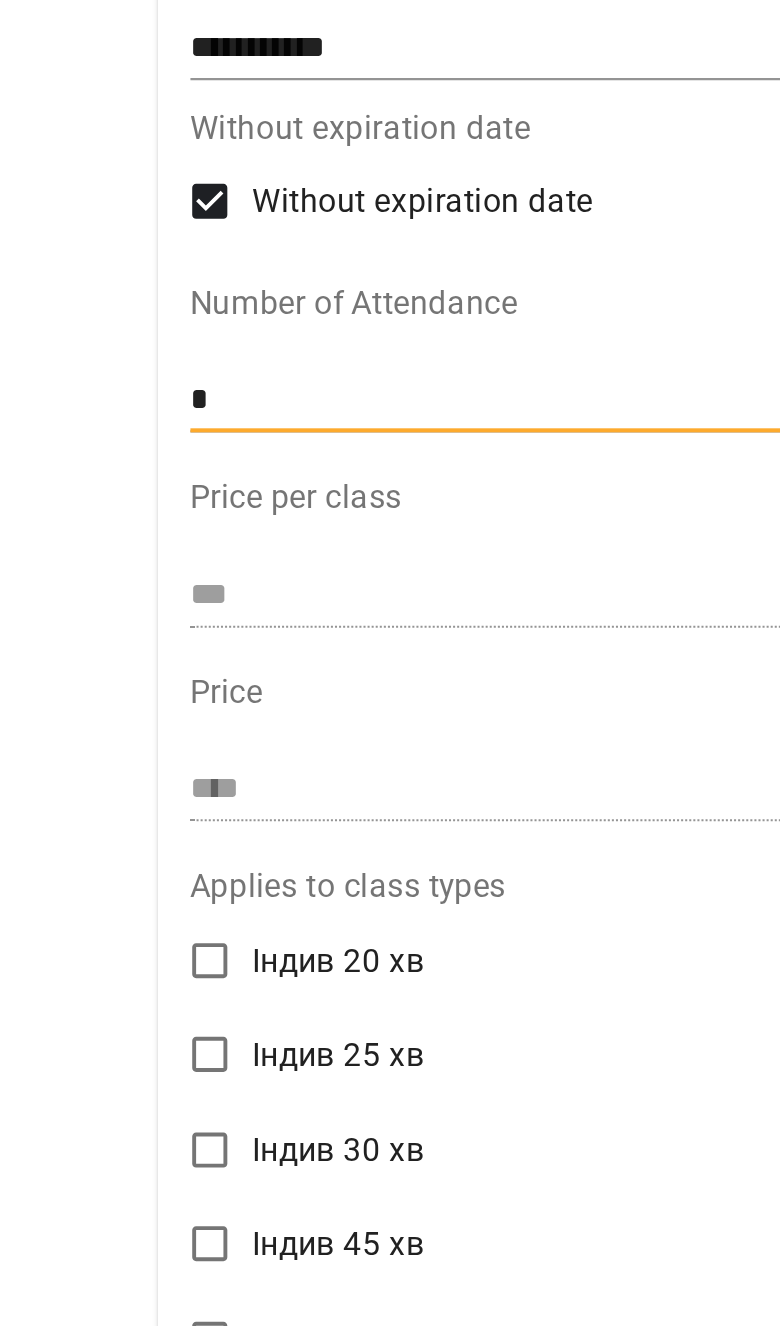 click on "*" at bounding box center (390, 496) 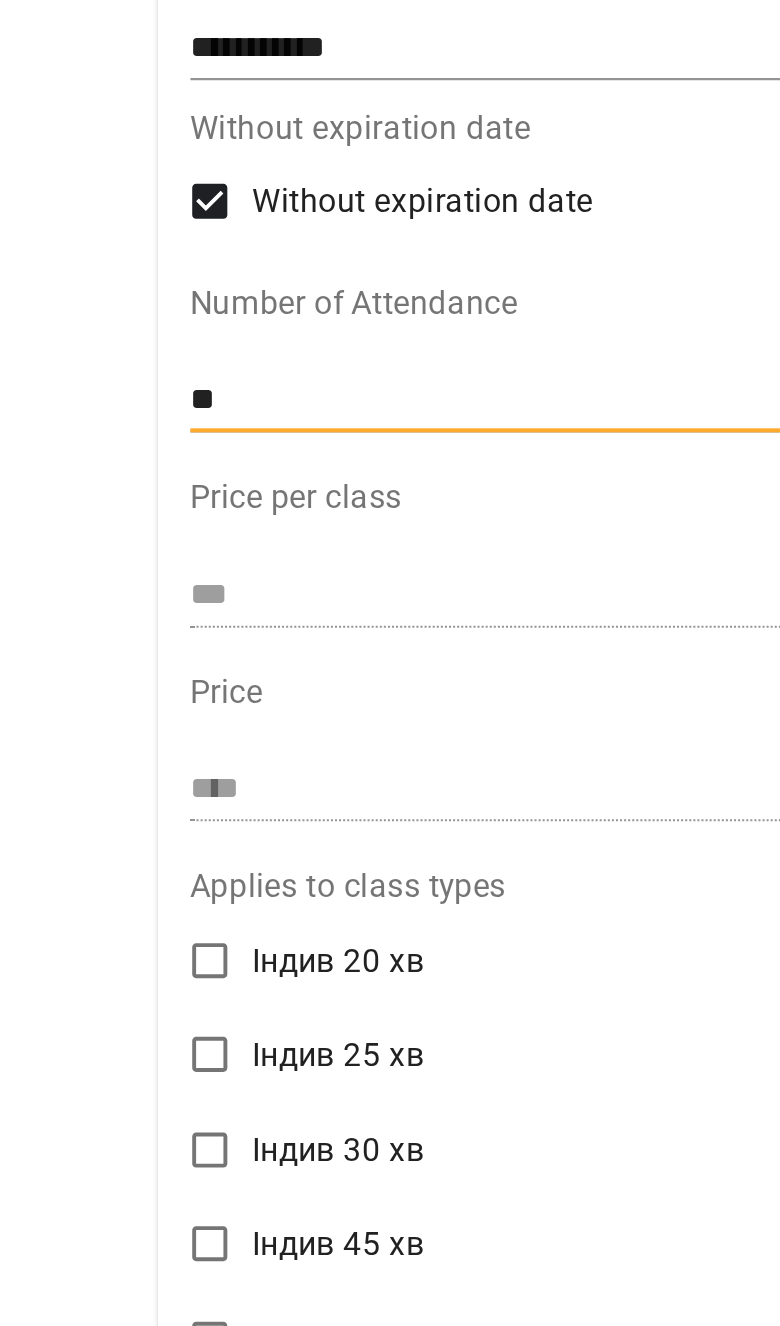 type on "**" 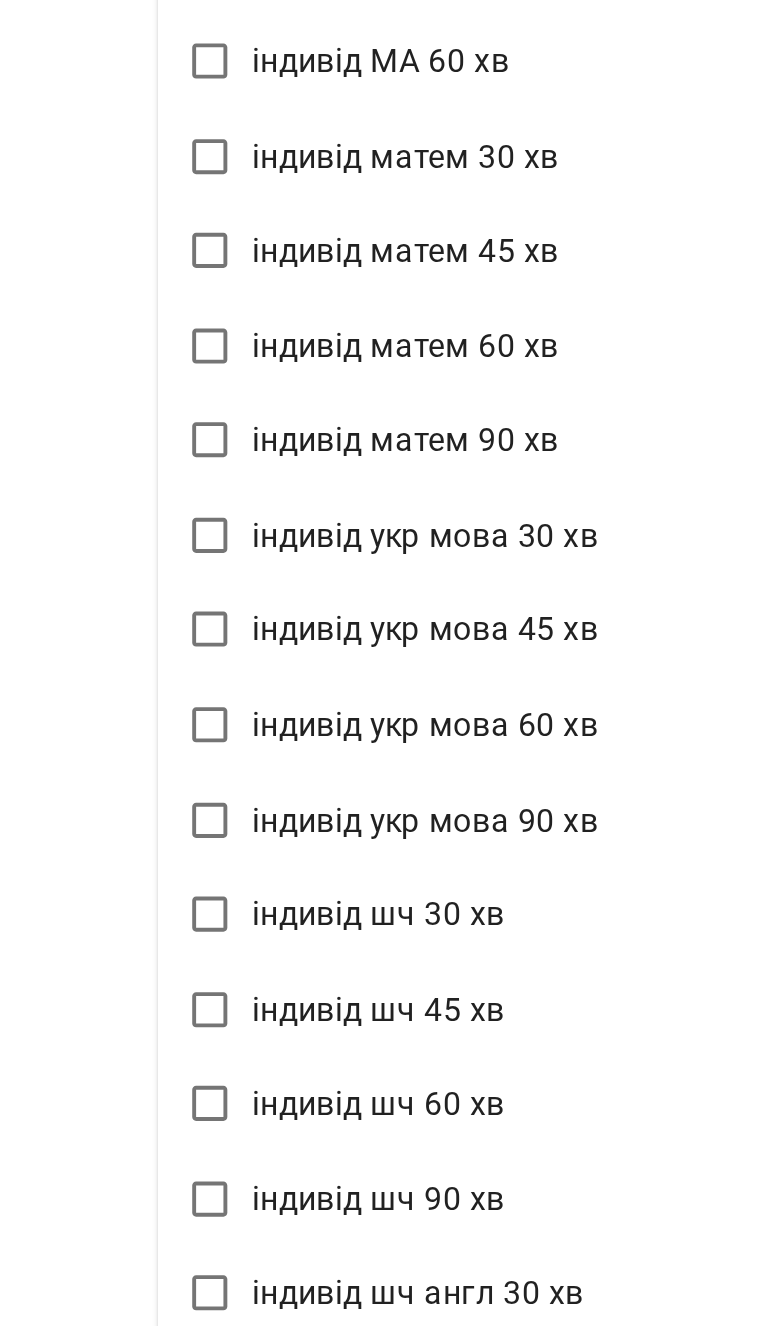 scroll, scrollTop: 2117, scrollLeft: 0, axis: vertical 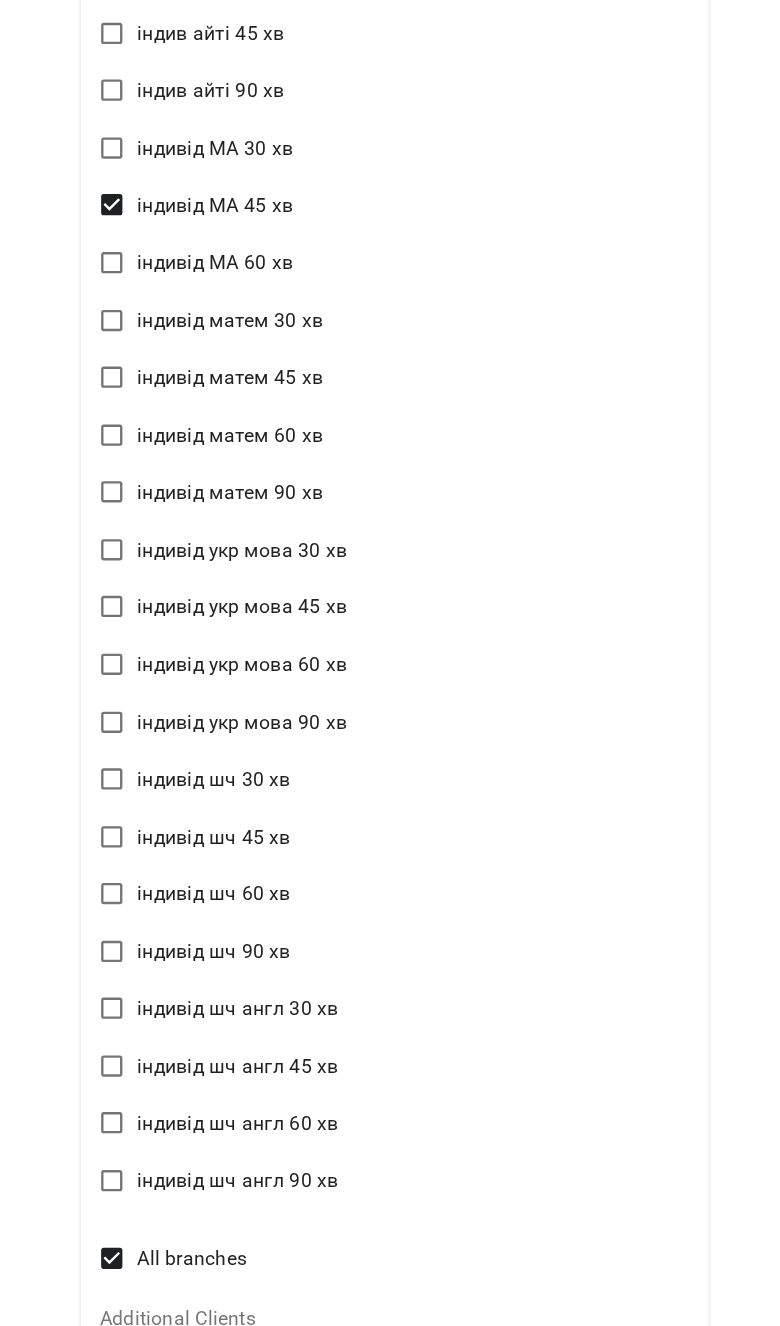 click on "Save" at bounding box center [605, 1296] 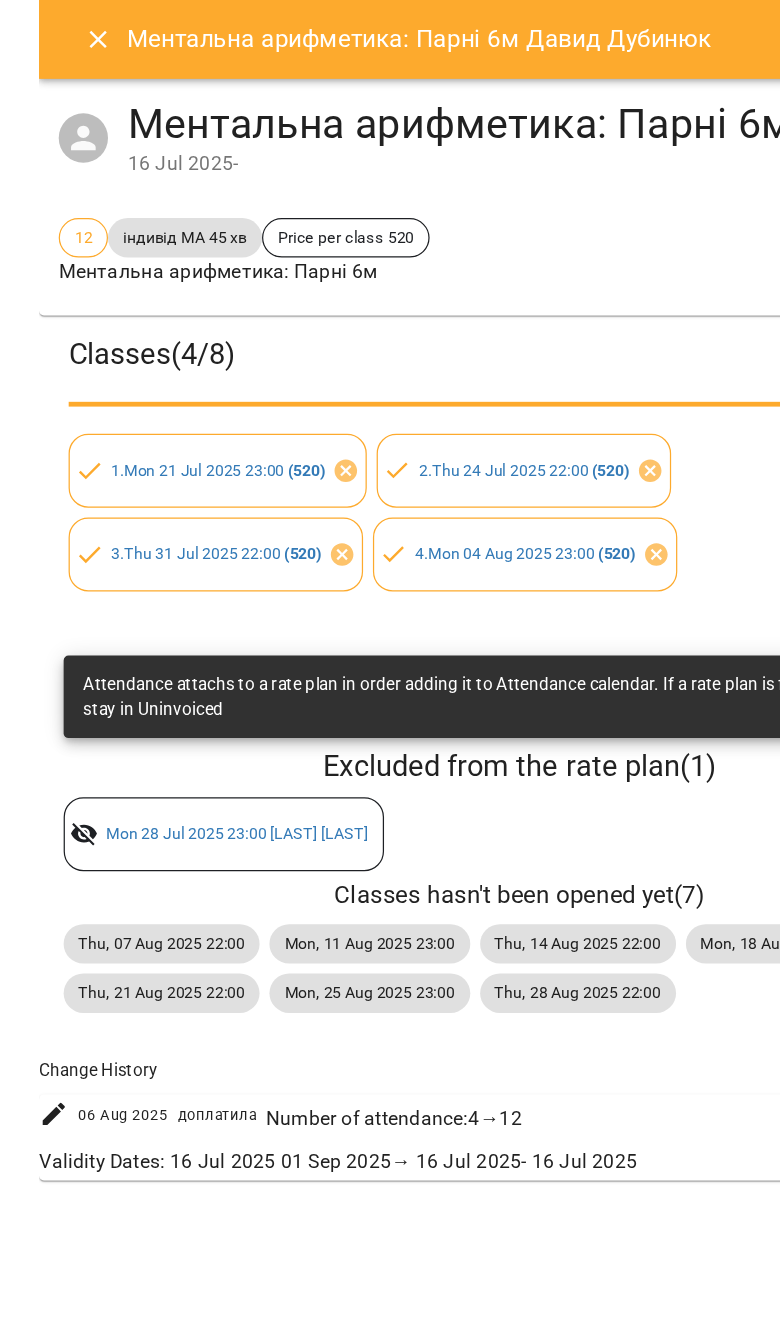 scroll, scrollTop: 0, scrollLeft: 0, axis: both 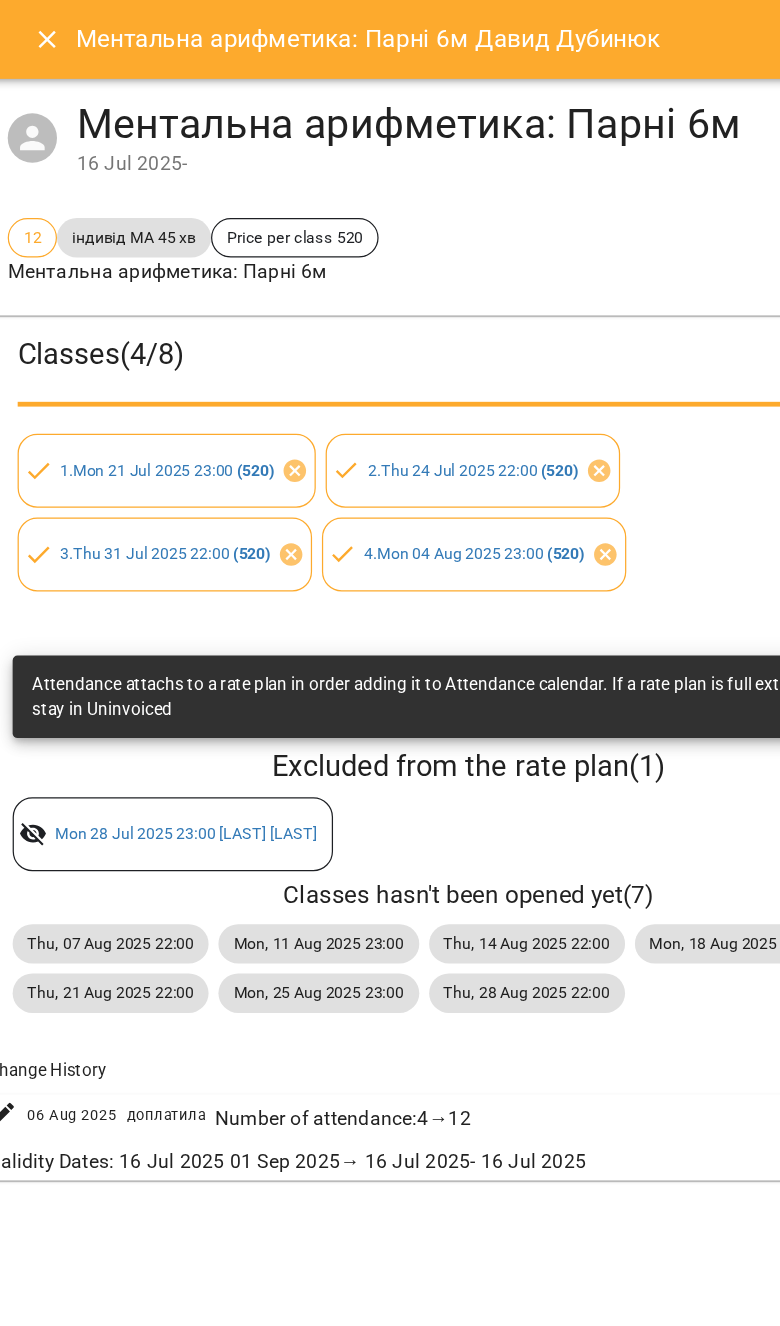 click at bounding box center (48, 32) 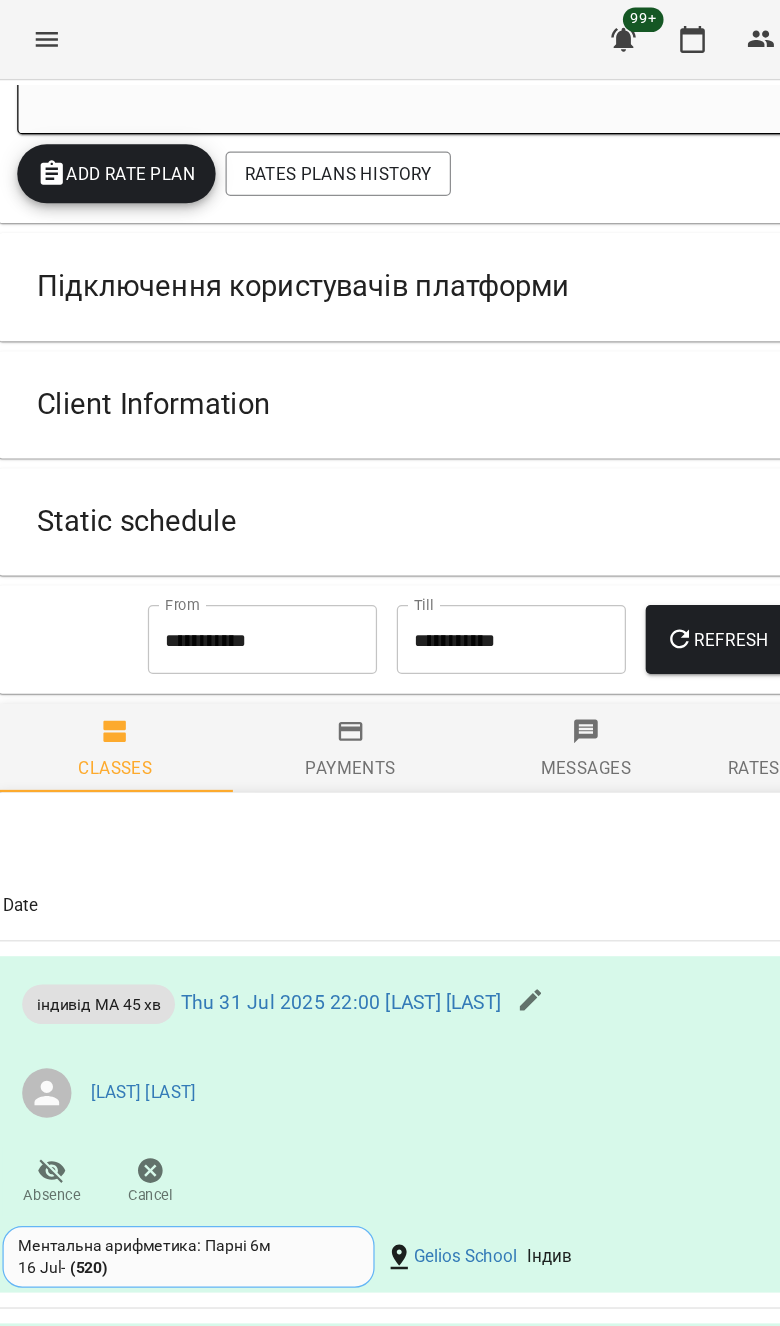 scroll, scrollTop: 563, scrollLeft: 0, axis: vertical 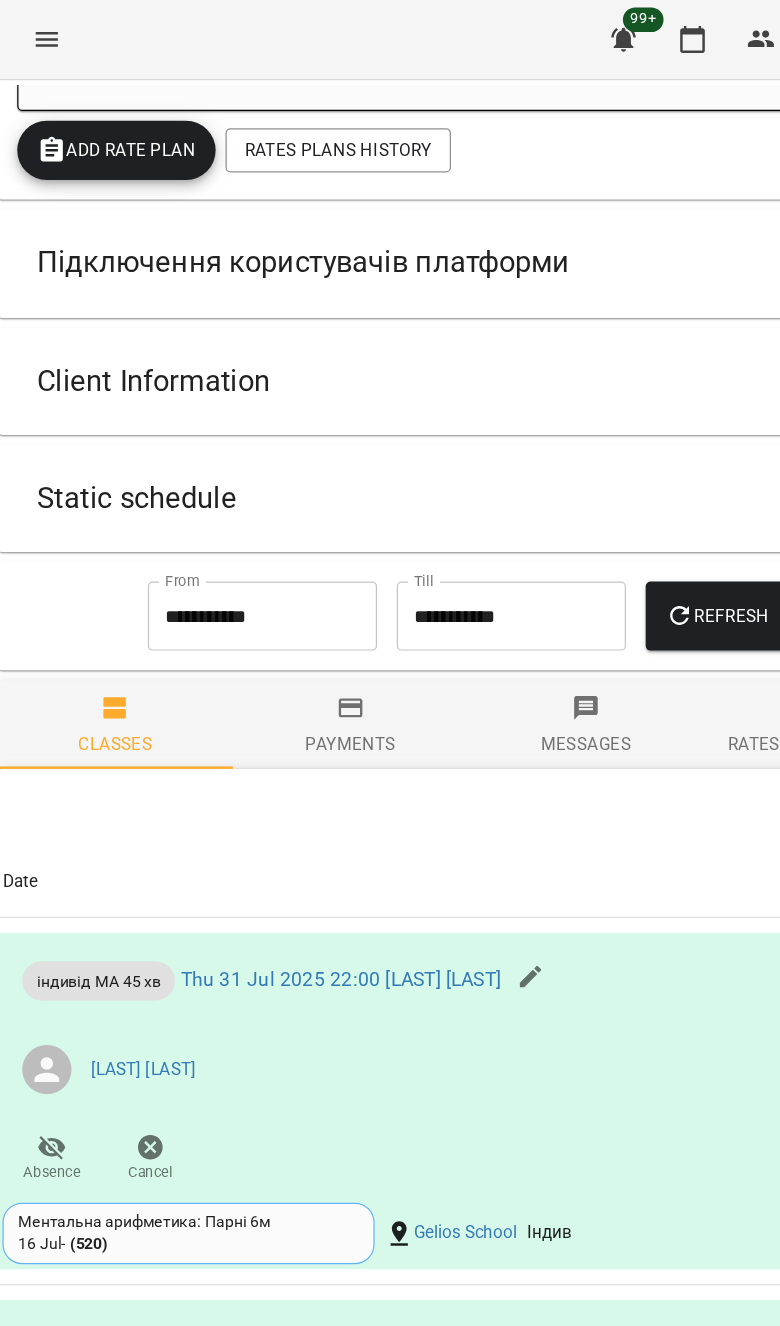 click on "Static schedule" at bounding box center [372, 404] 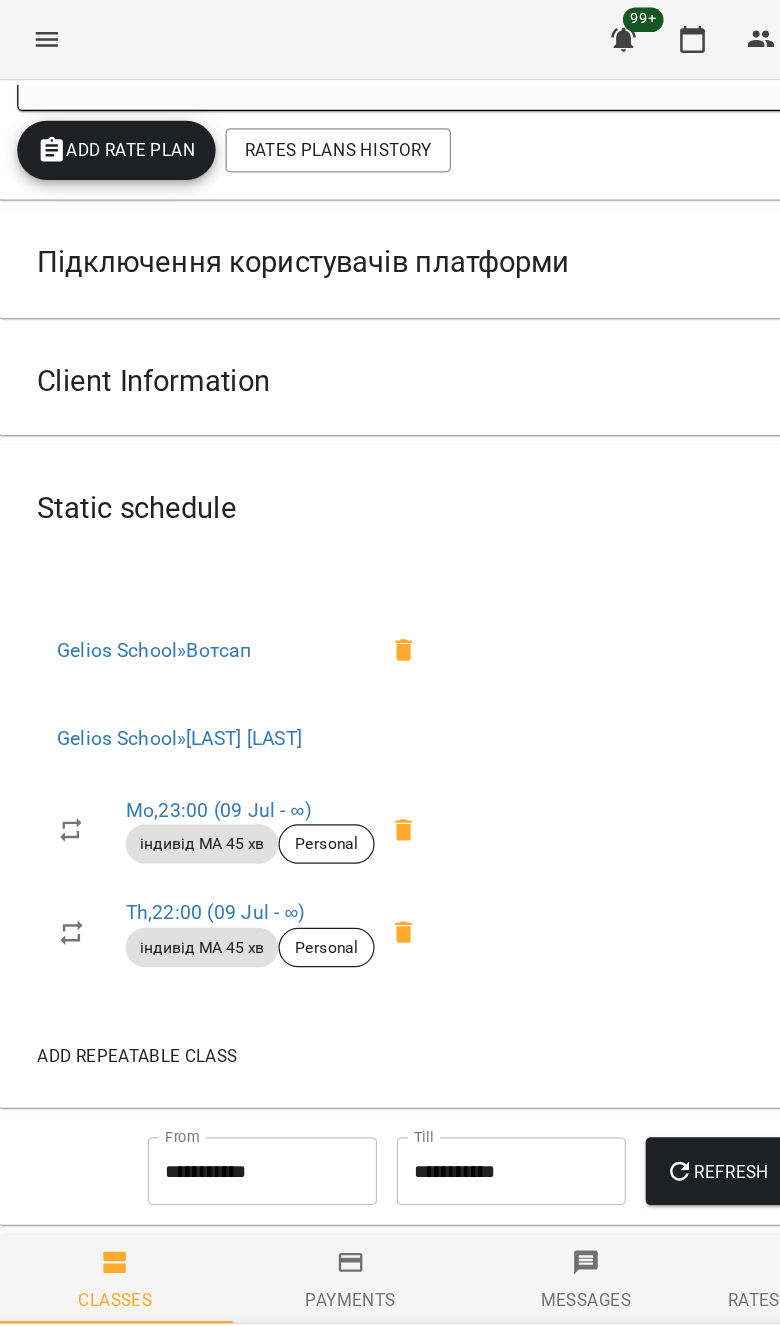 click on "Mo ,  23:00   (09 Jul - ∞)" at bounding box center (187, 657) 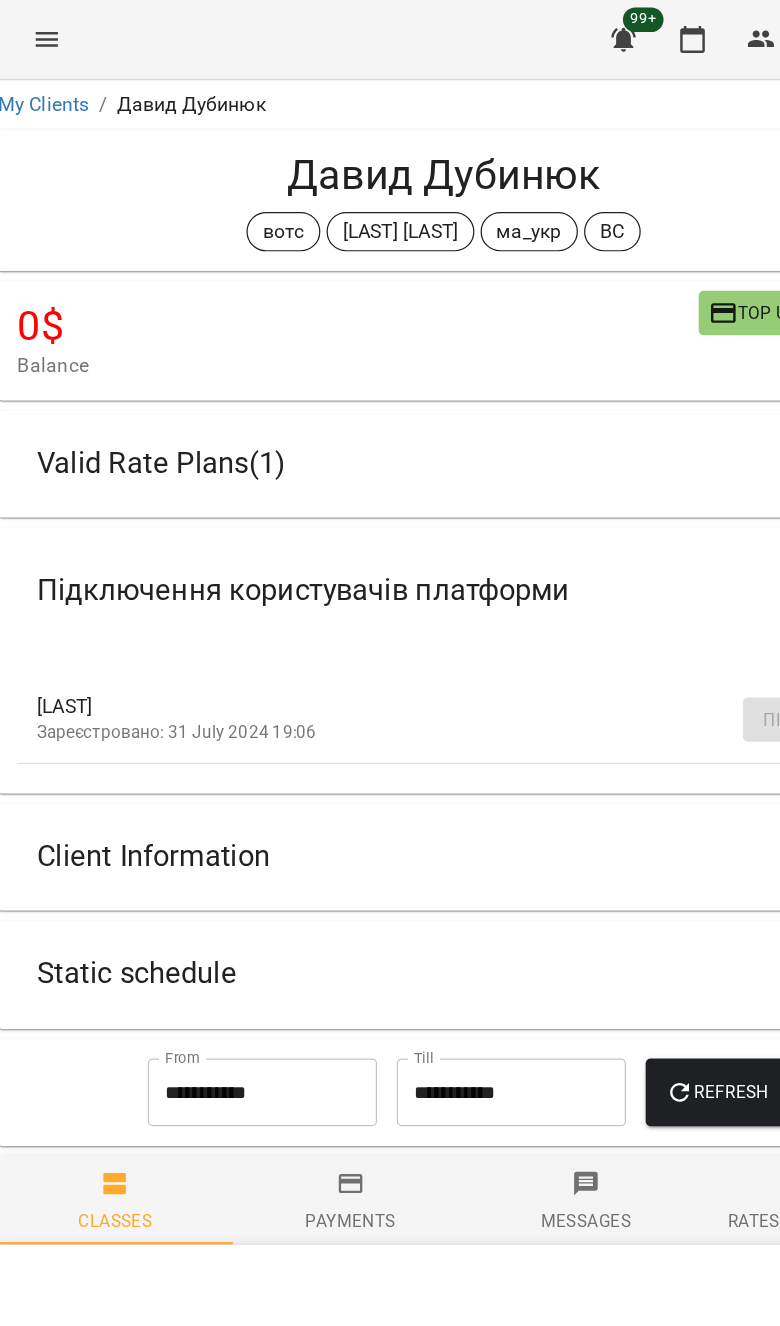 click on "Static schedule" at bounding box center [372, 790] 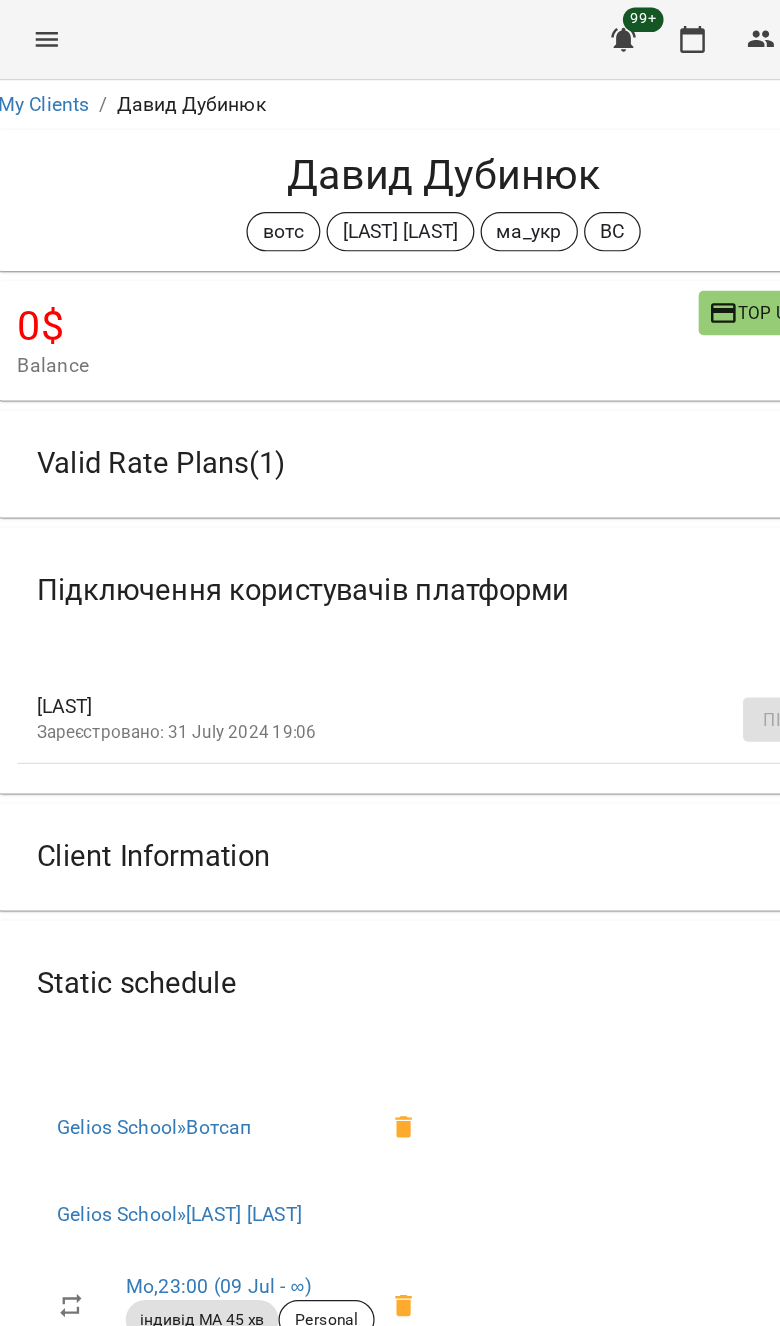 scroll, scrollTop: 333, scrollLeft: 0, axis: vertical 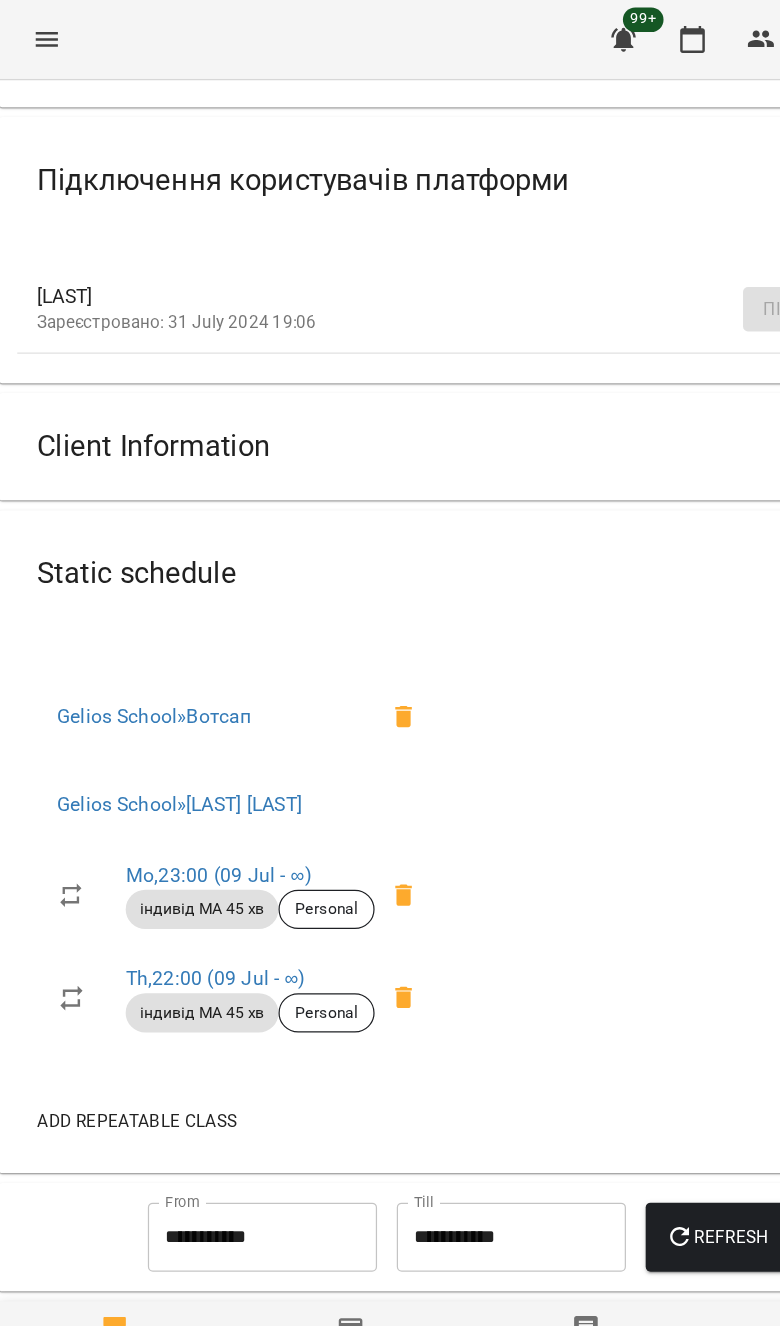 click on "Th ,  22:00   (09 Jul - ∞)" at bounding box center [184, 793] 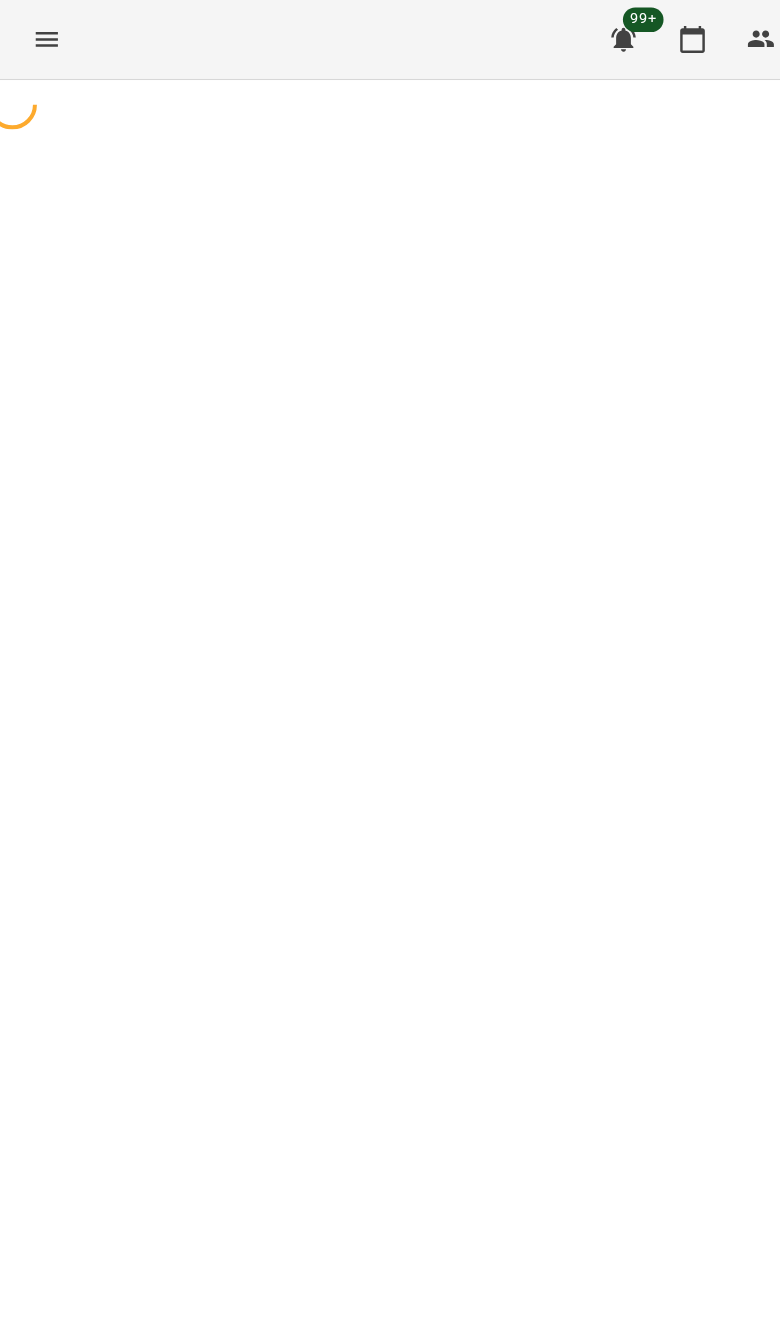 select on "*" 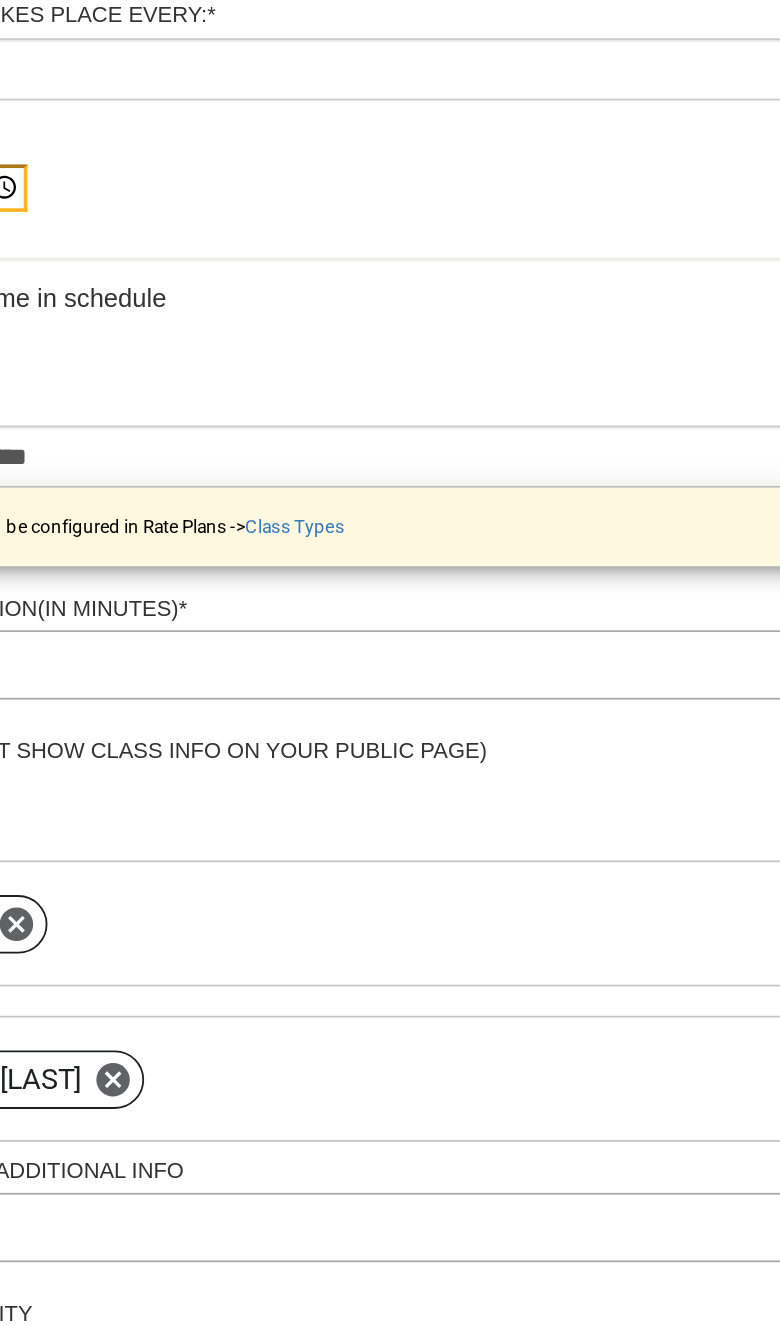 click on "*****" at bounding box center (64, 300) 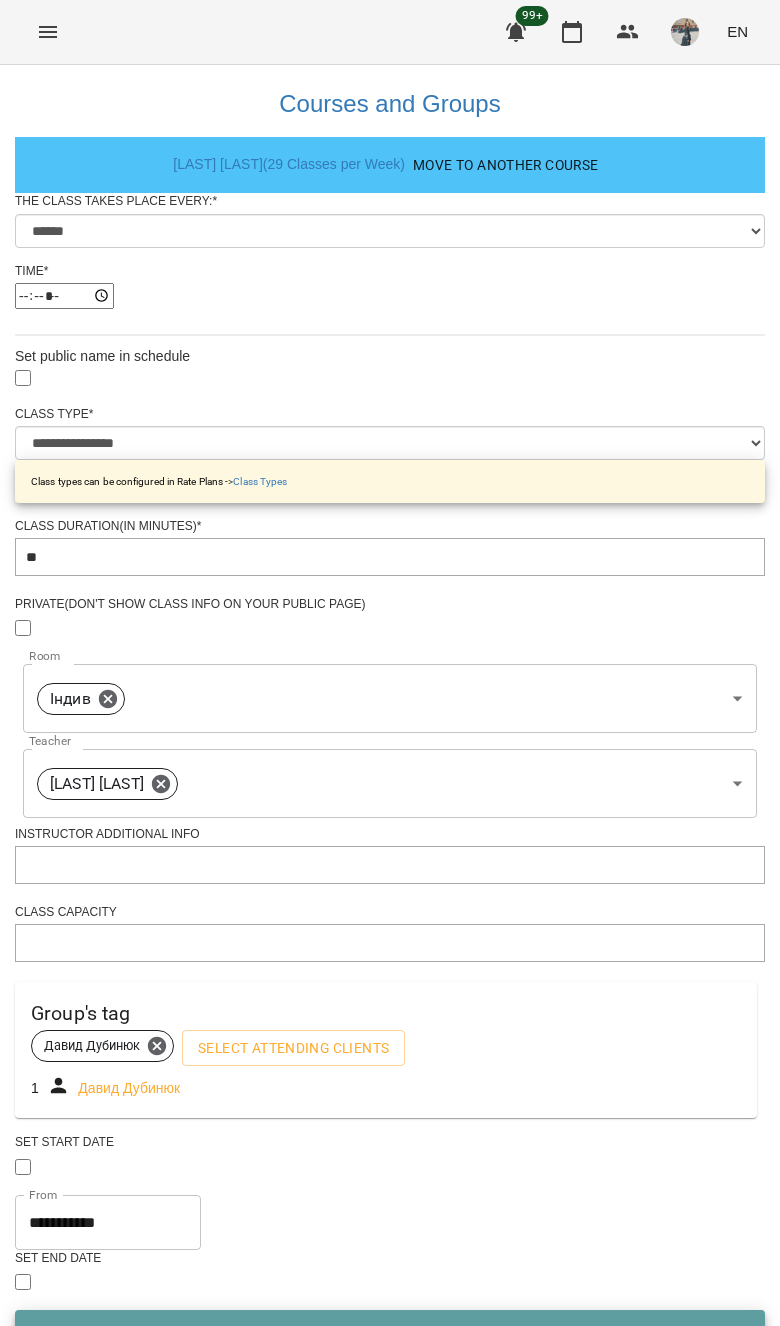 scroll, scrollTop: 241, scrollLeft: 0, axis: vertical 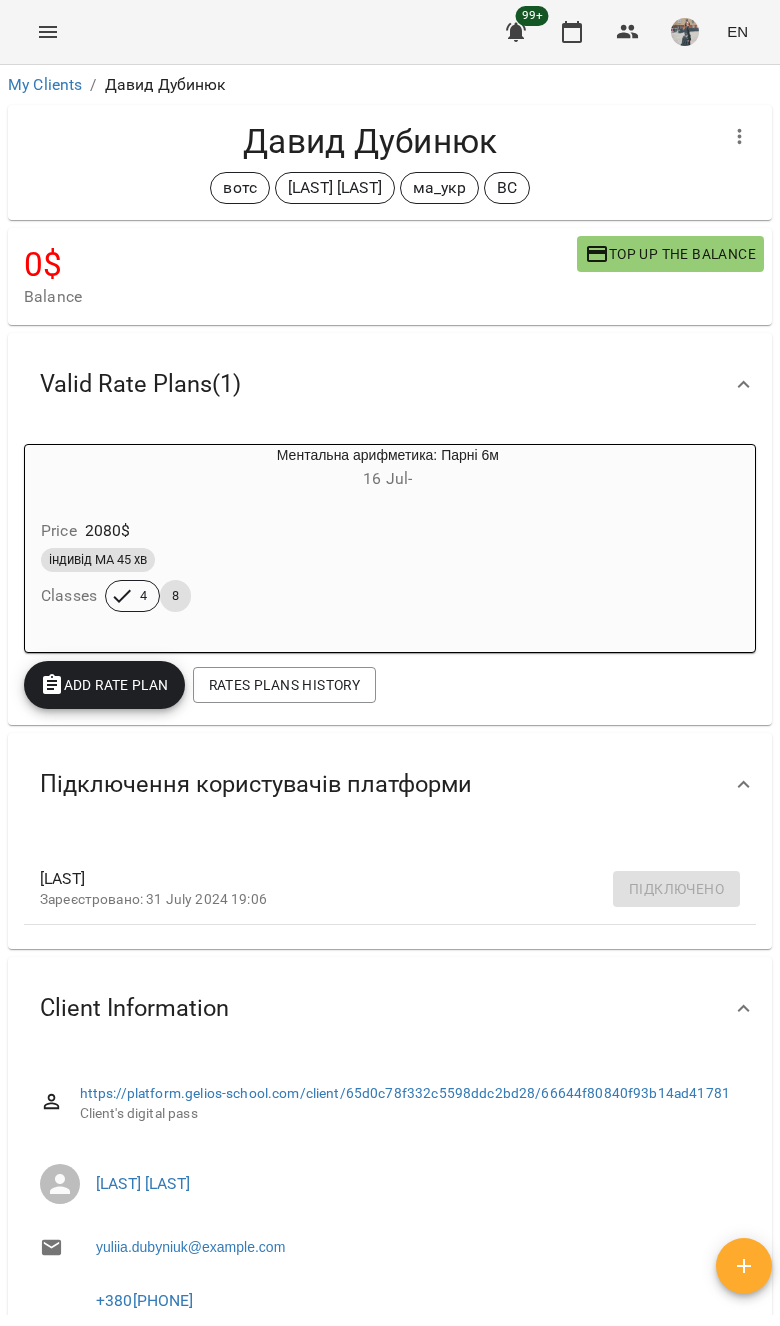 click at bounding box center (48, 32) 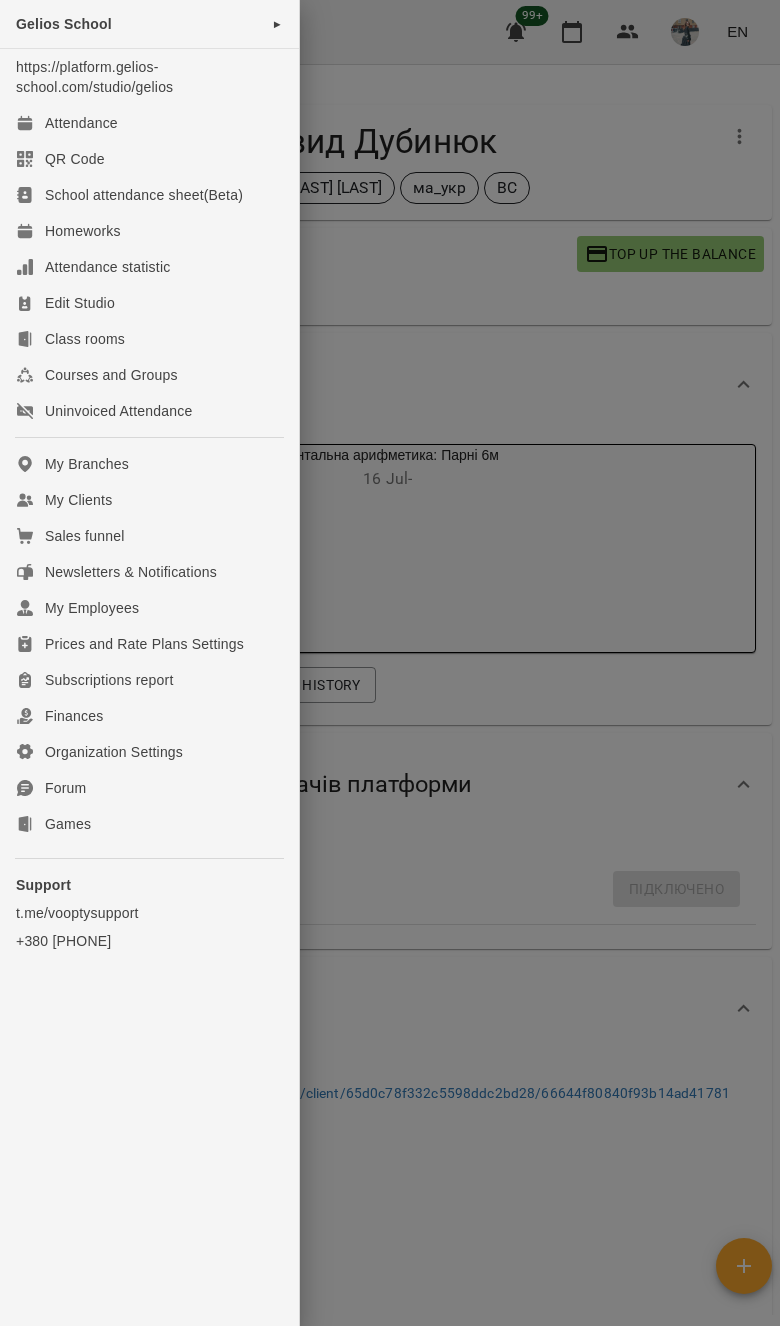 click on "https://platform.gelios-school.com/studio/gelios" at bounding box center [94, 77] 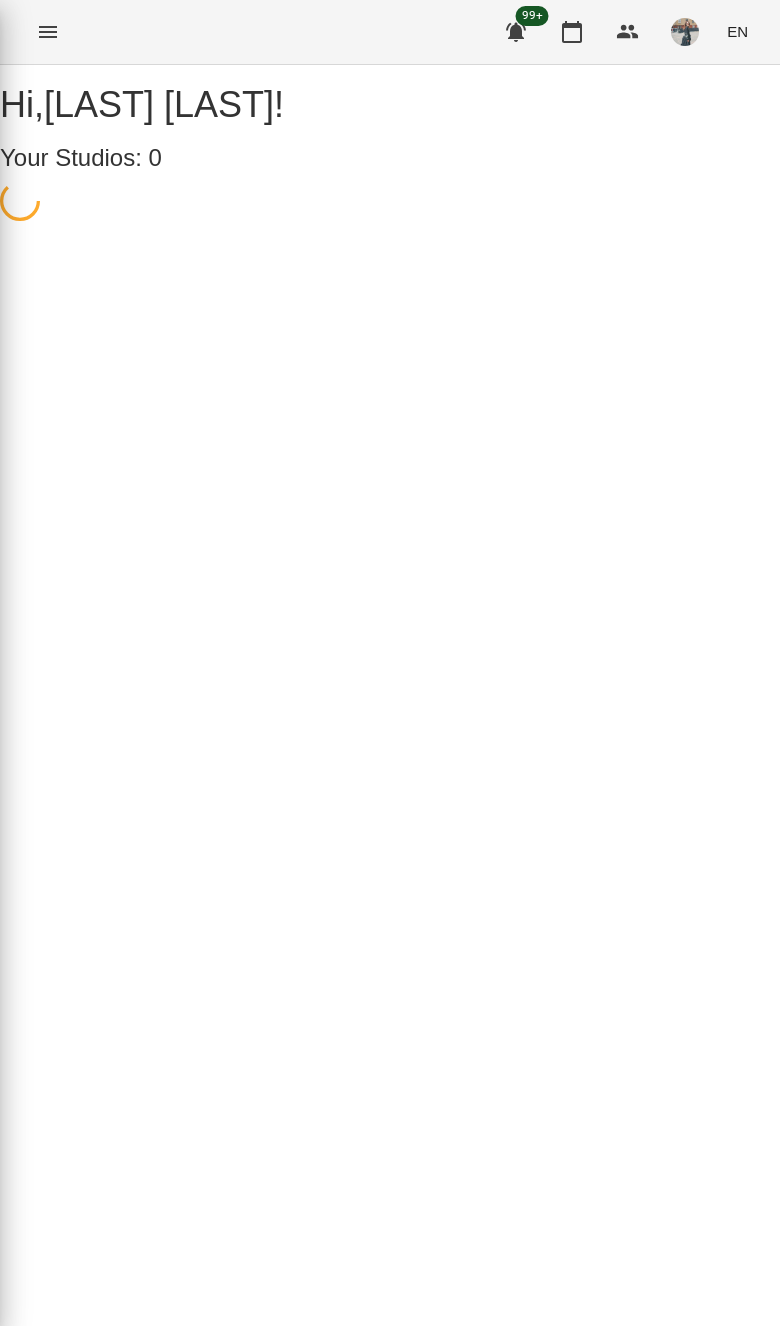 scroll, scrollTop: 0, scrollLeft: 0, axis: both 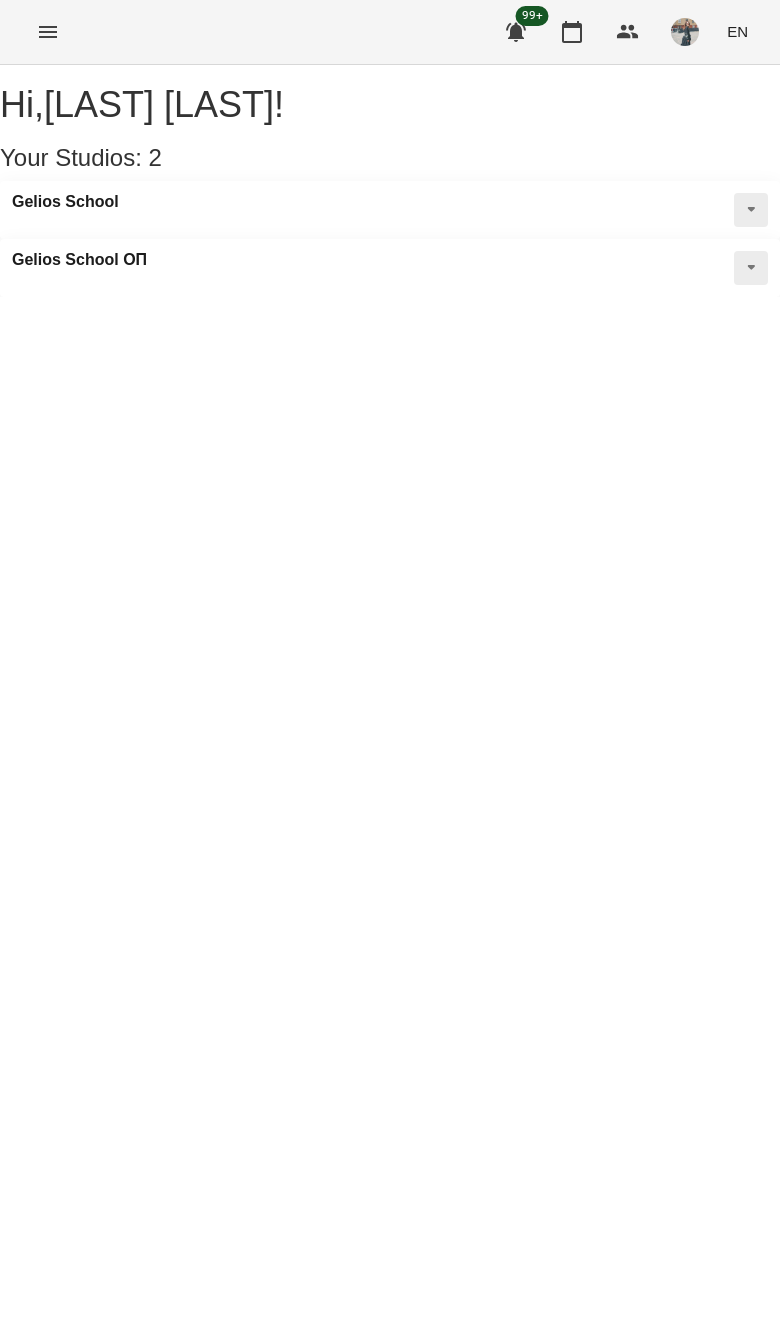 click at bounding box center [48, 32] 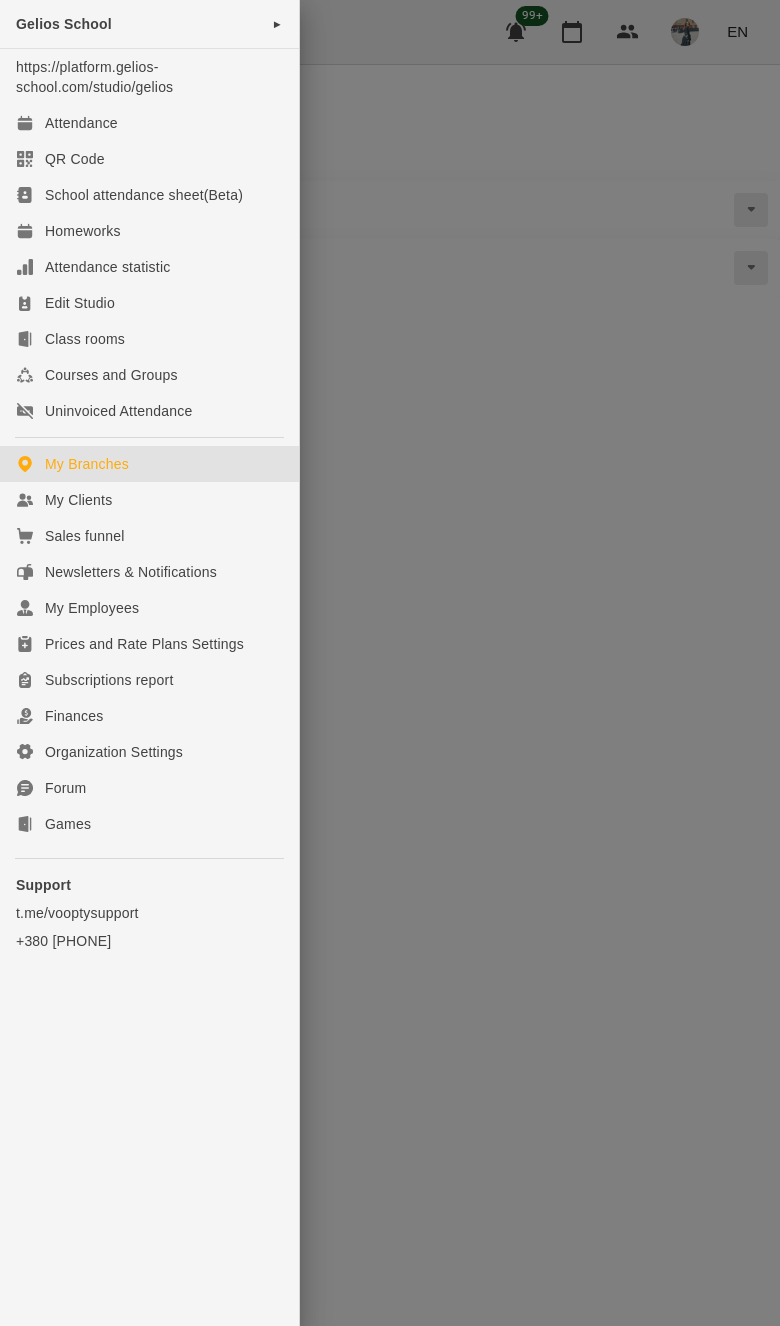 click on "My Clients" at bounding box center (149, 500) 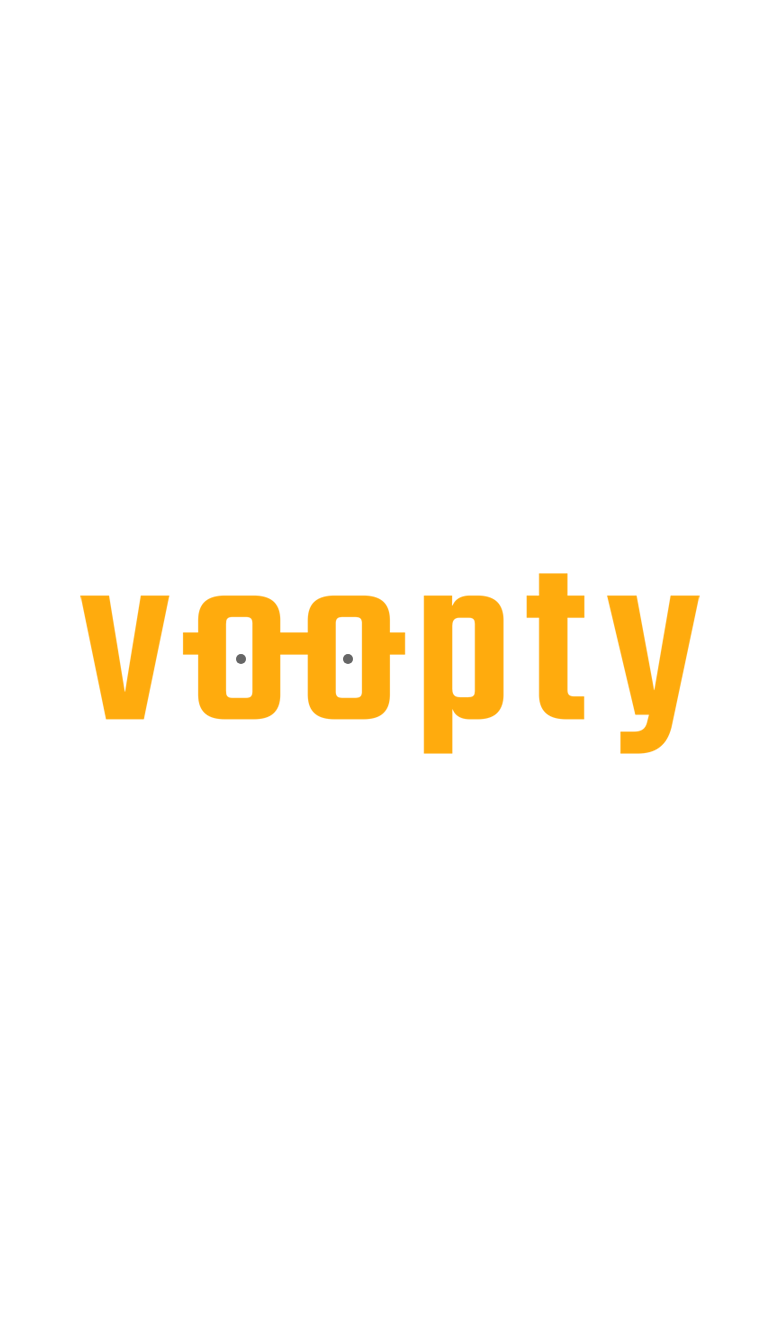 scroll, scrollTop: 0, scrollLeft: 0, axis: both 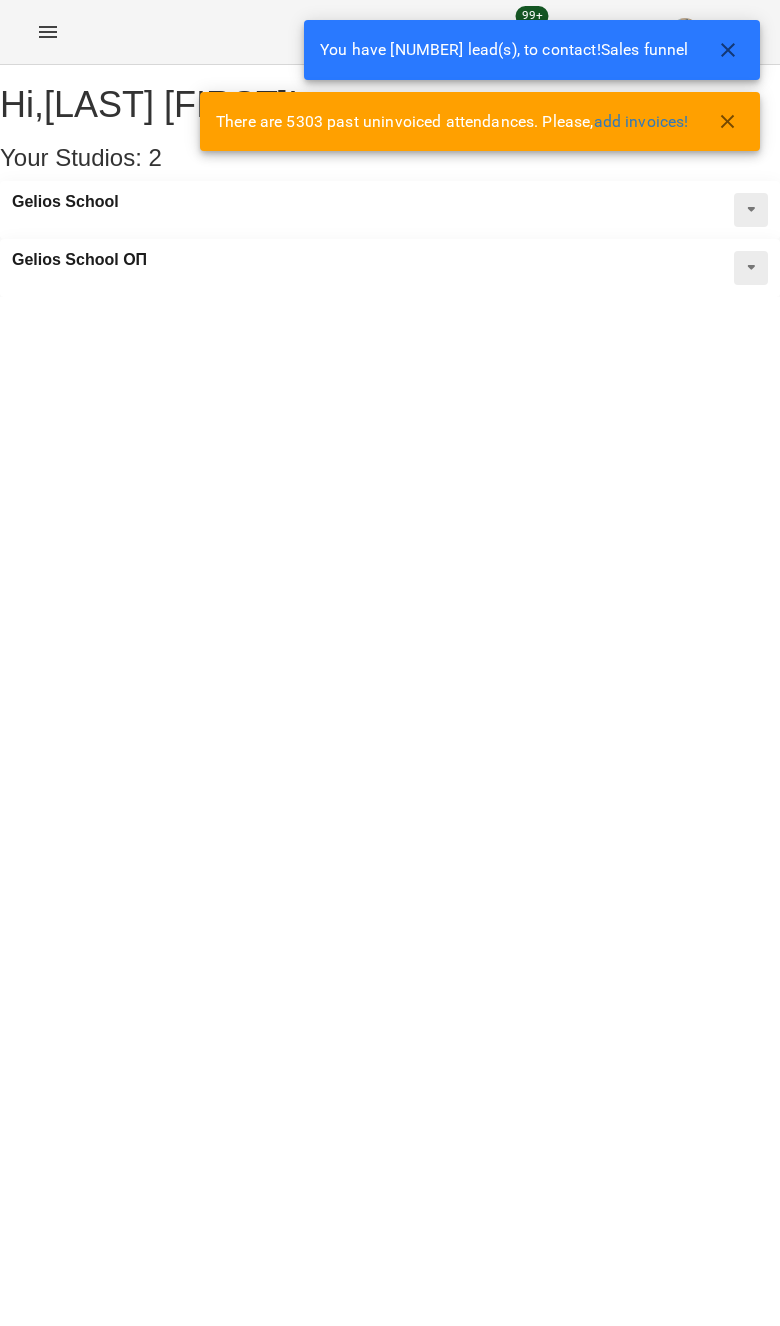 click at bounding box center (48, 32) 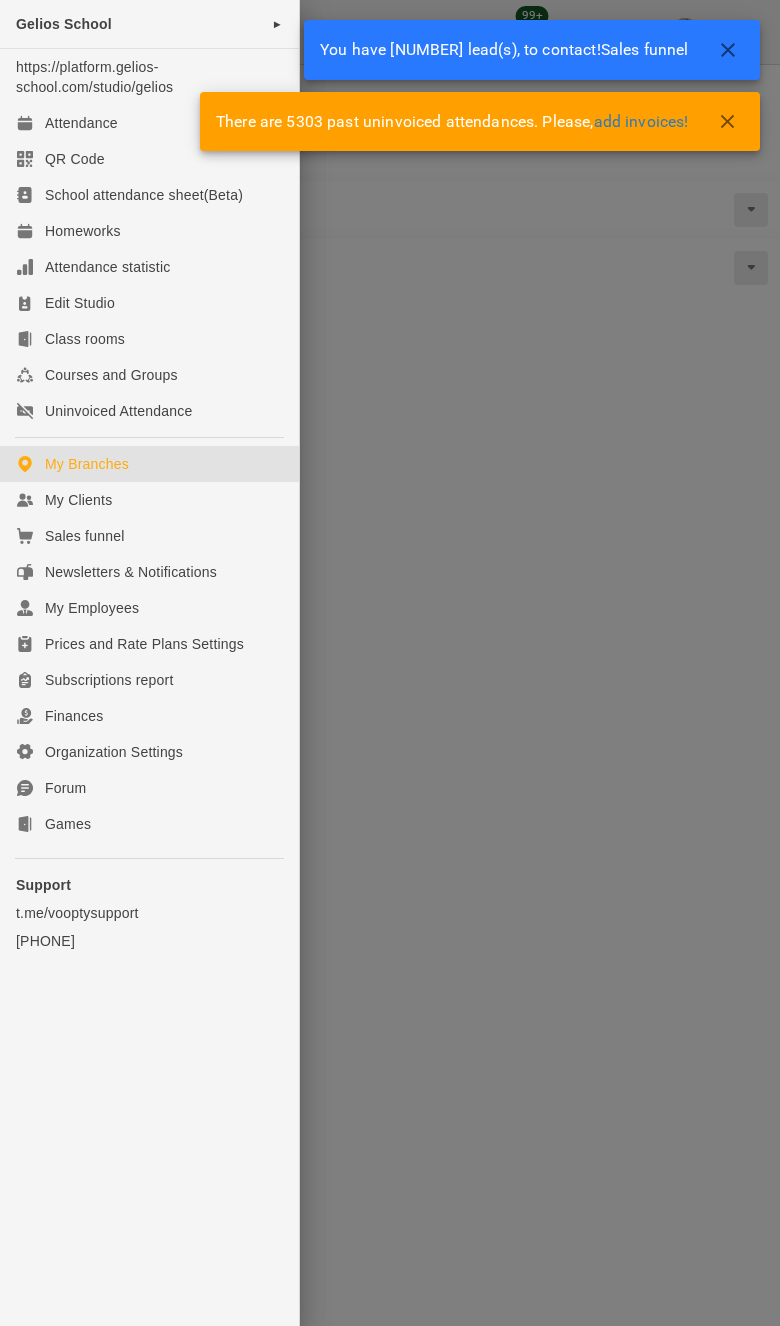 click on "Attendance" at bounding box center (81, 123) 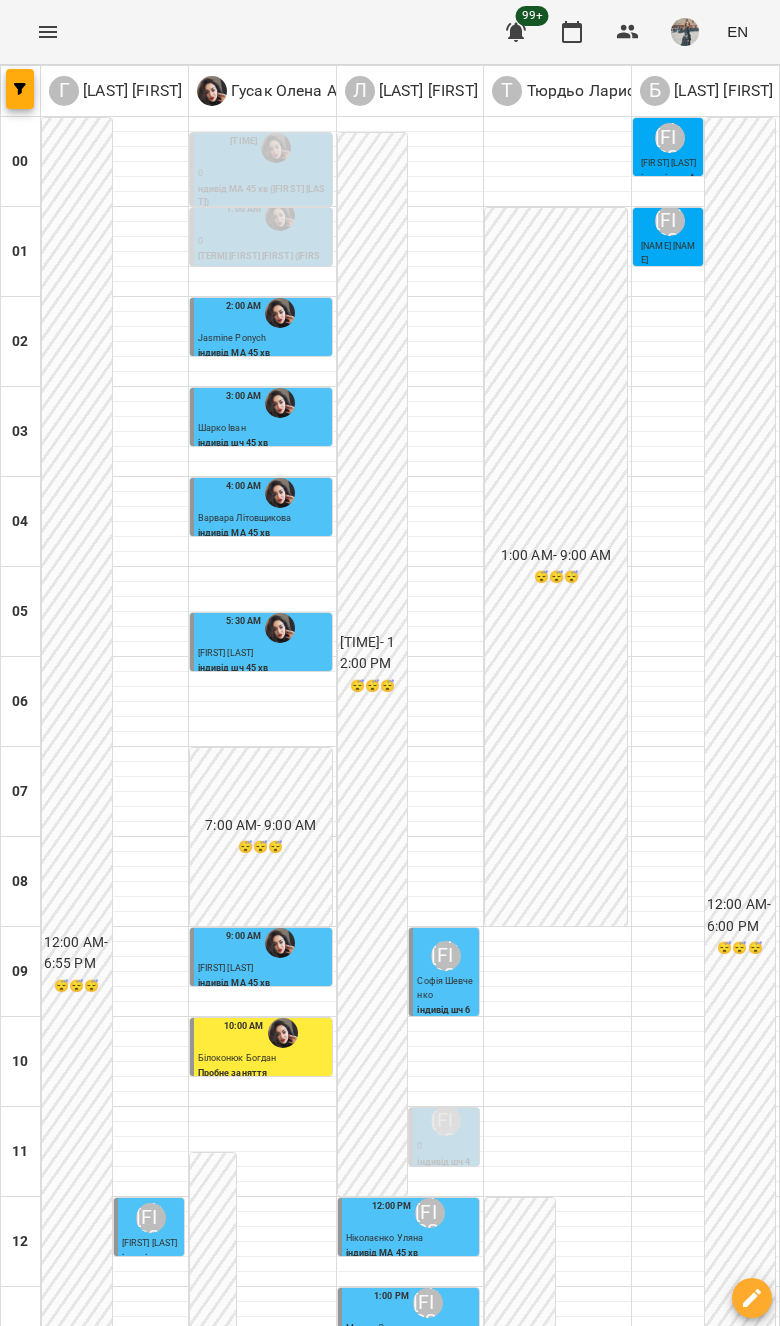 click at bounding box center [410, 574] 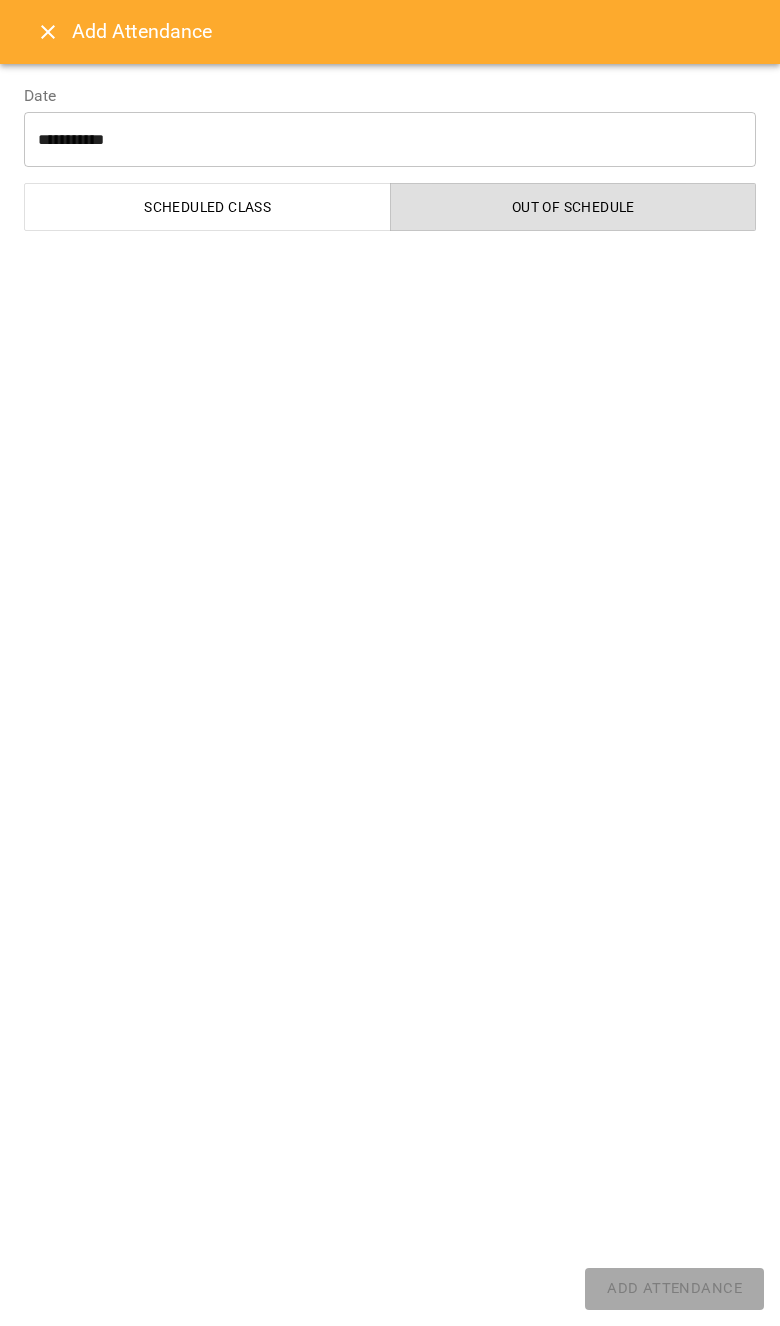 select 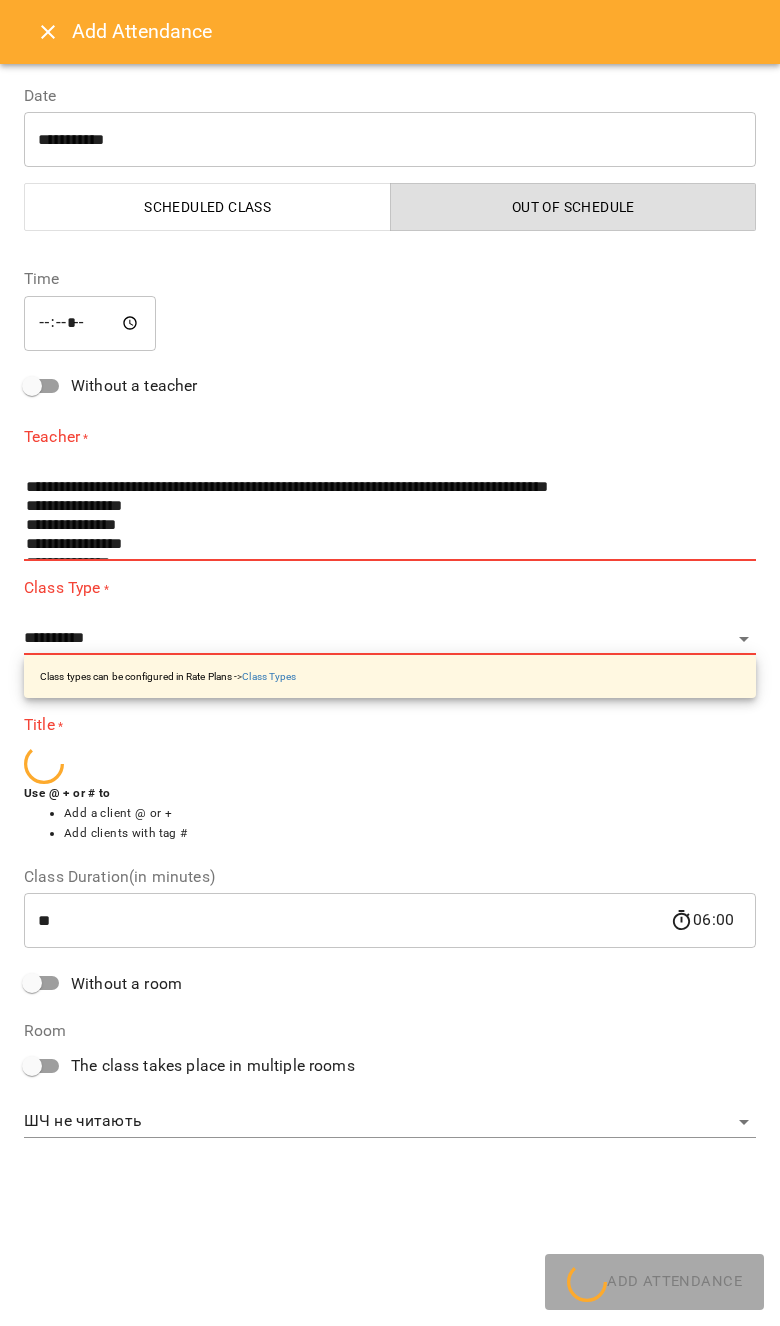 click on "**********" at bounding box center [390, 140] 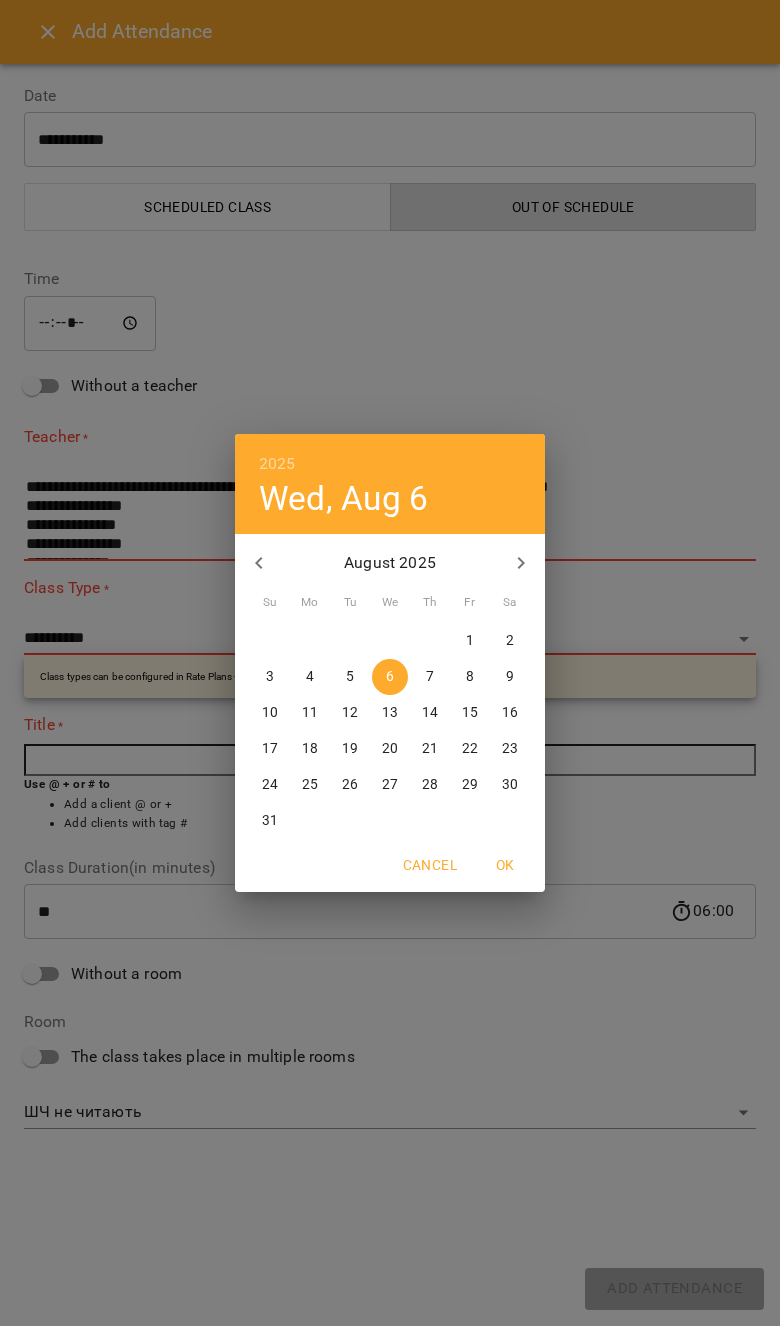click on "[DATE]" at bounding box center (390, 663) 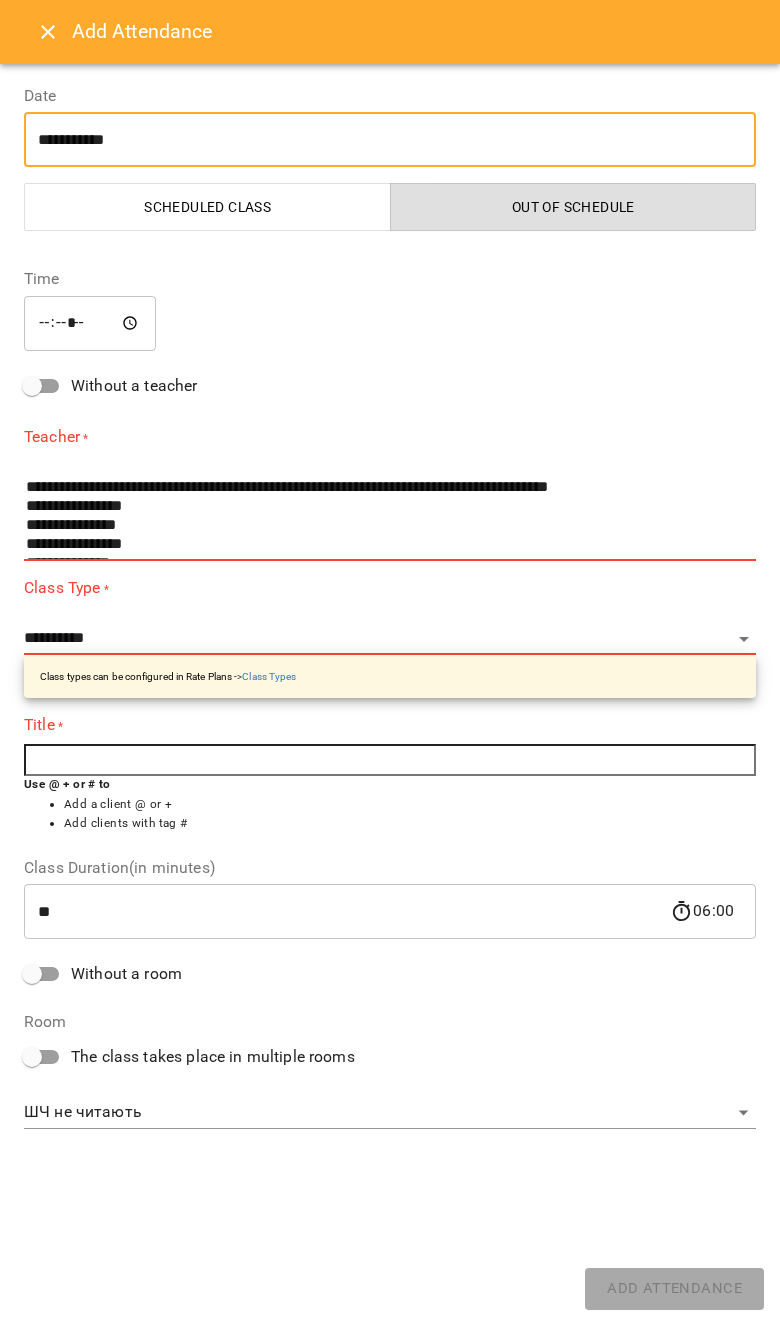 click on "*****" at bounding box center (90, 323) 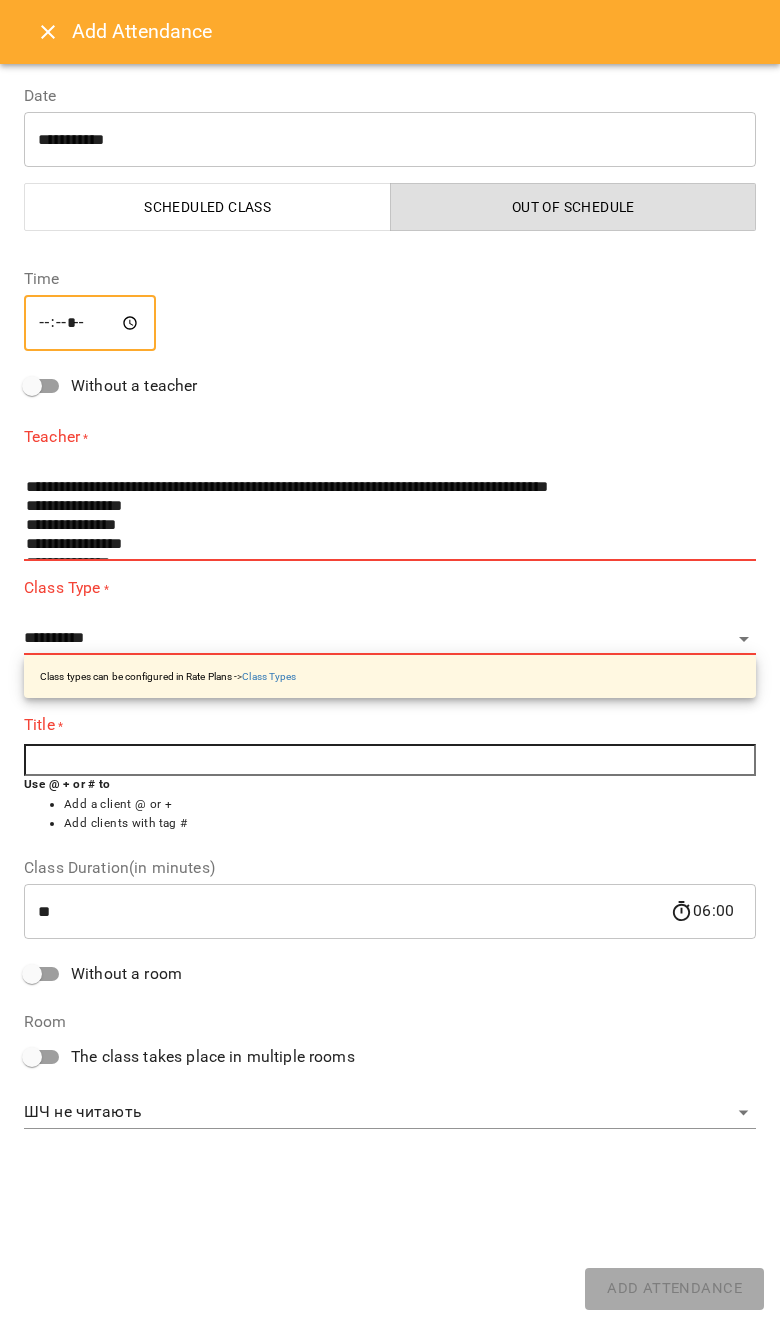 type on "*****" 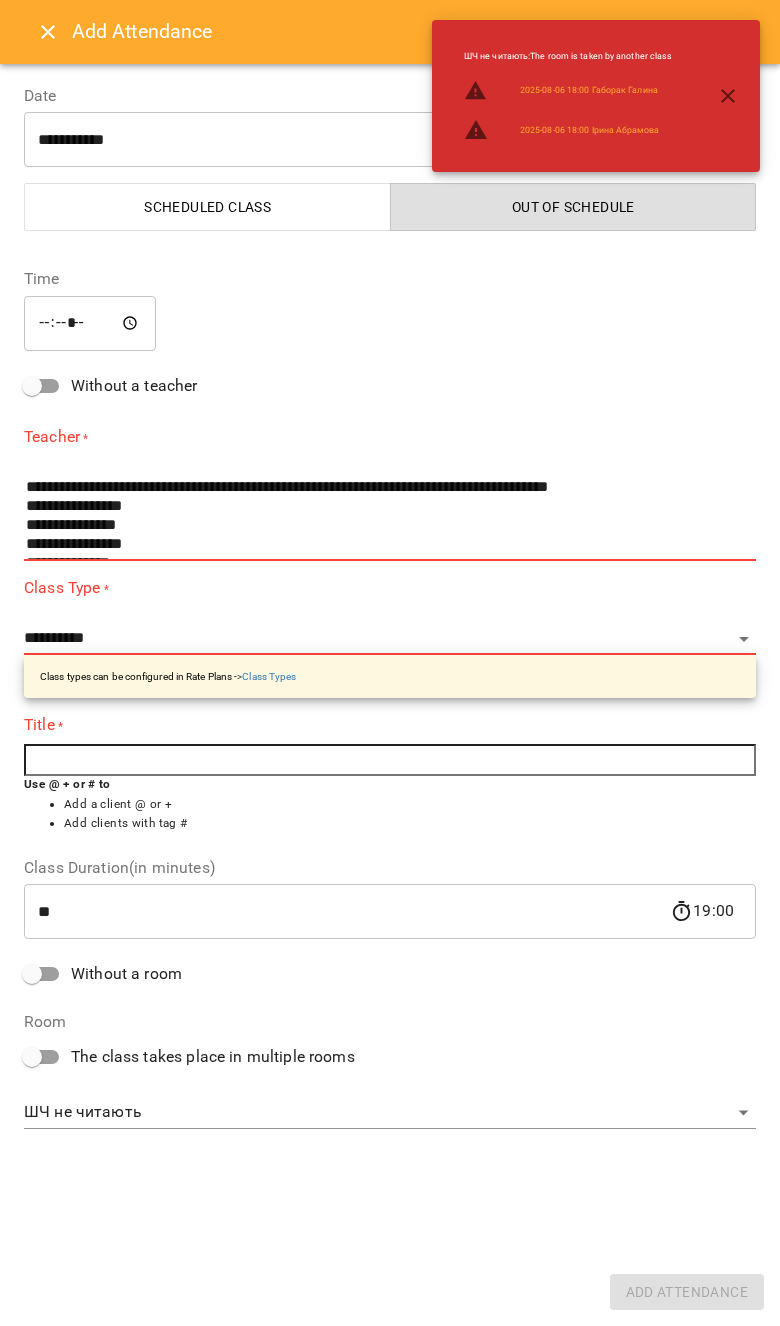 click on "Teacher   *" at bounding box center [390, 437] 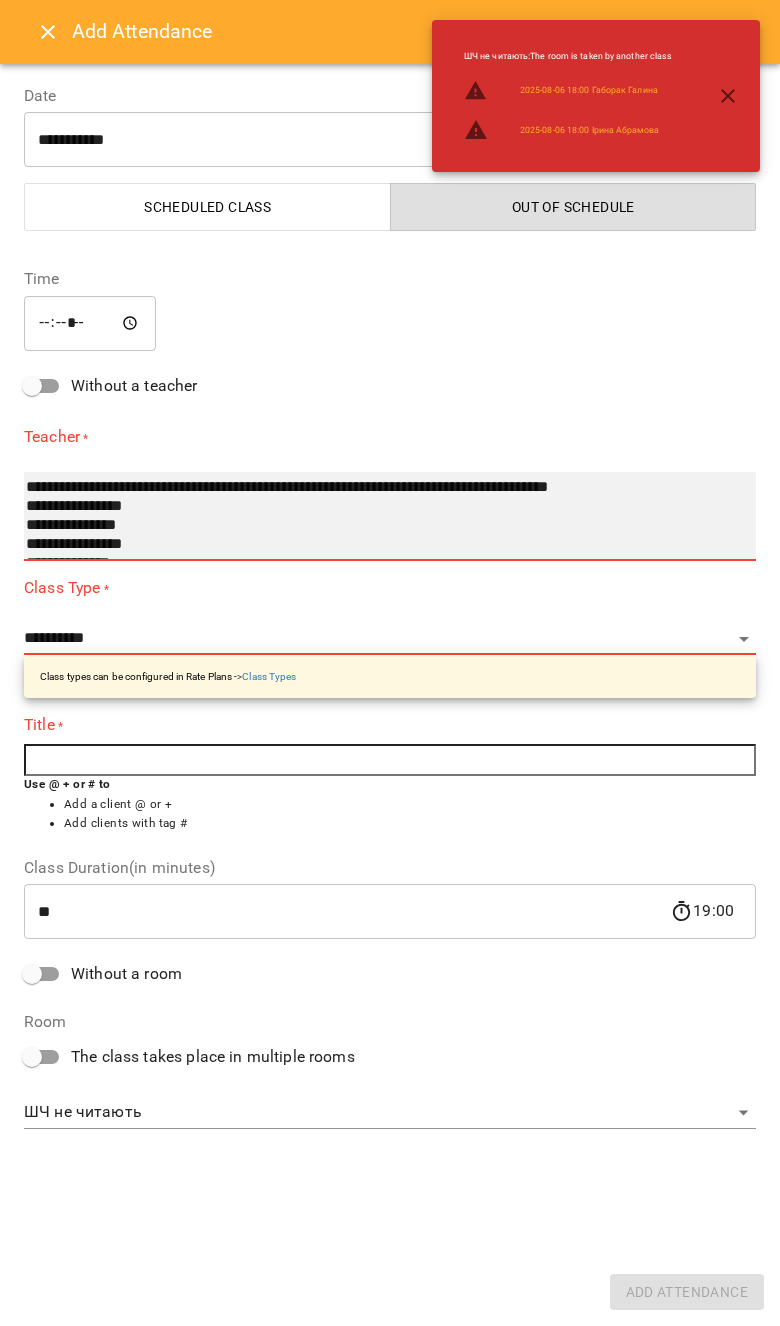 click on "**********" at bounding box center [390, 516] 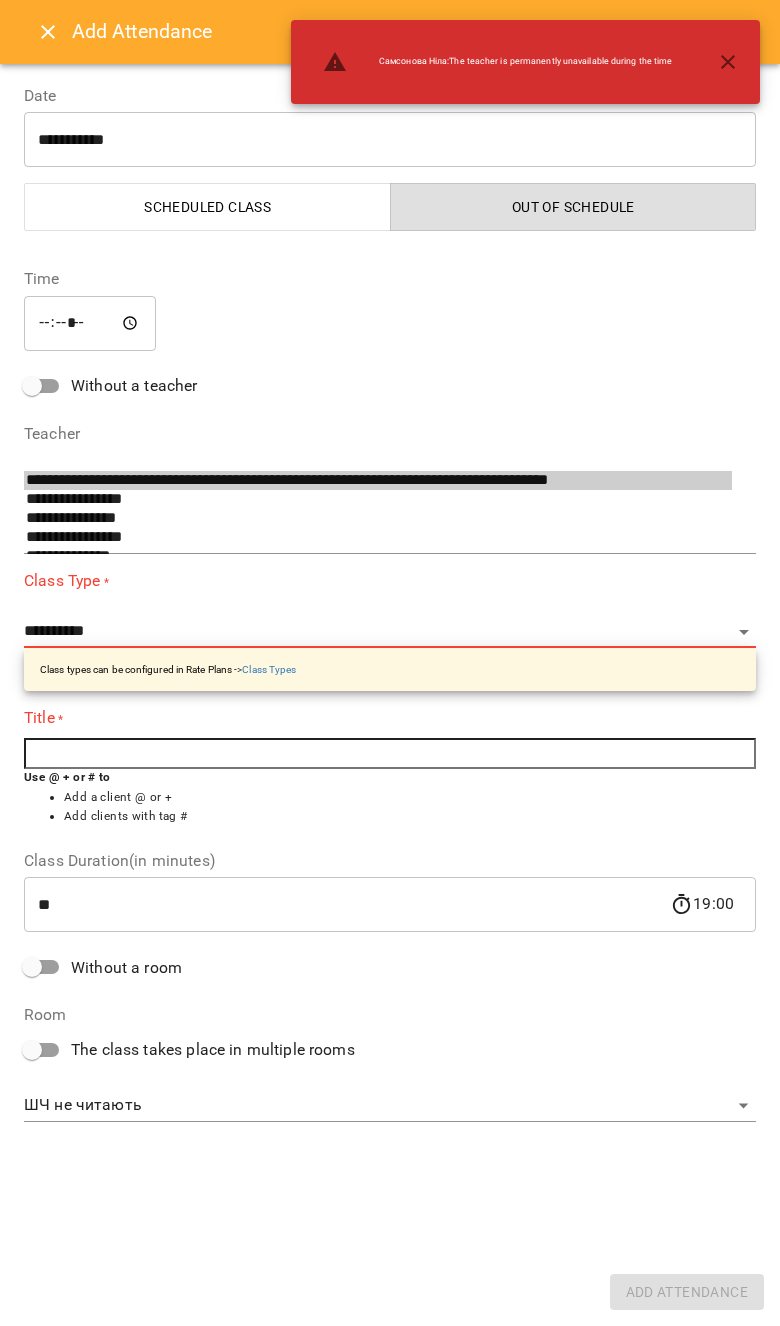 click on "[CLASS] [TYPE] *" at bounding box center [390, 581] 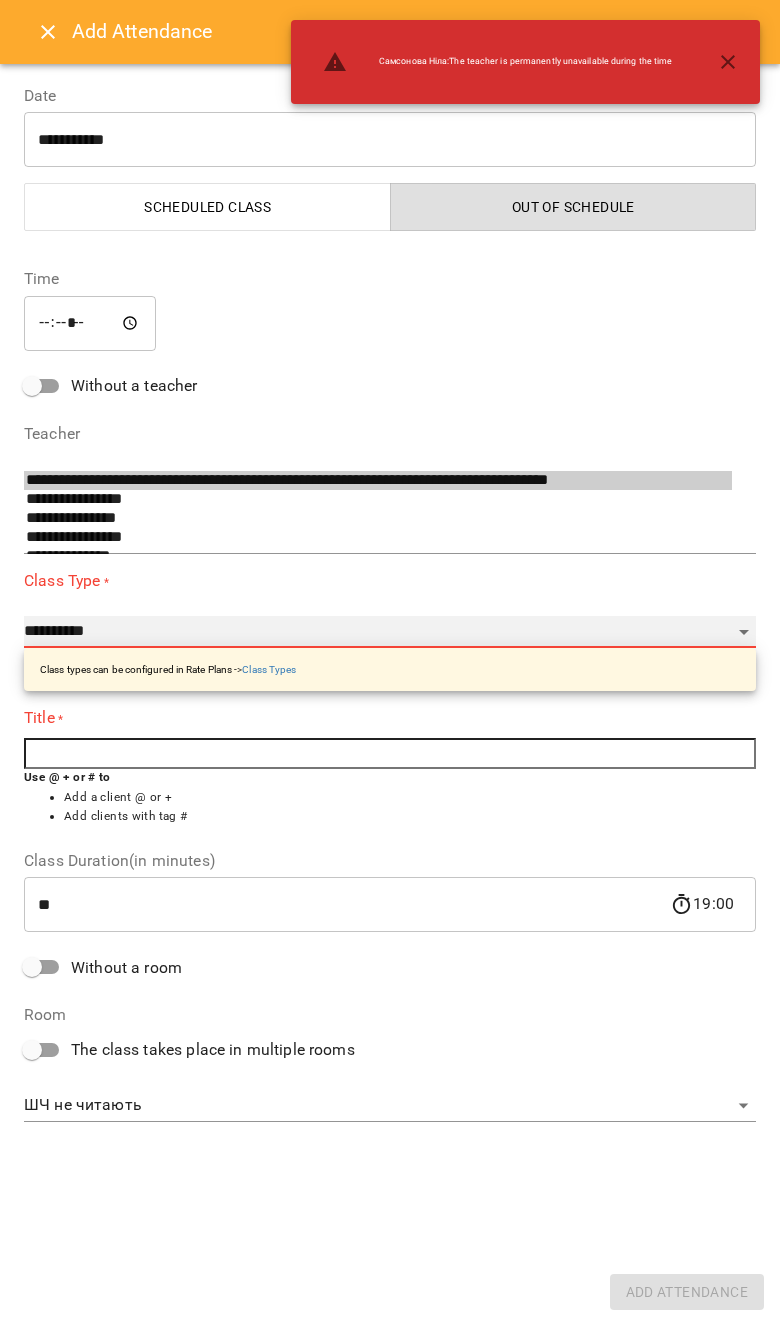 click on "**********" at bounding box center (390, 632) 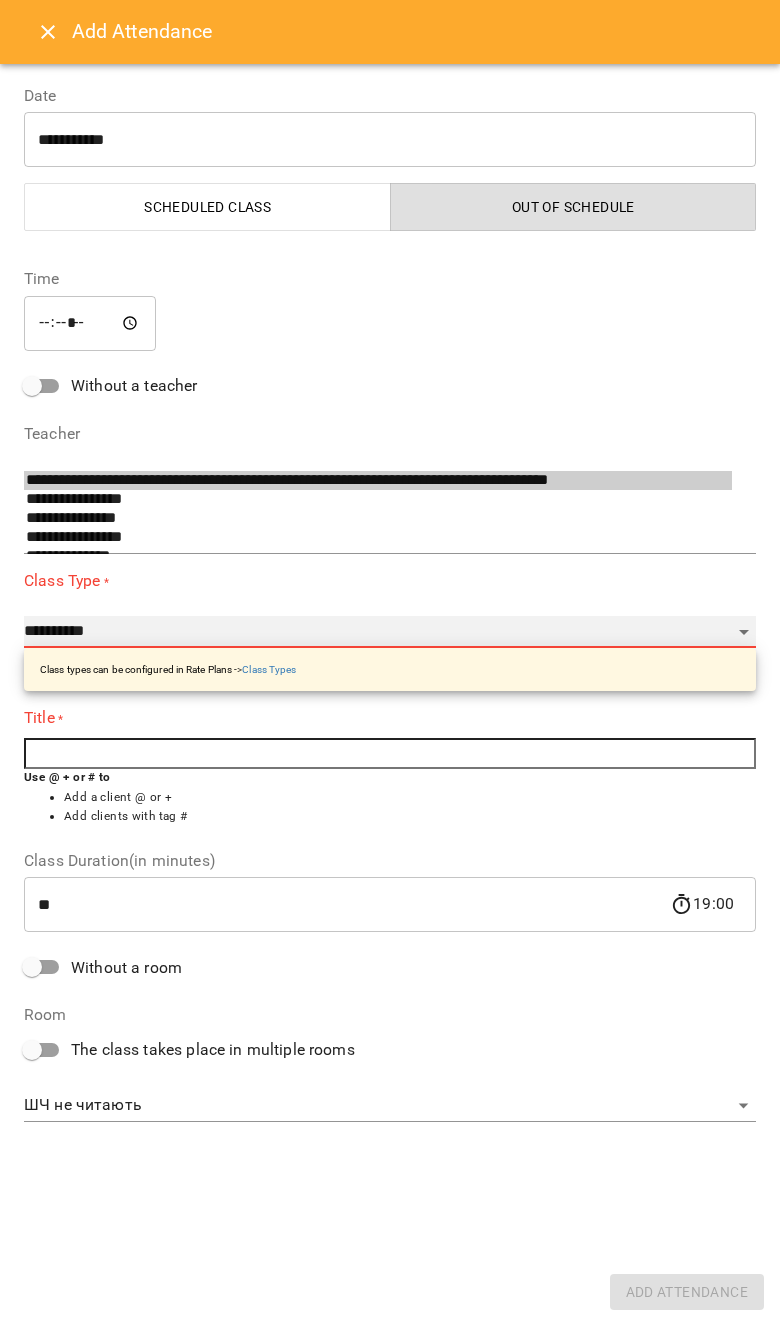 select on "**********" 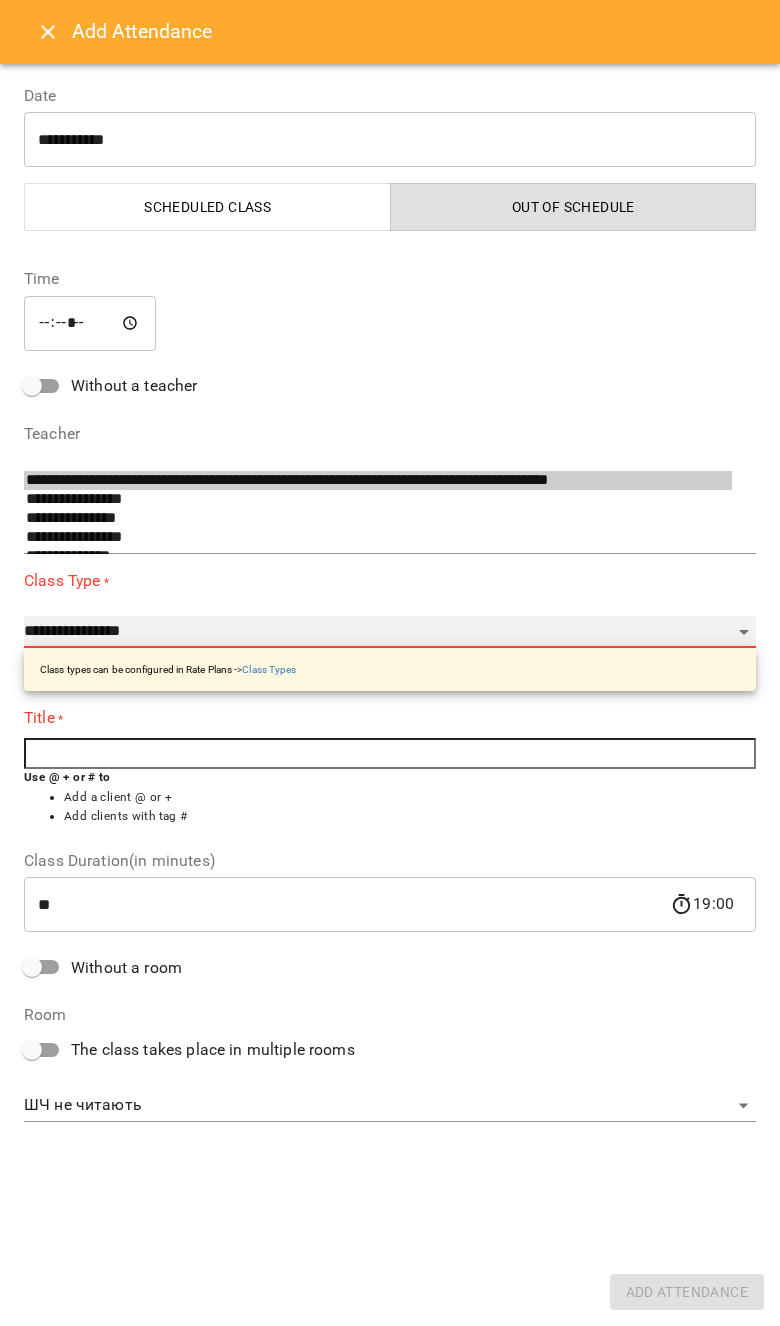 type on "**" 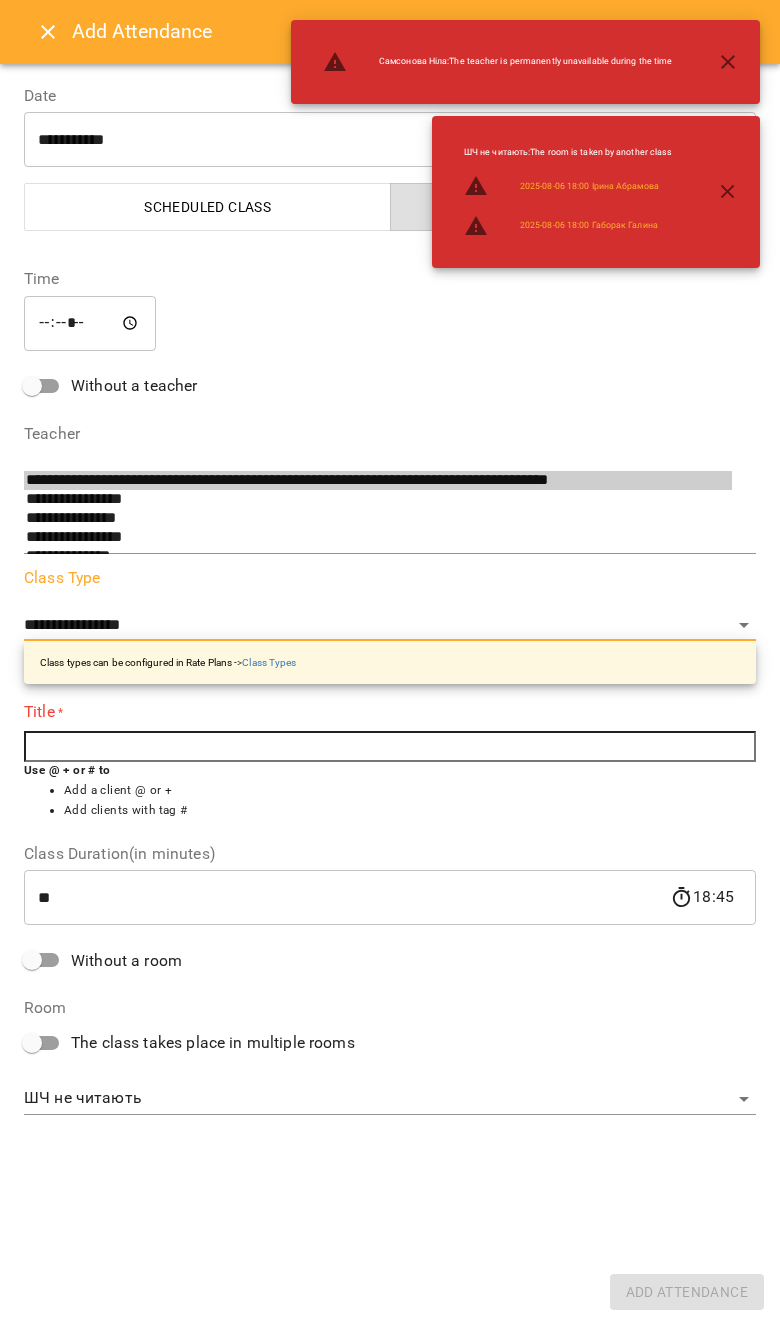 click at bounding box center (390, 747) 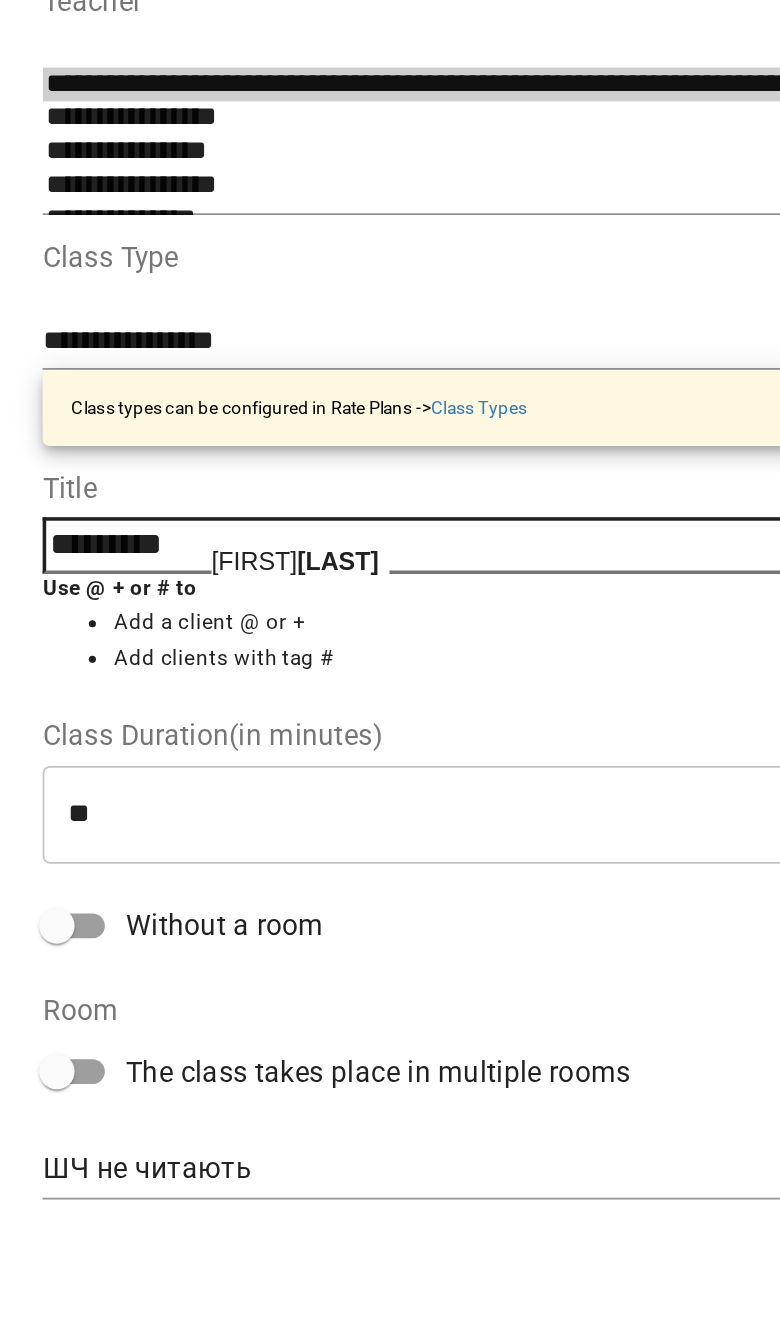 click on "*********" at bounding box center [390, 740] 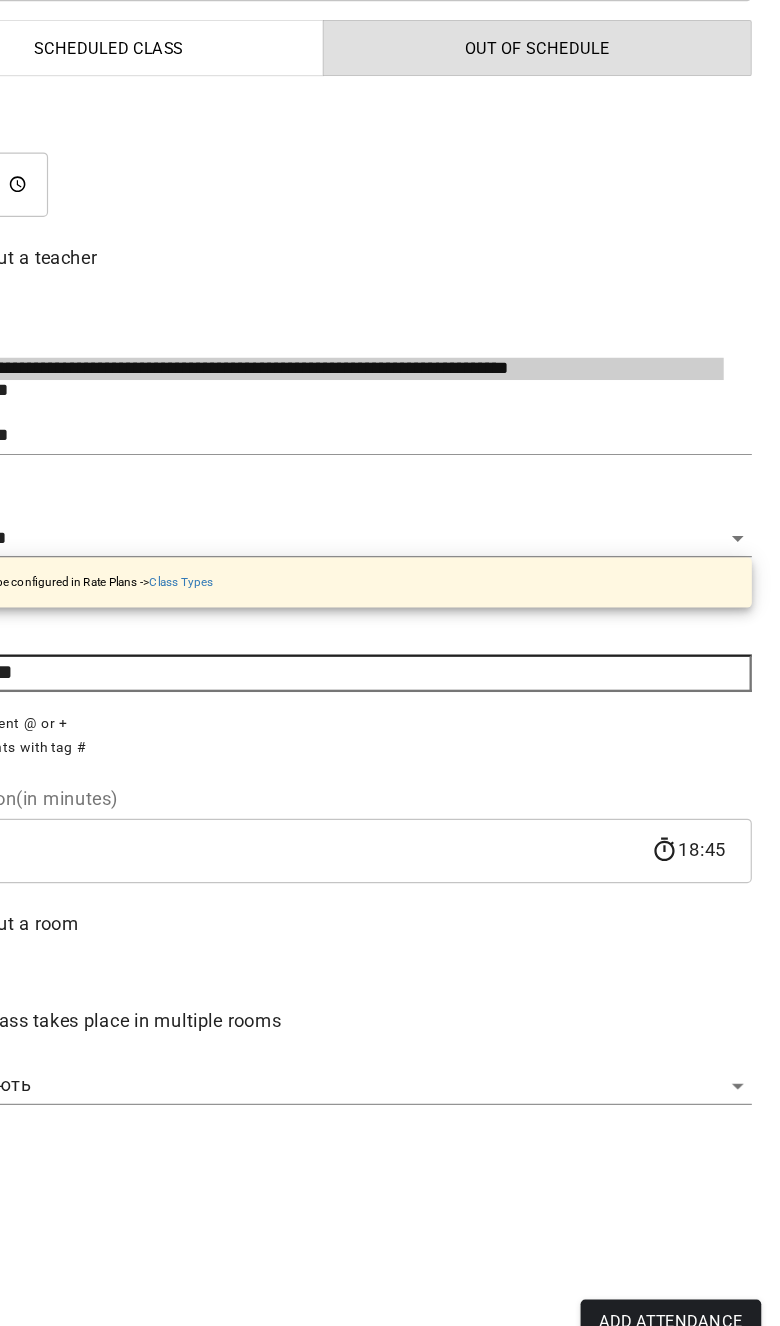 click on "Add Attendance" at bounding box center (687, 1292) 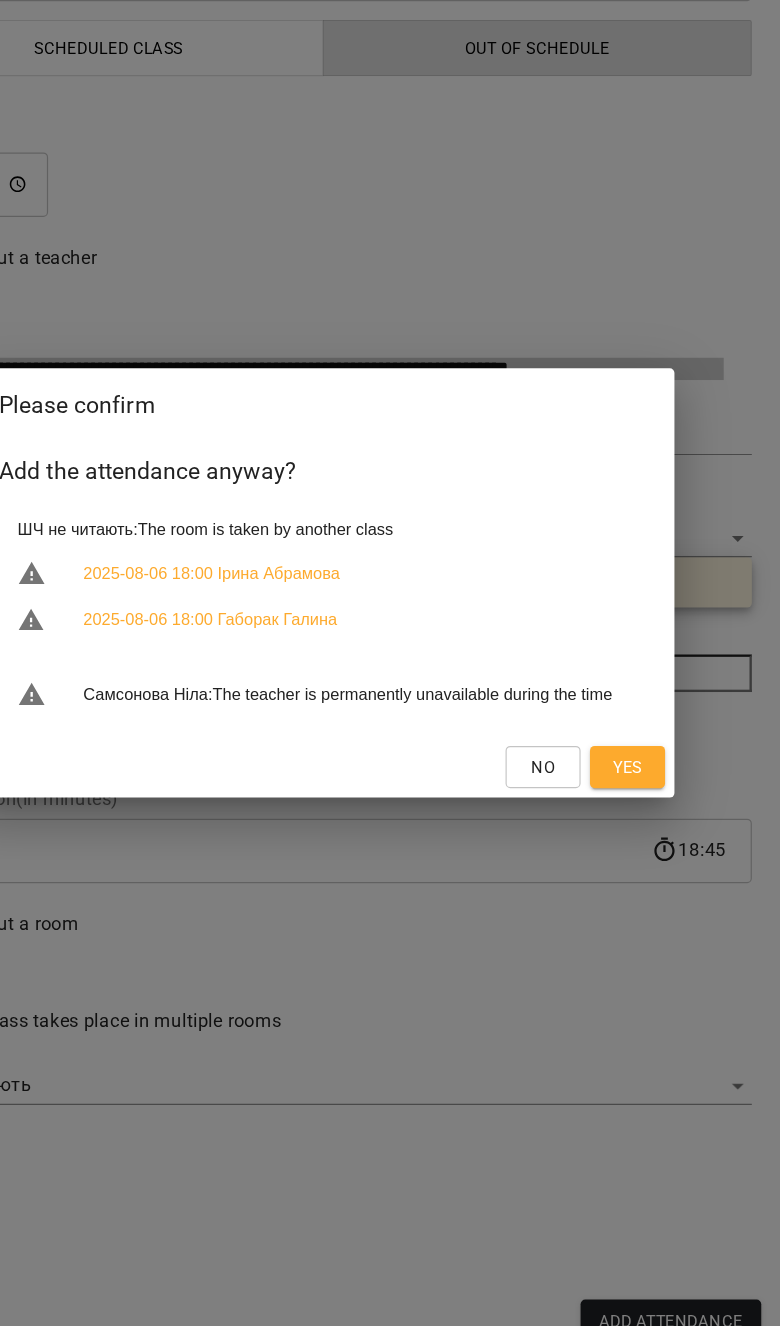 click on "Yes" at bounding box center [649, 820] 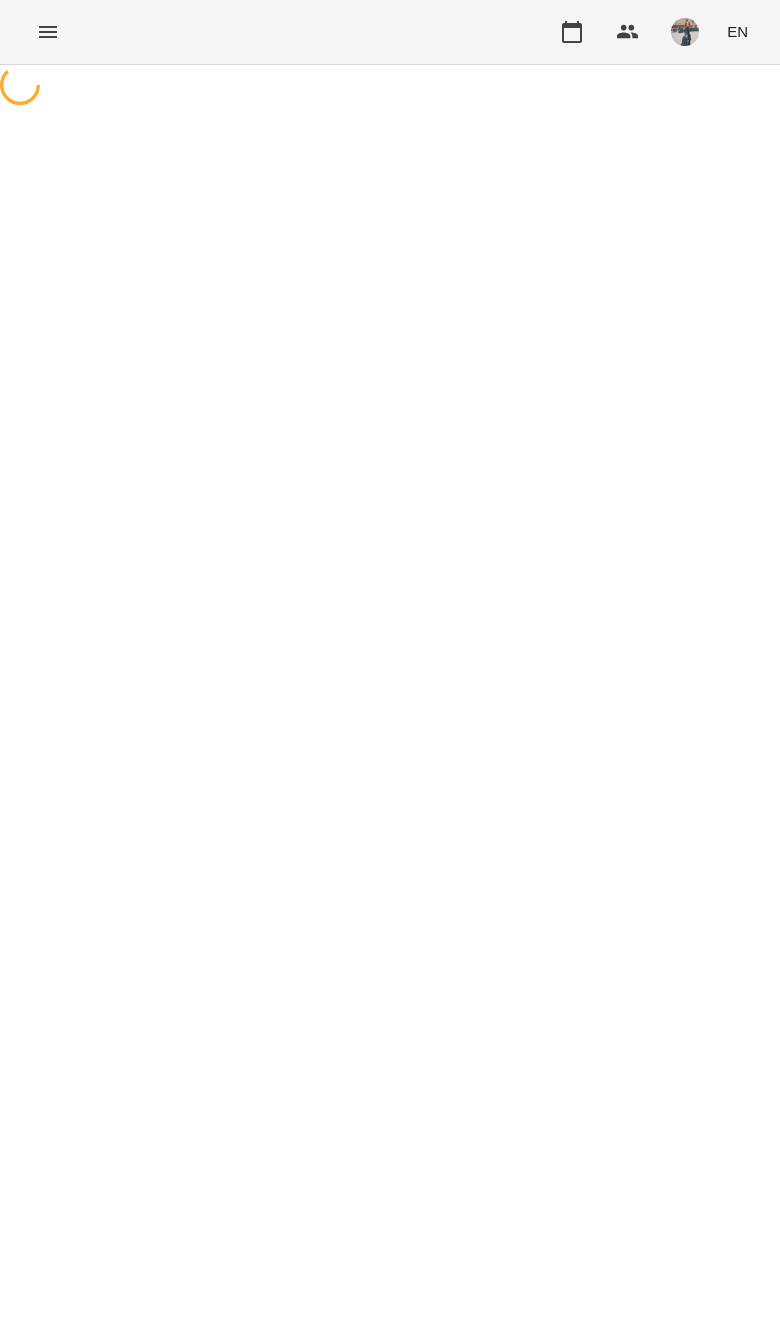 scroll, scrollTop: 0, scrollLeft: 0, axis: both 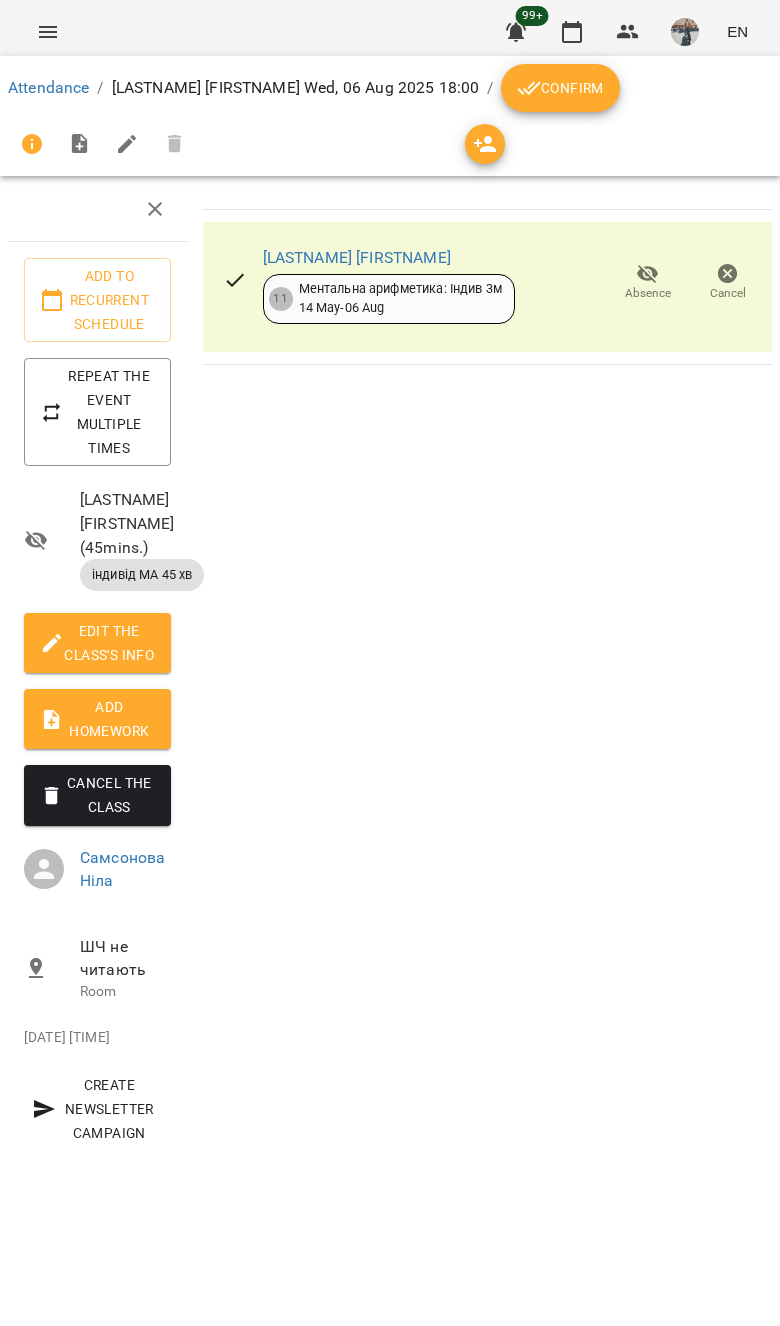 click on "For Business 99+ EN" at bounding box center [390, 32] 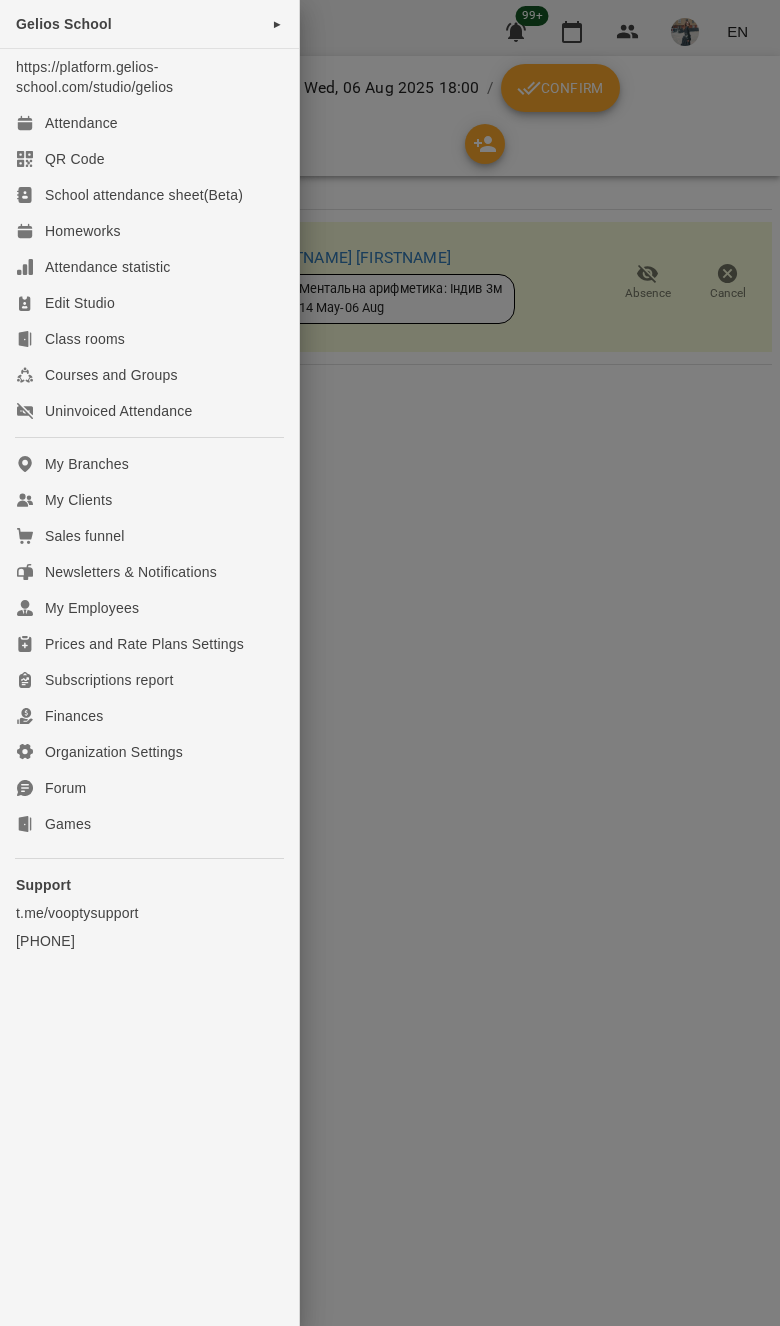 click on "My Branches" at bounding box center (149, 464) 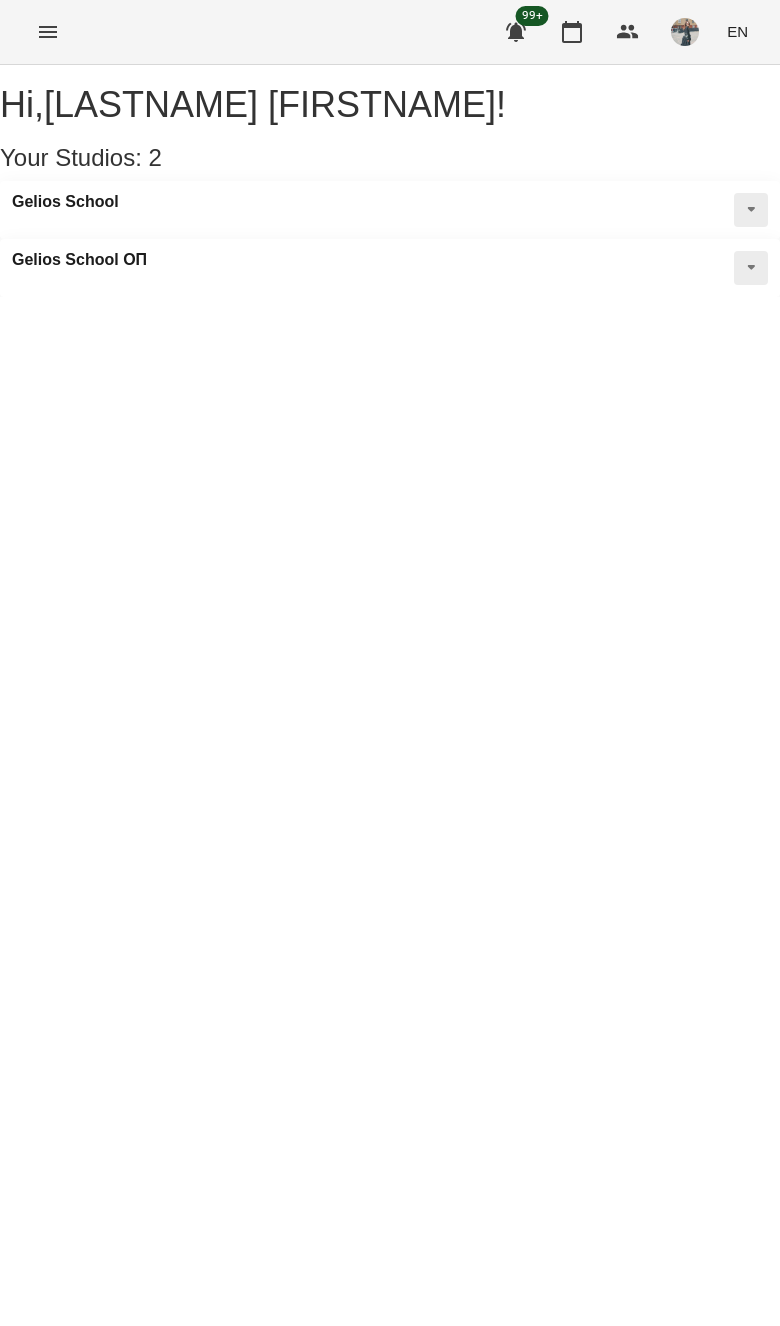 click at bounding box center [48, 32] 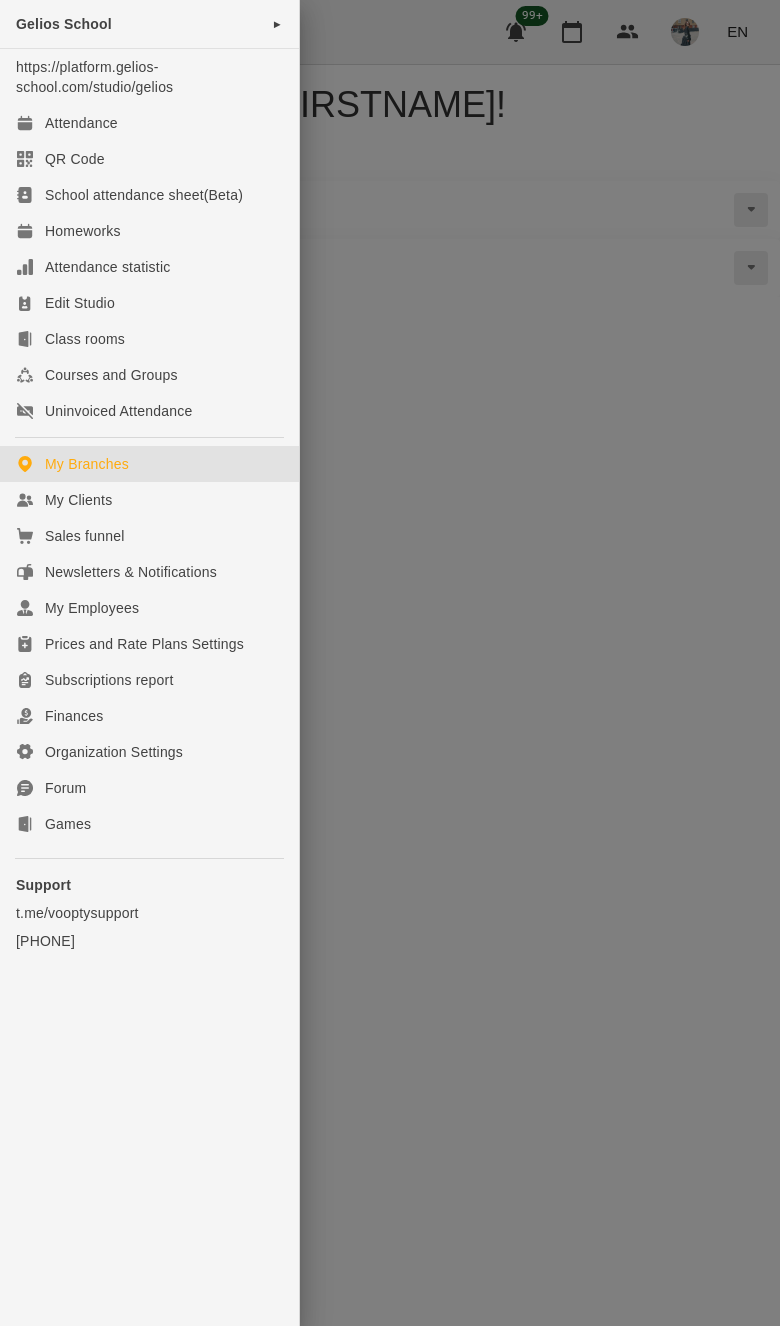 click on "Sales funnel" at bounding box center [149, 536] 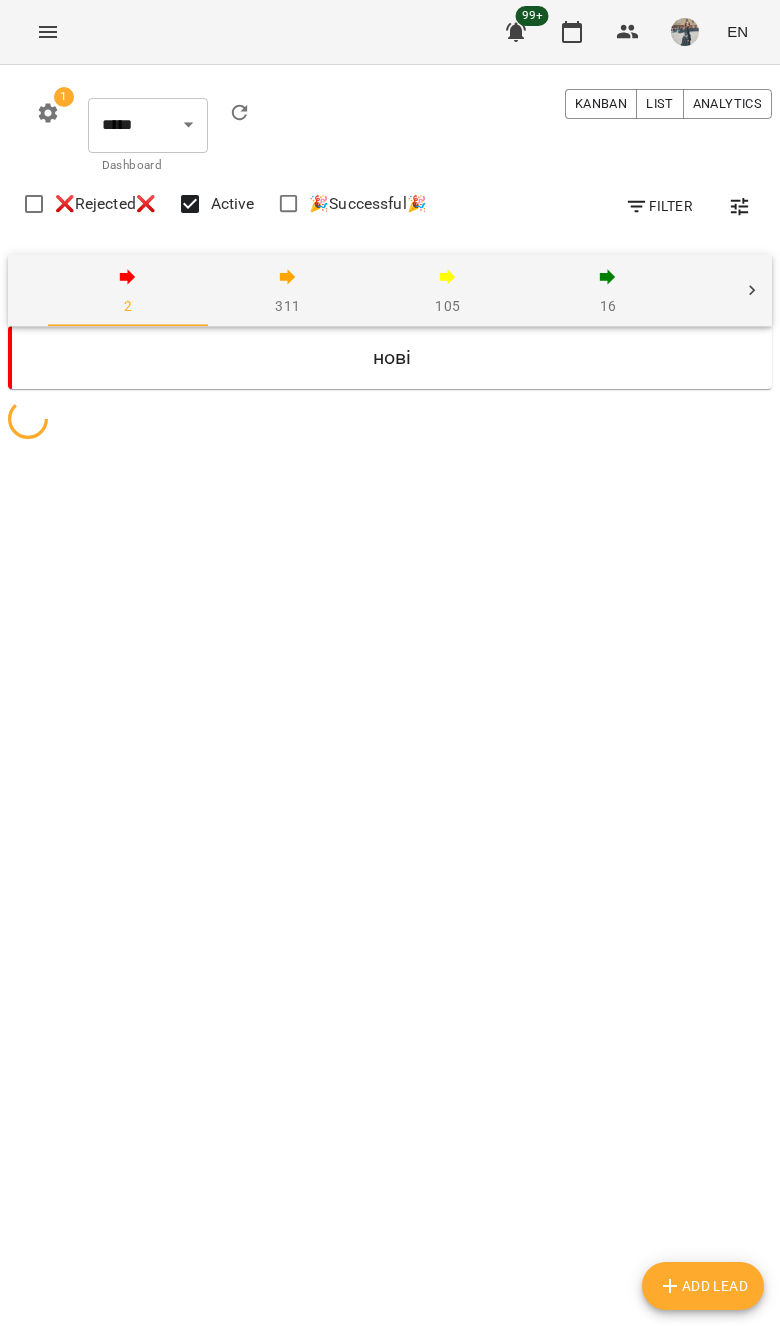 click at bounding box center (48, 32) 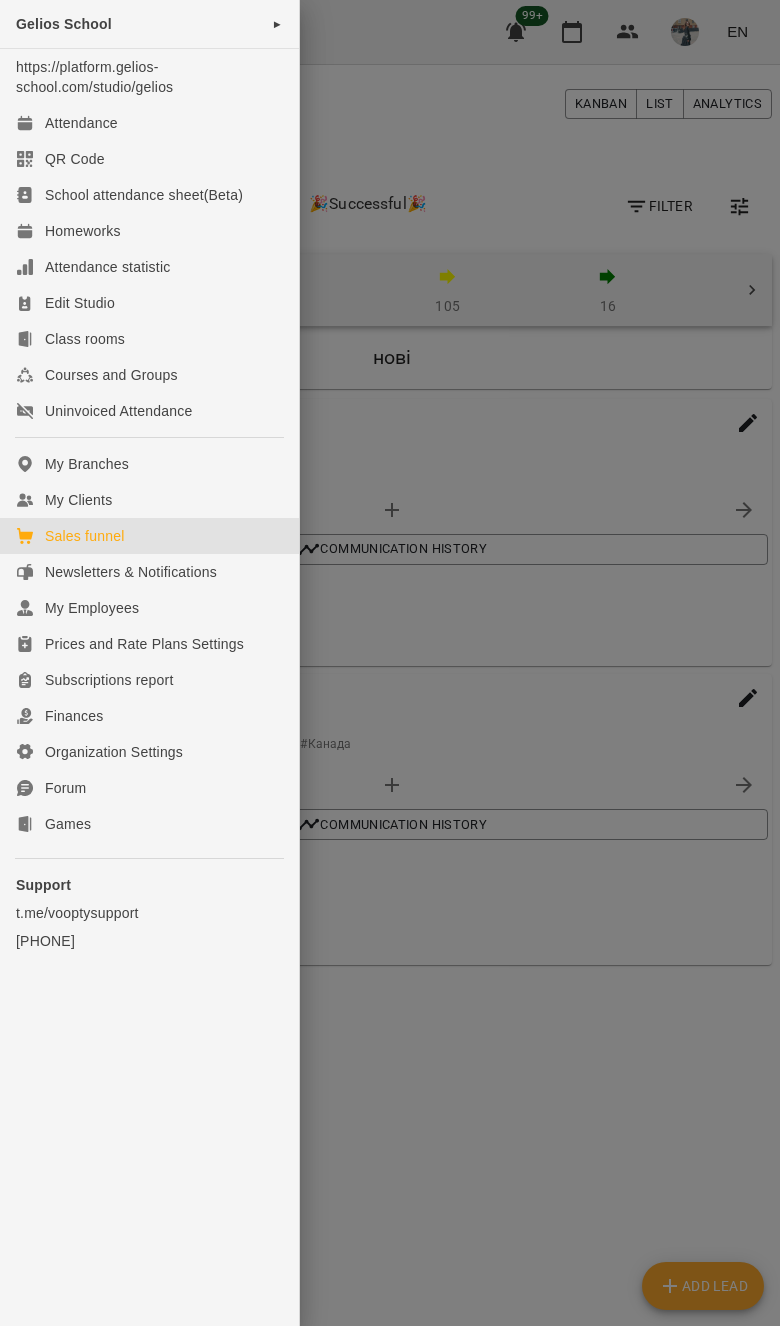 click on "My Clients" at bounding box center (78, 500) 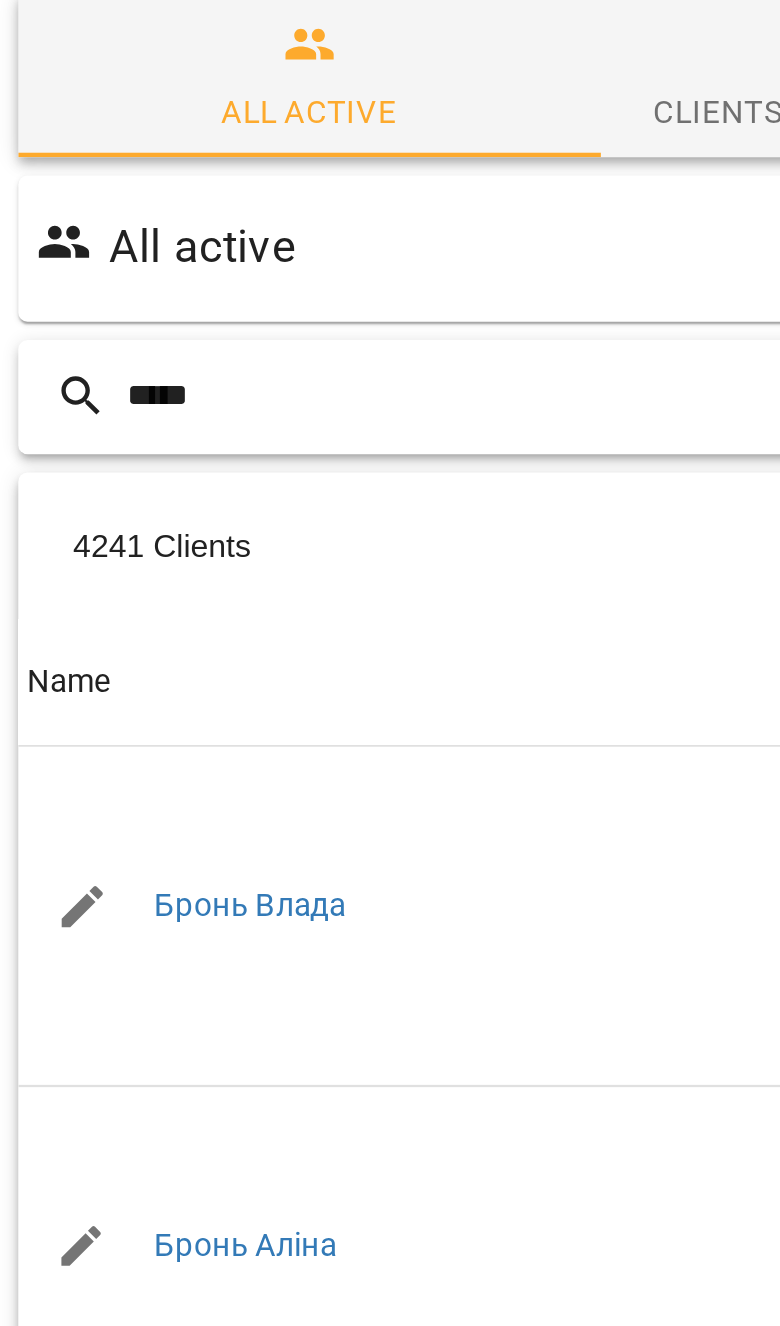 type on "*****" 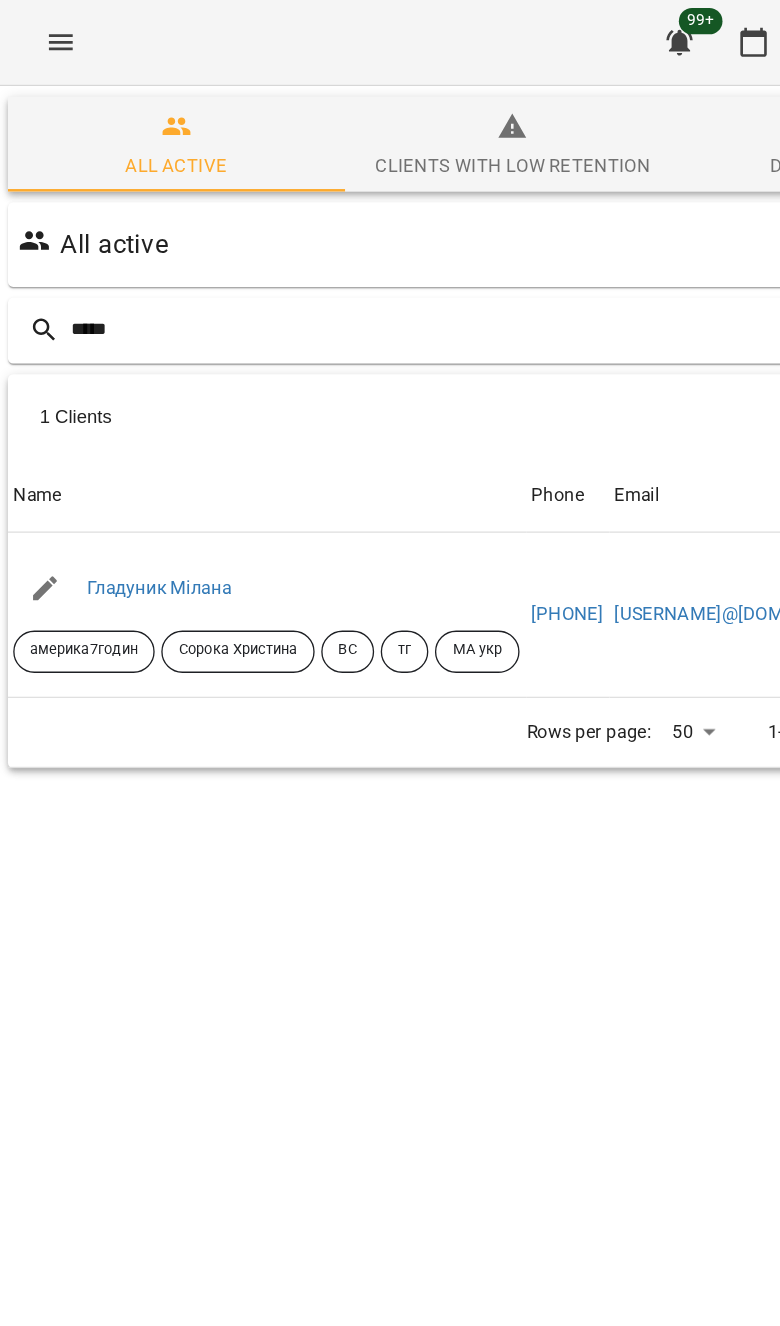 click on "Гладуник Мілана" at bounding box center (204, 445) 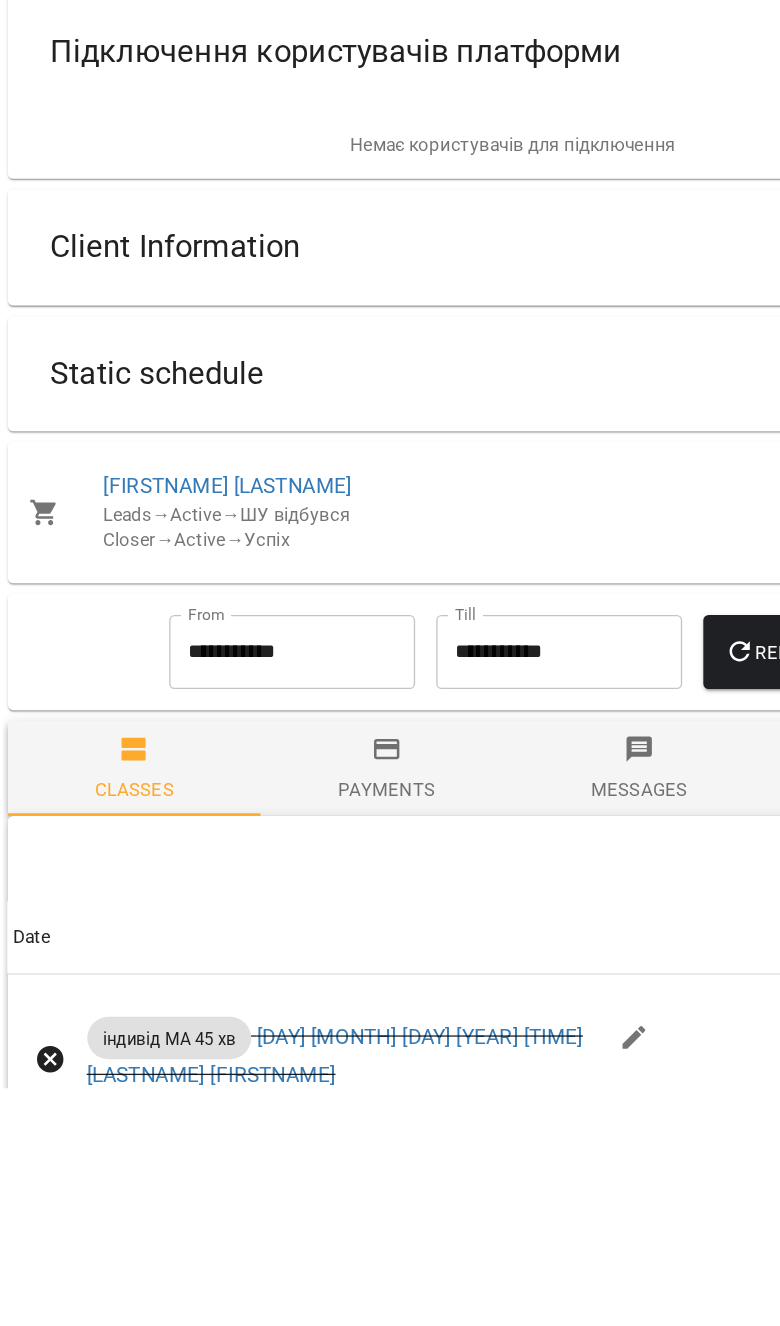 scroll, scrollTop: 811, scrollLeft: 0, axis: vertical 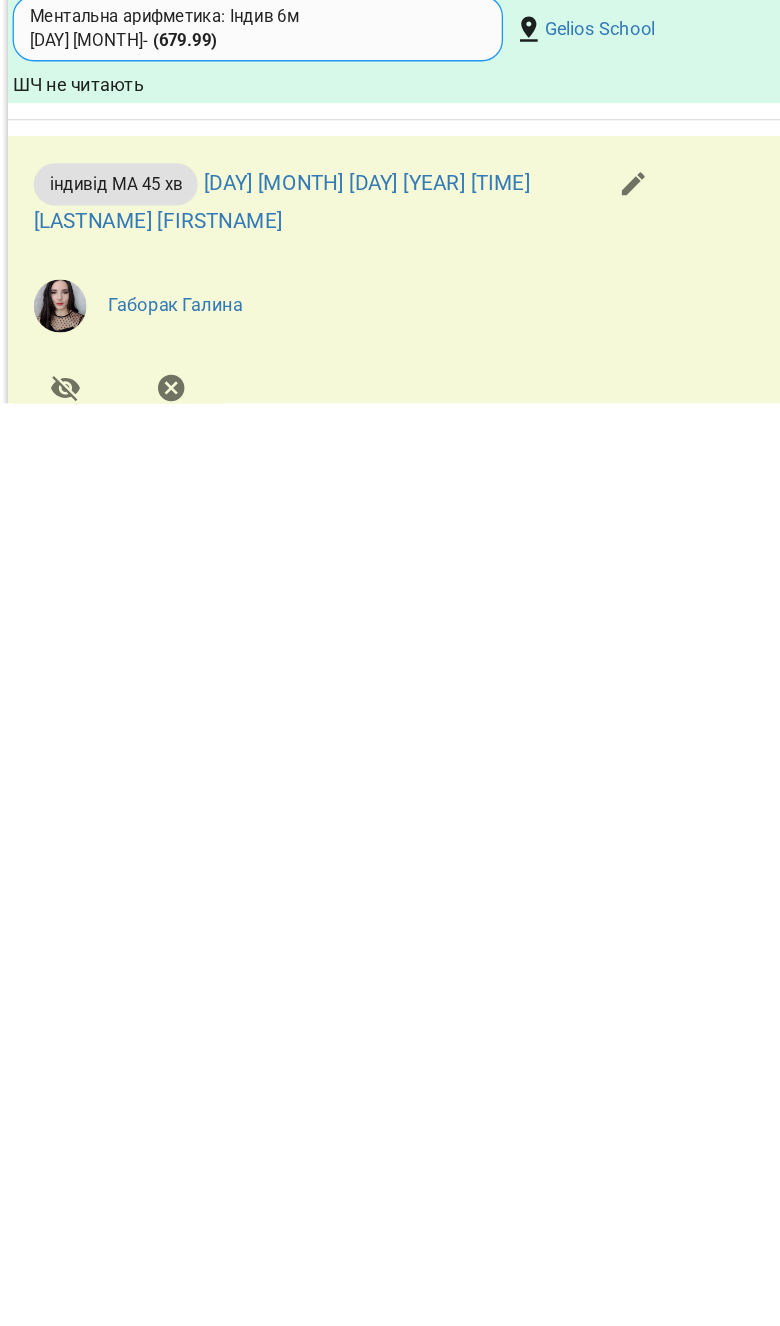 click at bounding box center (482, 338) 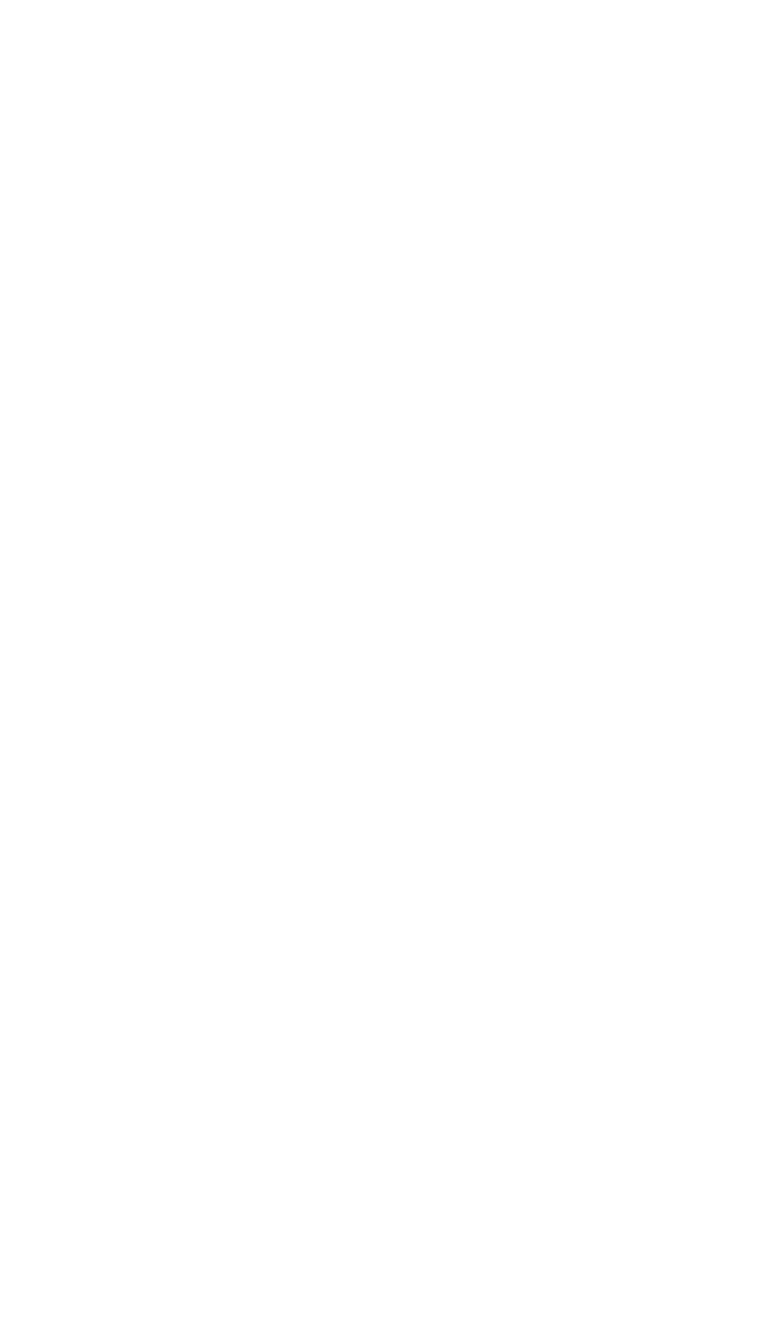 scroll, scrollTop: 0, scrollLeft: 0, axis: both 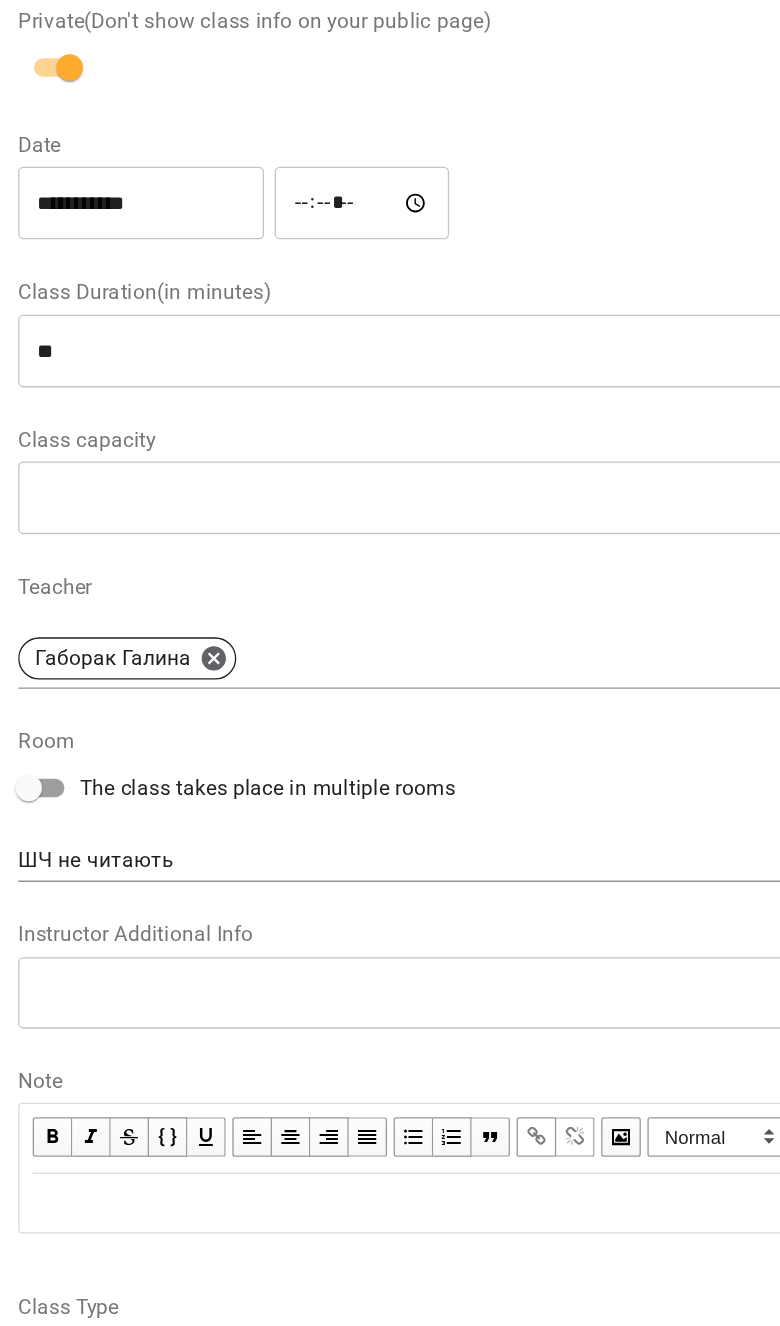 click on "*****" at bounding box center (276, 353) 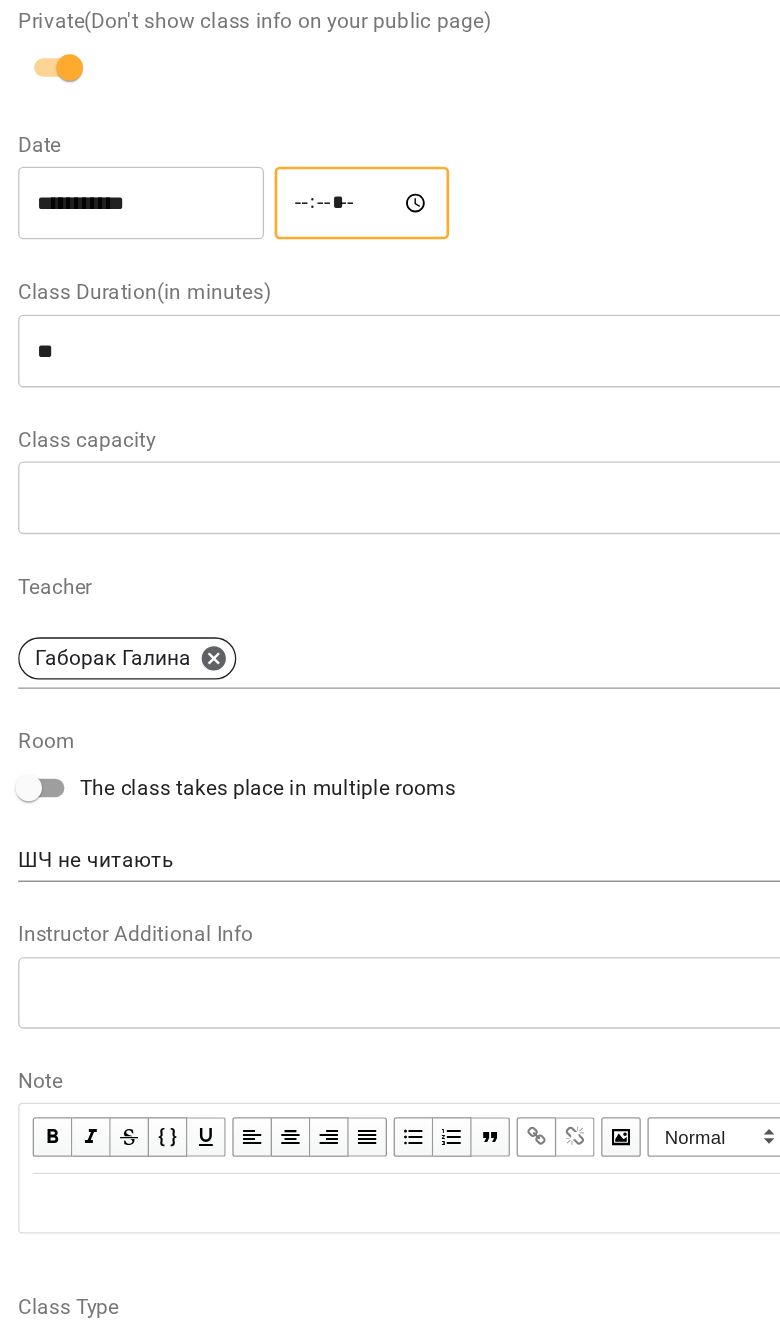 type on "*****" 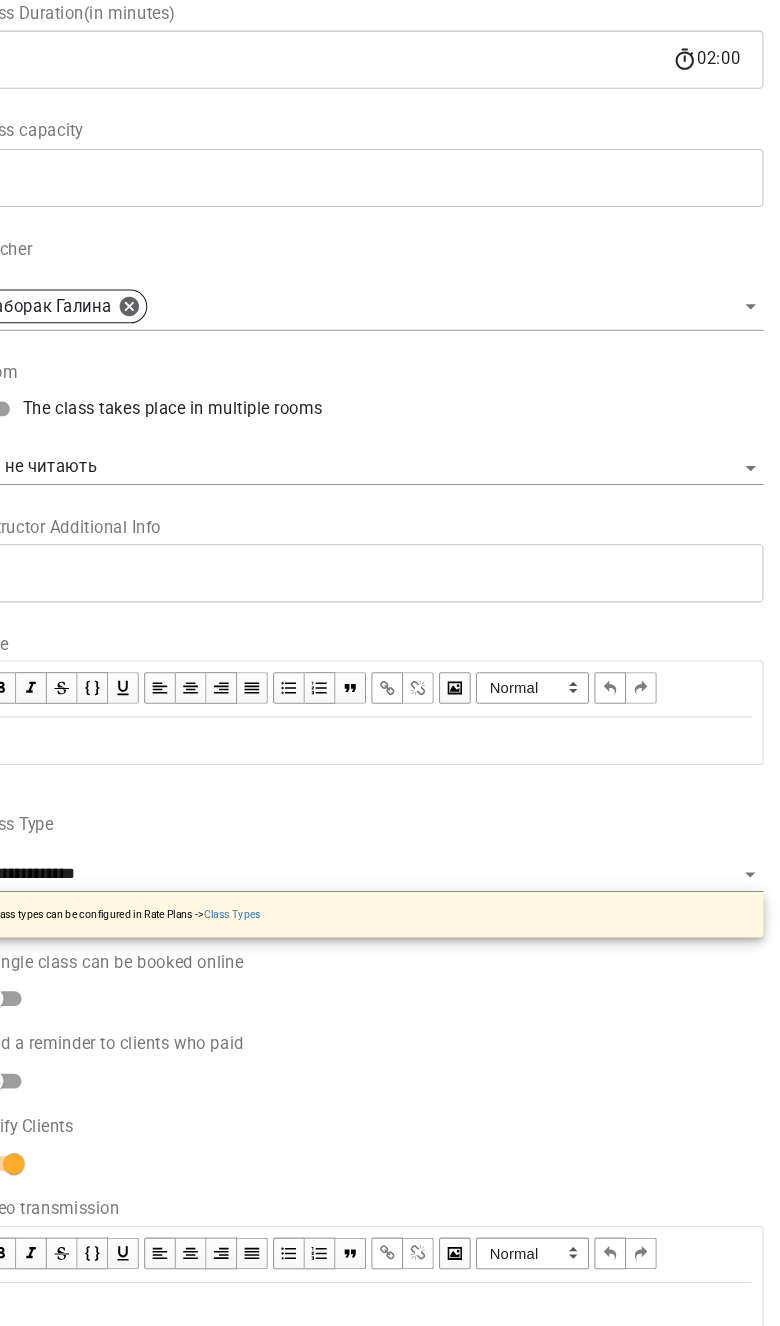 scroll, scrollTop: 486, scrollLeft: 0, axis: vertical 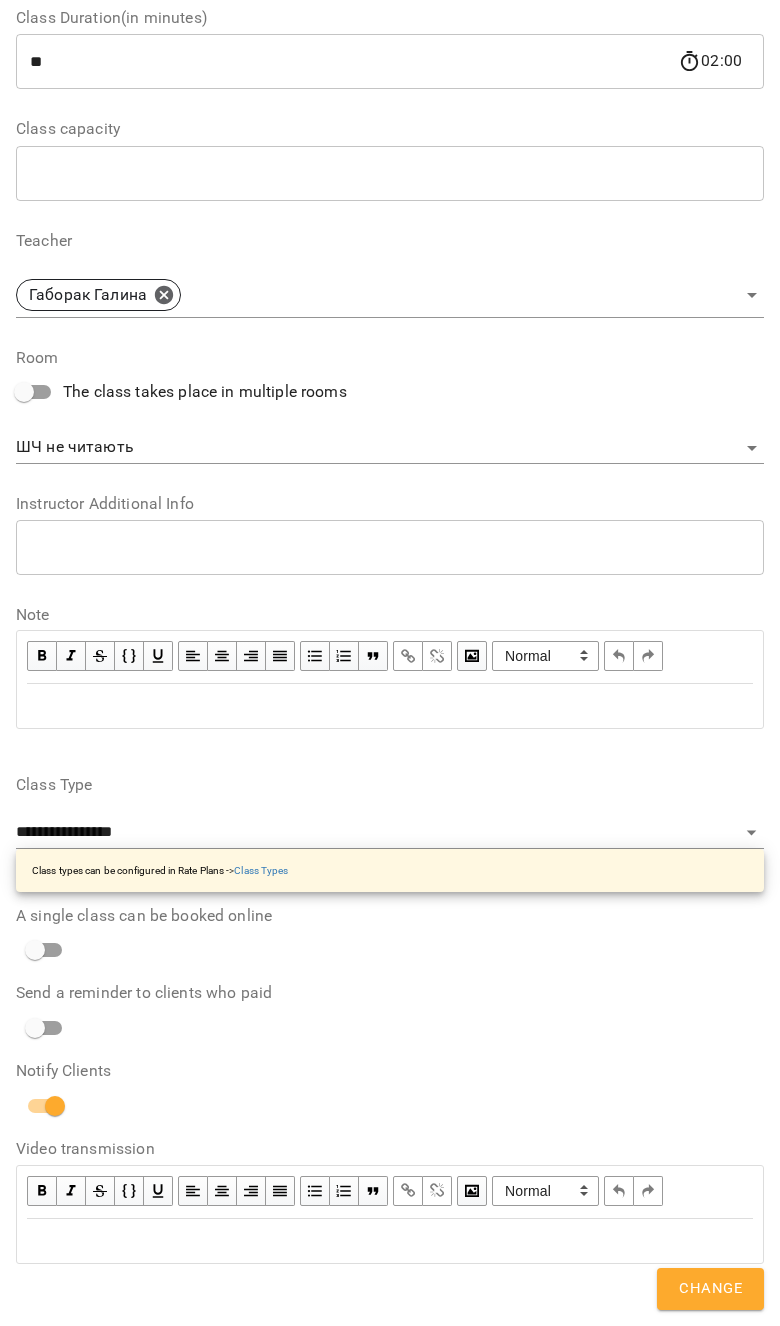 click on "Change" at bounding box center [710, 1289] 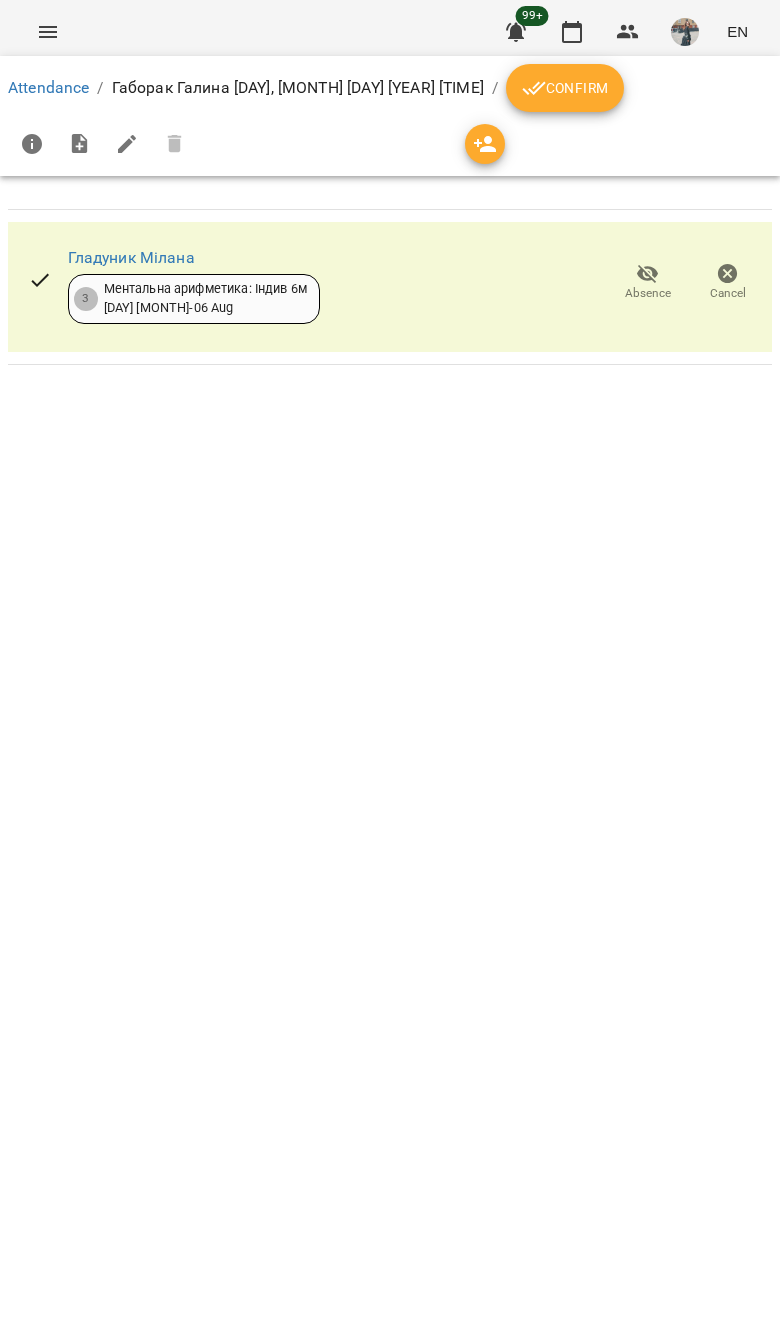click on "Гладуник Мілана" at bounding box center [194, 258] 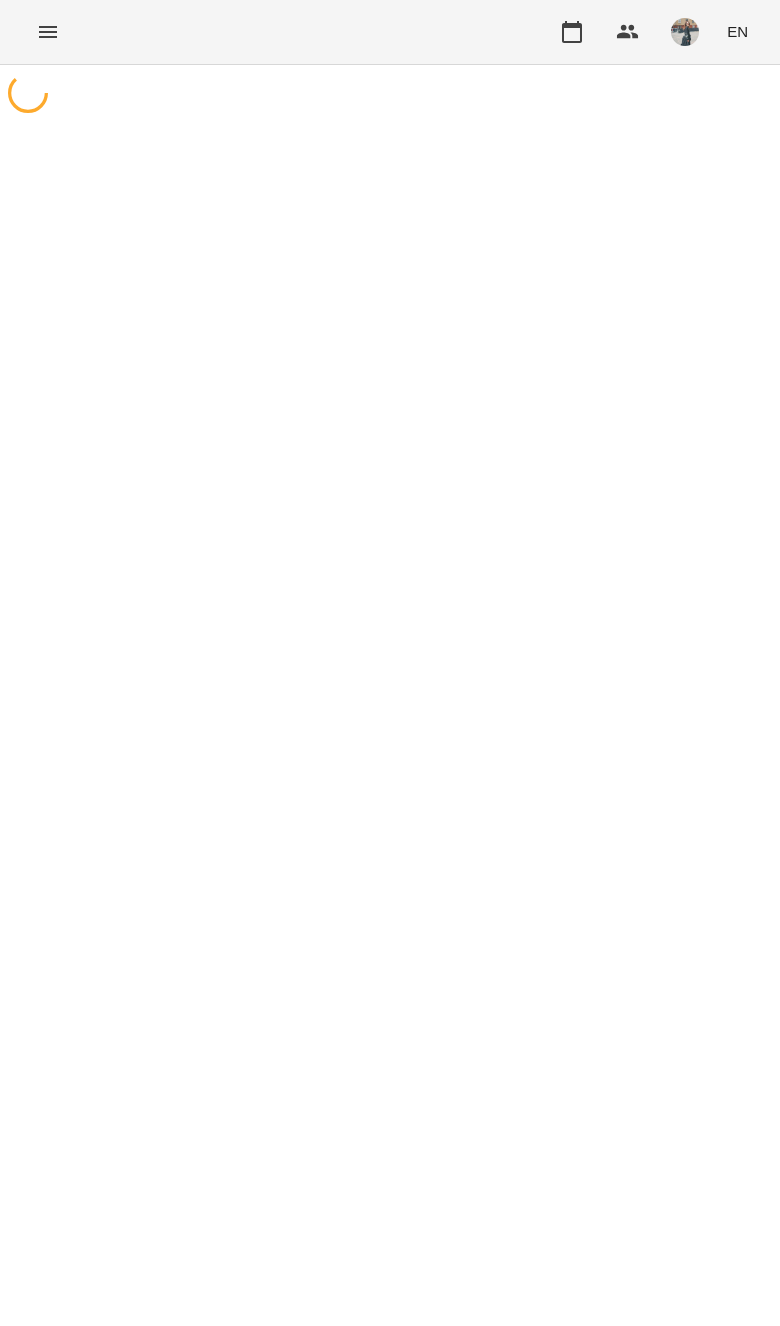 scroll, scrollTop: 0, scrollLeft: 0, axis: both 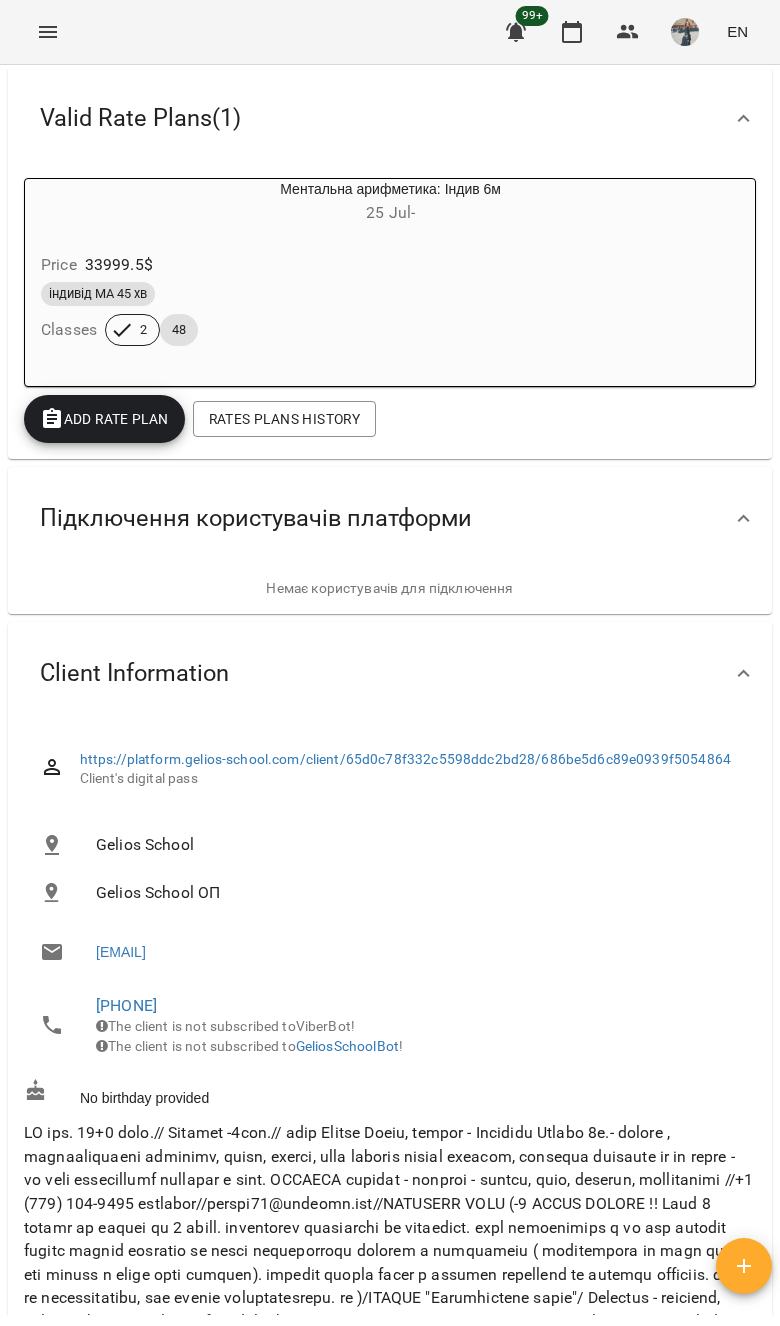 click on "Client Information" at bounding box center [372, 673] 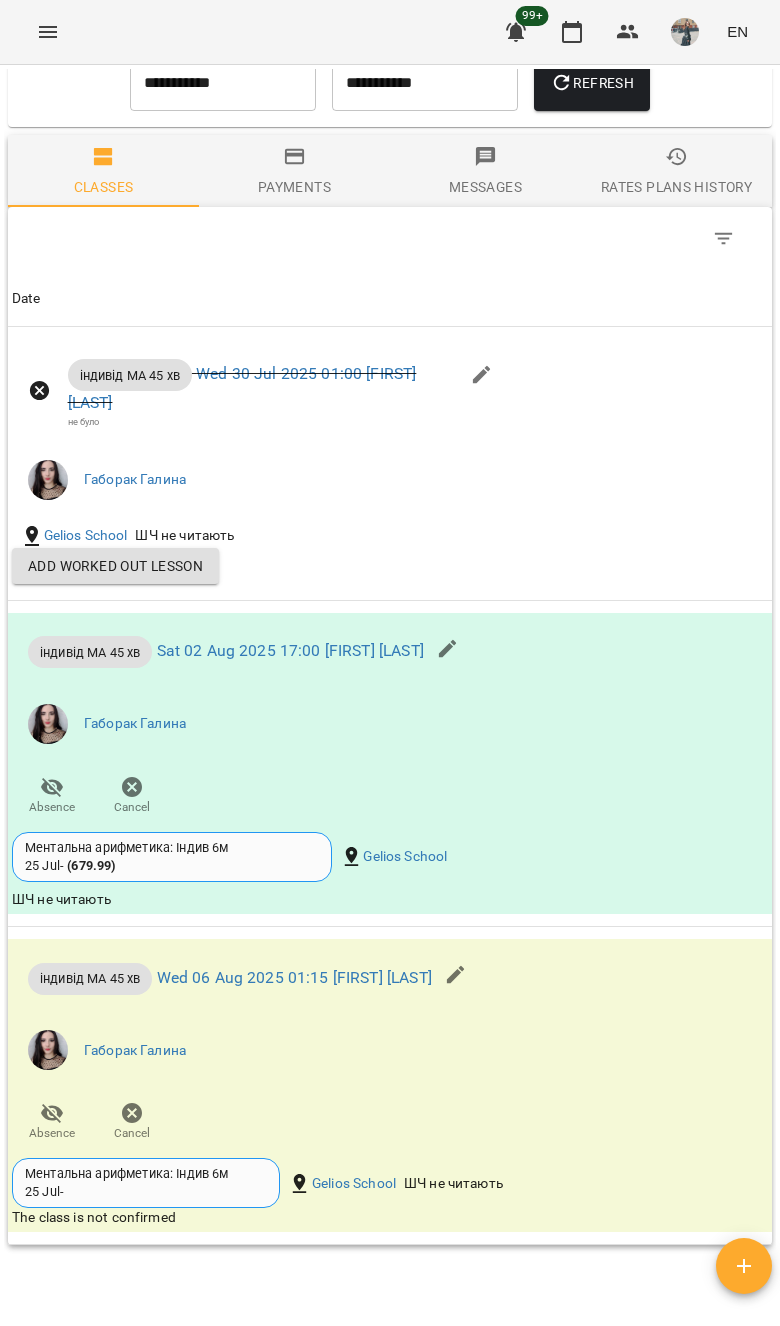scroll, scrollTop: 1577, scrollLeft: 0, axis: vertical 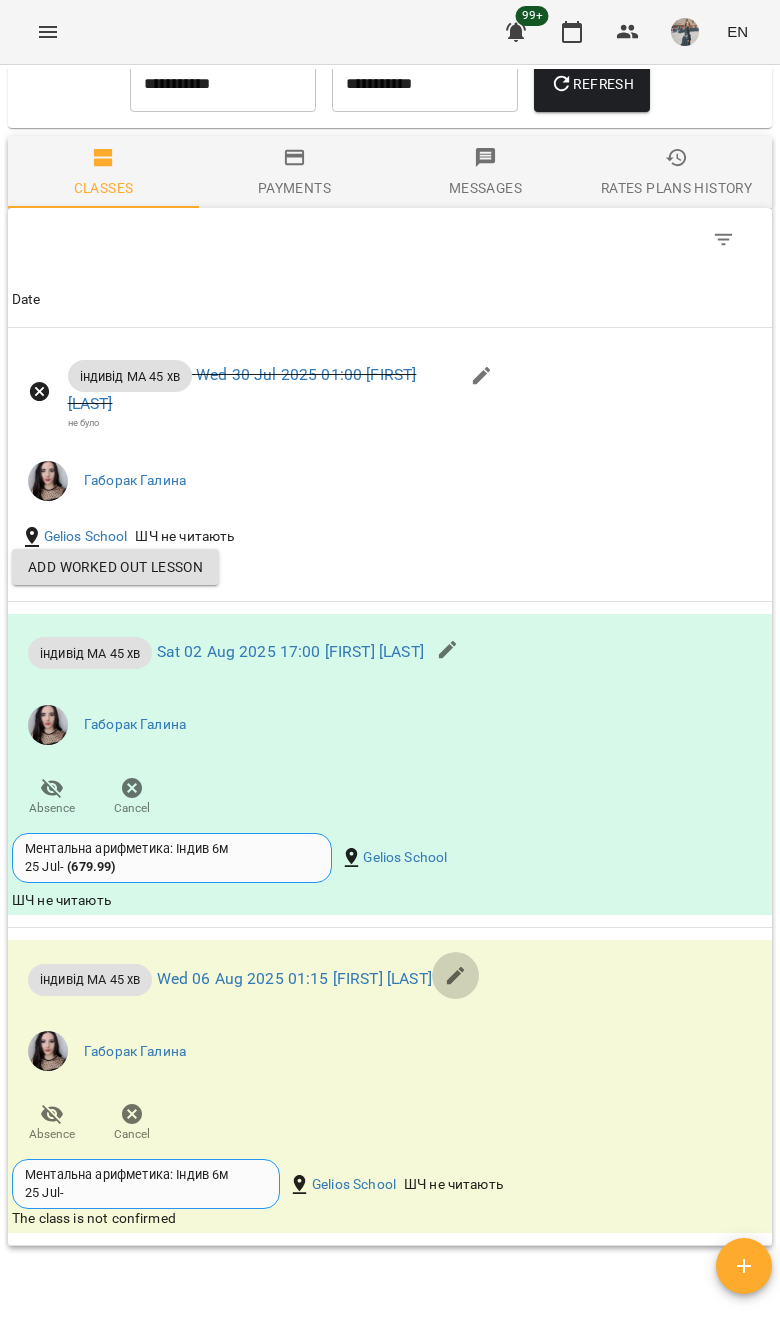 click 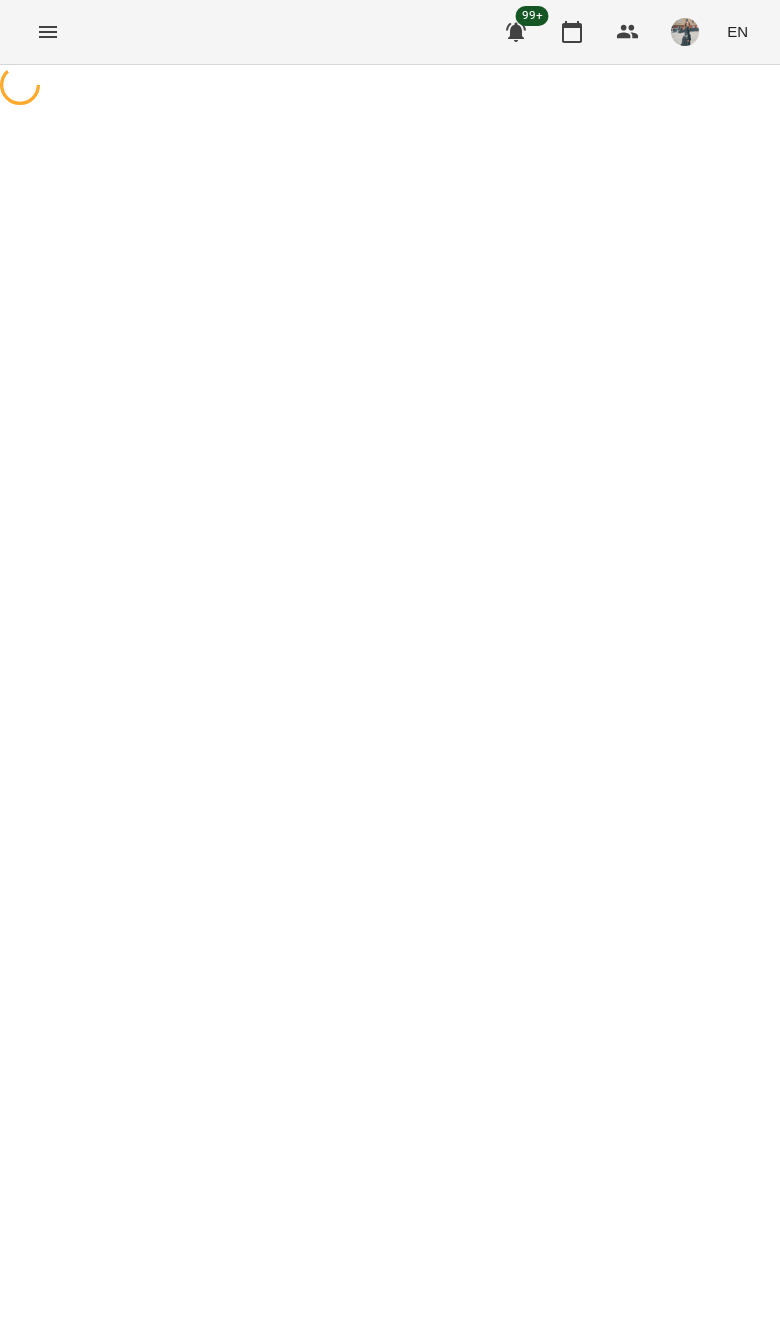 click at bounding box center (390, 87) 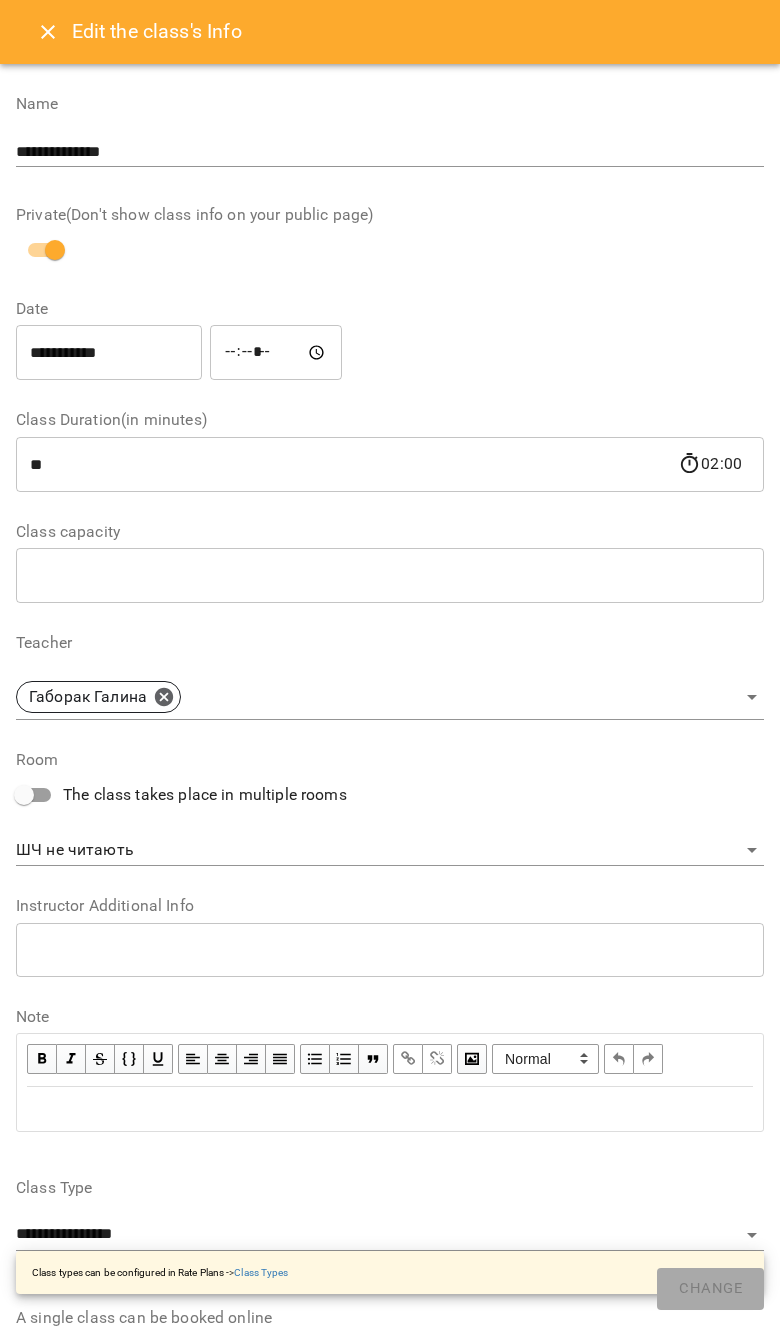 click on "**********" at bounding box center (109, 353) 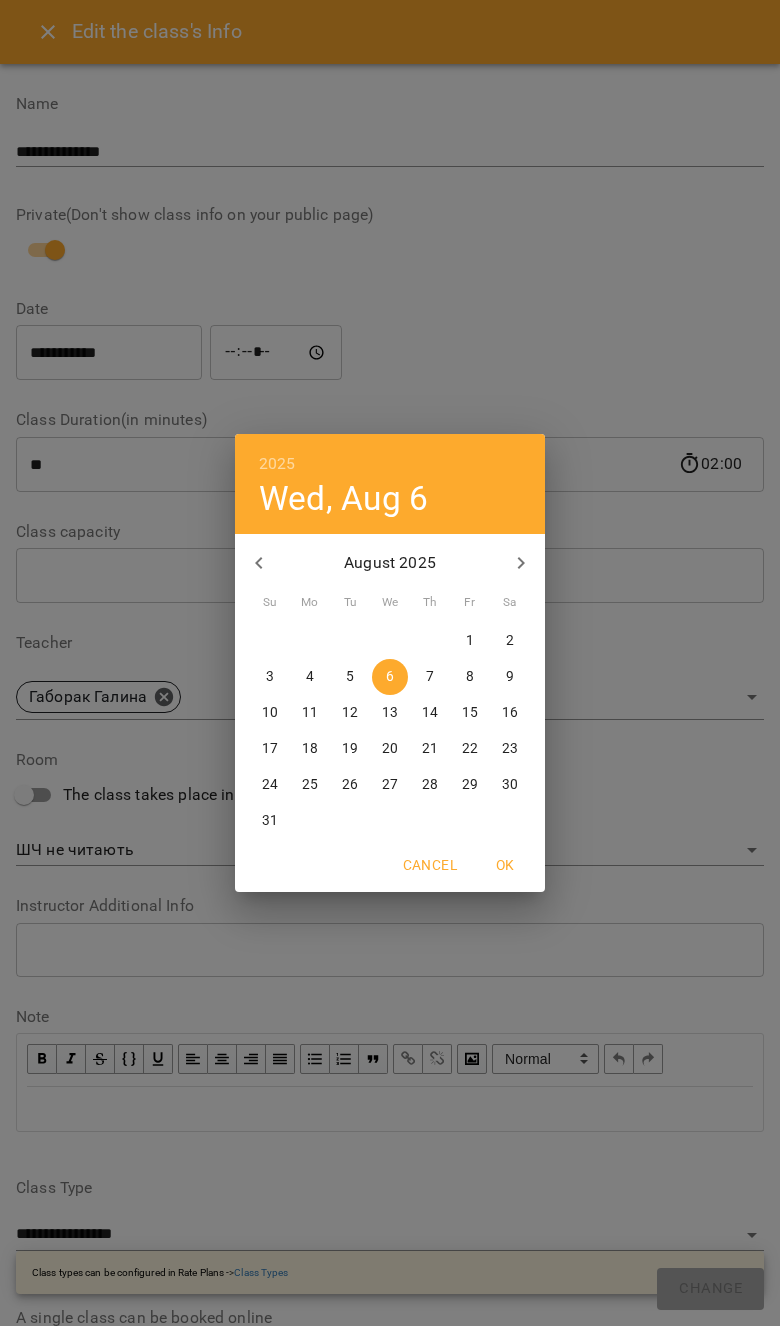 click on "7" at bounding box center (430, 677) 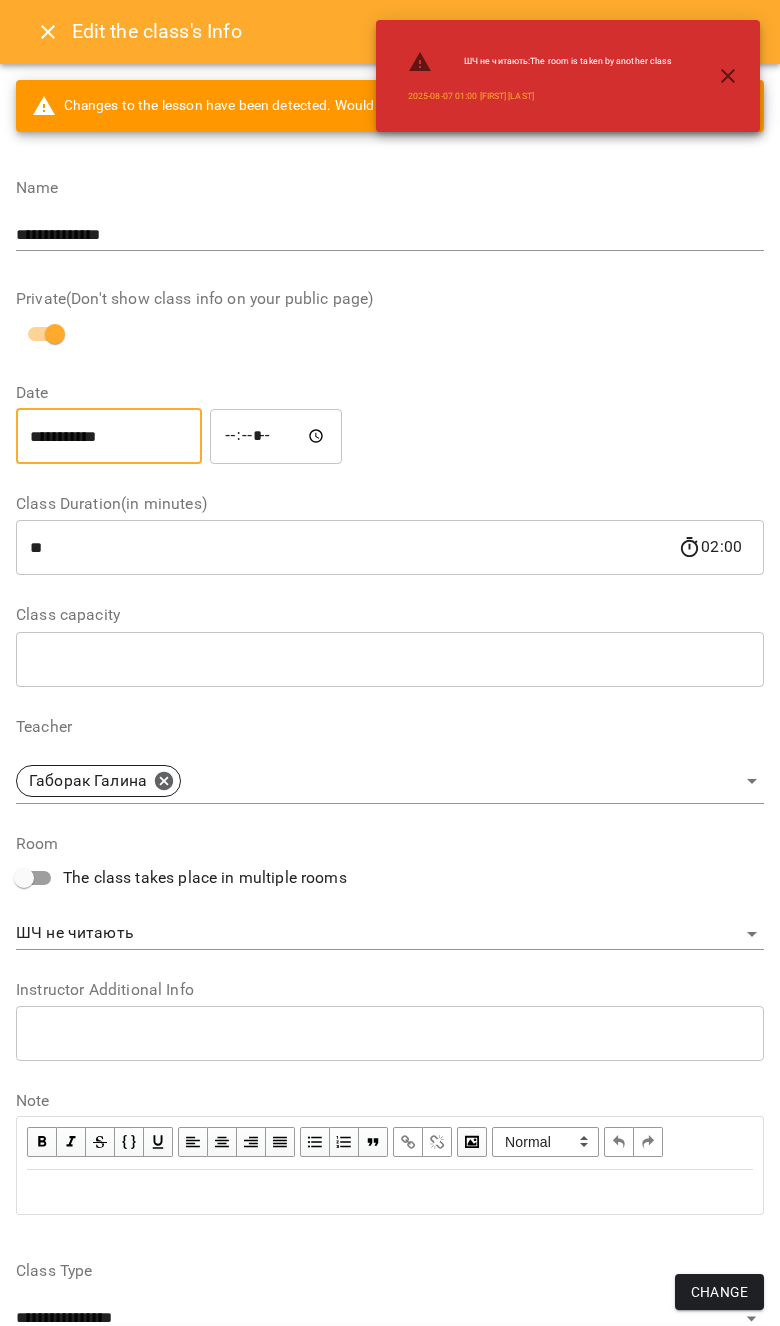 click on "Change" at bounding box center [719, 1292] 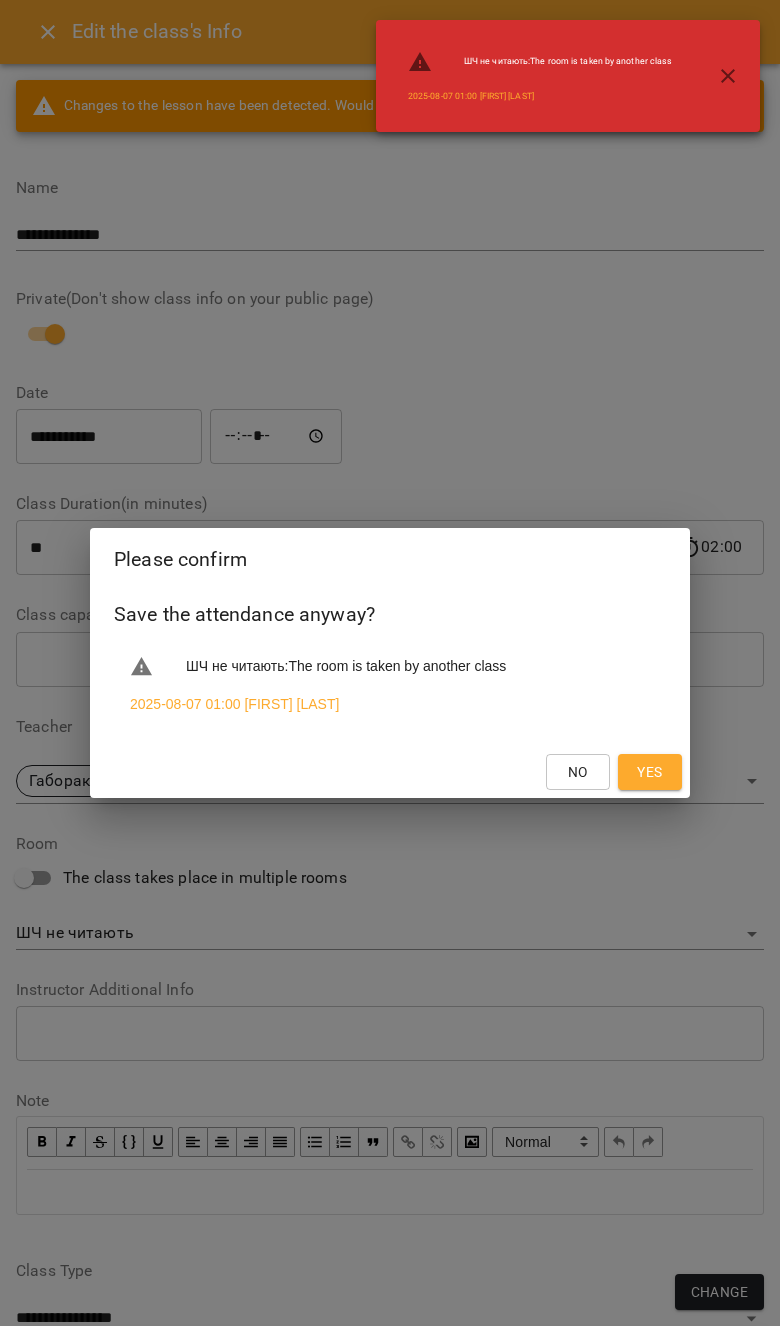 click on "Yes" at bounding box center [650, 772] 